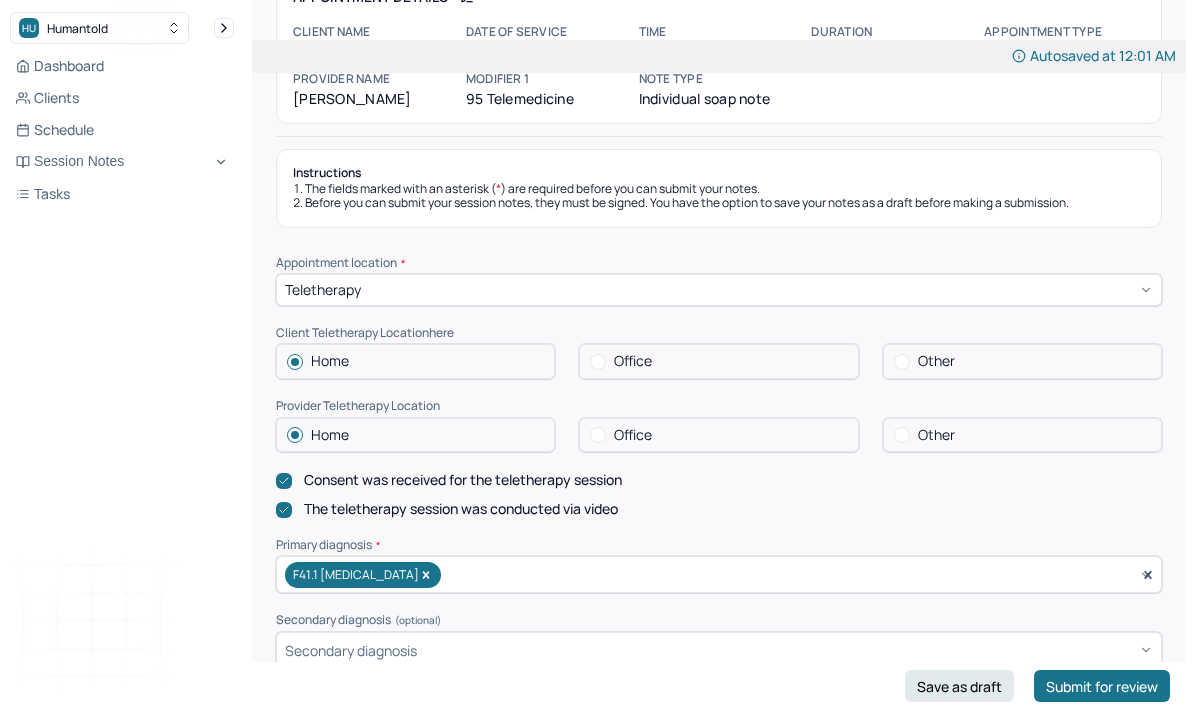scroll, scrollTop: 124, scrollLeft: 0, axis: vertical 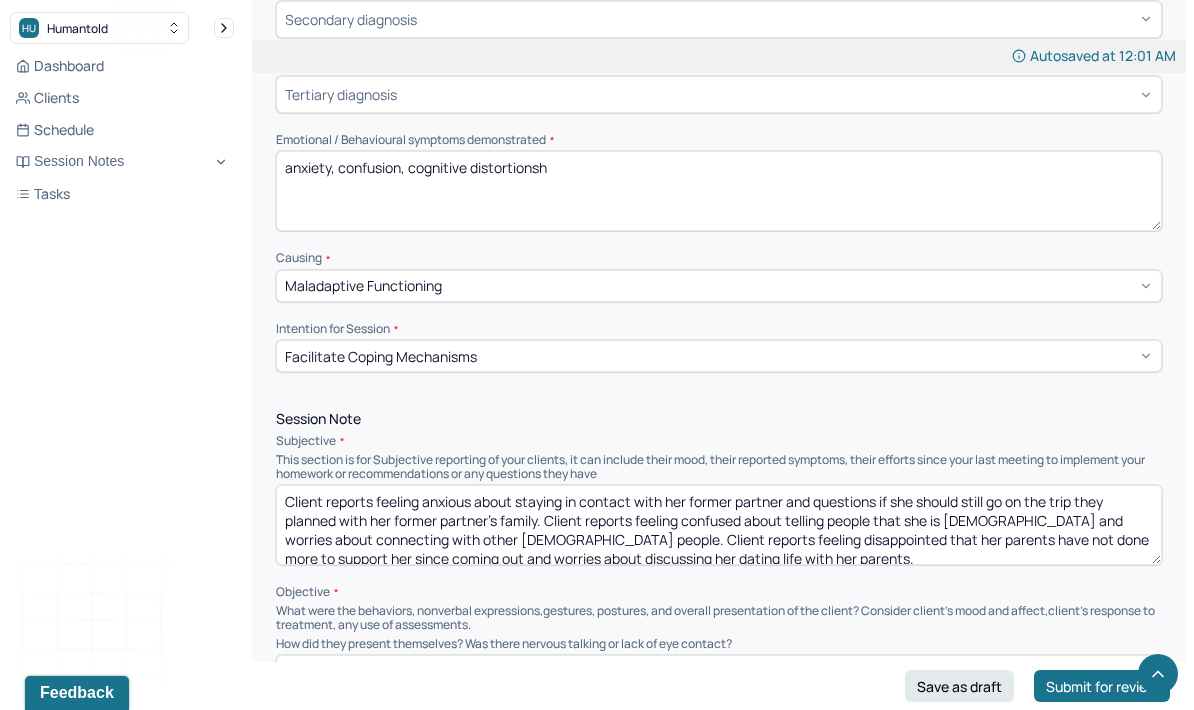 click on "Client reports feeling anxious about staying in contact with her former partner and questions if she should still go on the trip they planned with her former partner’s family. Client reports feeling confused about telling people that she is [DEMOGRAPHIC_DATA] and worries about connecting with other [DEMOGRAPHIC_DATA] people. Client reports feeling disappointed that her parents have not done more to support her since coming out and worries about discussing her dating life with her parents." at bounding box center (719, 525) 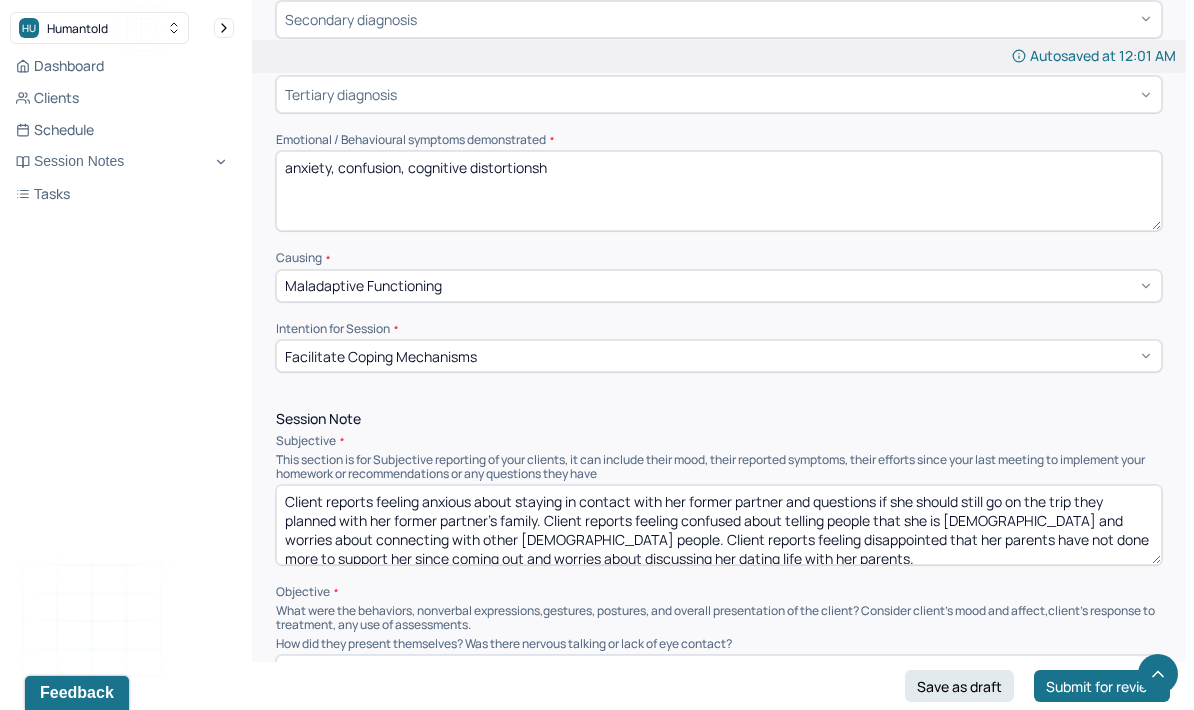 scroll, scrollTop: 13, scrollLeft: 0, axis: vertical 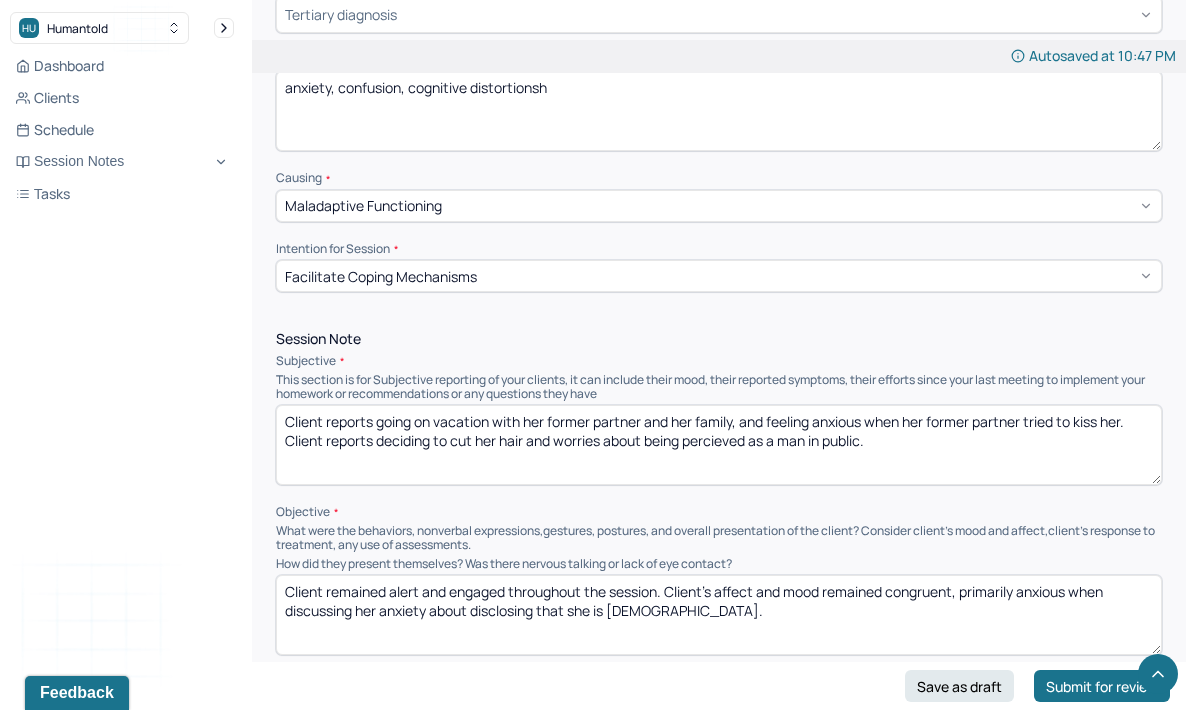 click on "Client reports going on vacation with her former partner and her family, and feeling anxious when her former partner tried to kiss her. Client reports deciding to cut her hair and worries about being percieved as a man in public." at bounding box center [719, 445] 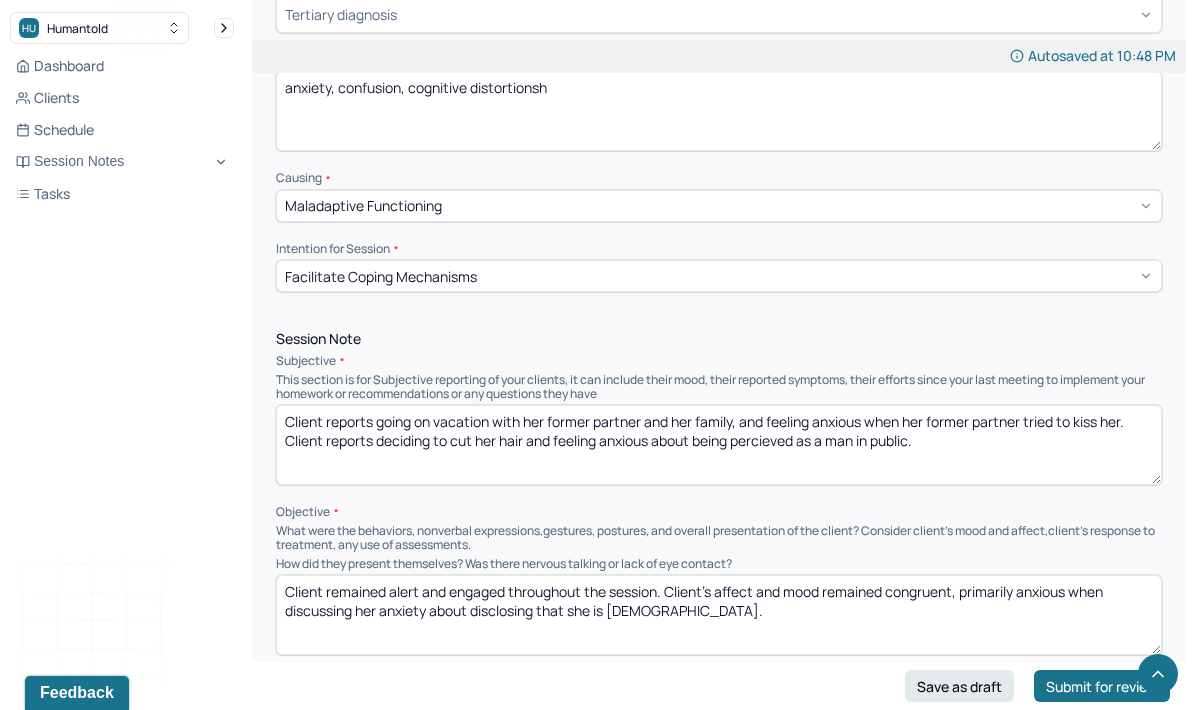 click on "Client reports going on vacation with her former partner and her family, and feeling anxious when her former partner tried to kiss her. Client reports deciding to cut her hair and feeling anxious about being percieved as a man in public." at bounding box center (719, 445) 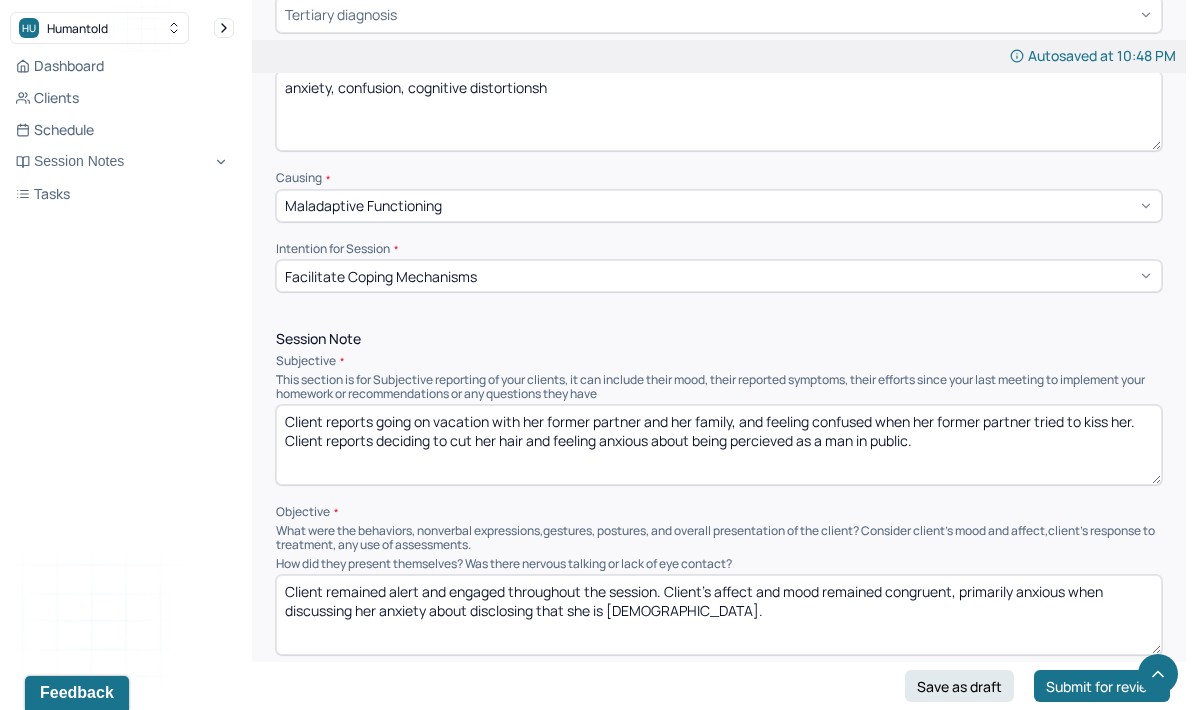 click on "Client reports going on vacation with her former partner and her family, and feeling confused when her former partner tried to kiss her. Client reports deciding to cut her hair and feeling anxious about being percieved as a man in public." at bounding box center (719, 445) 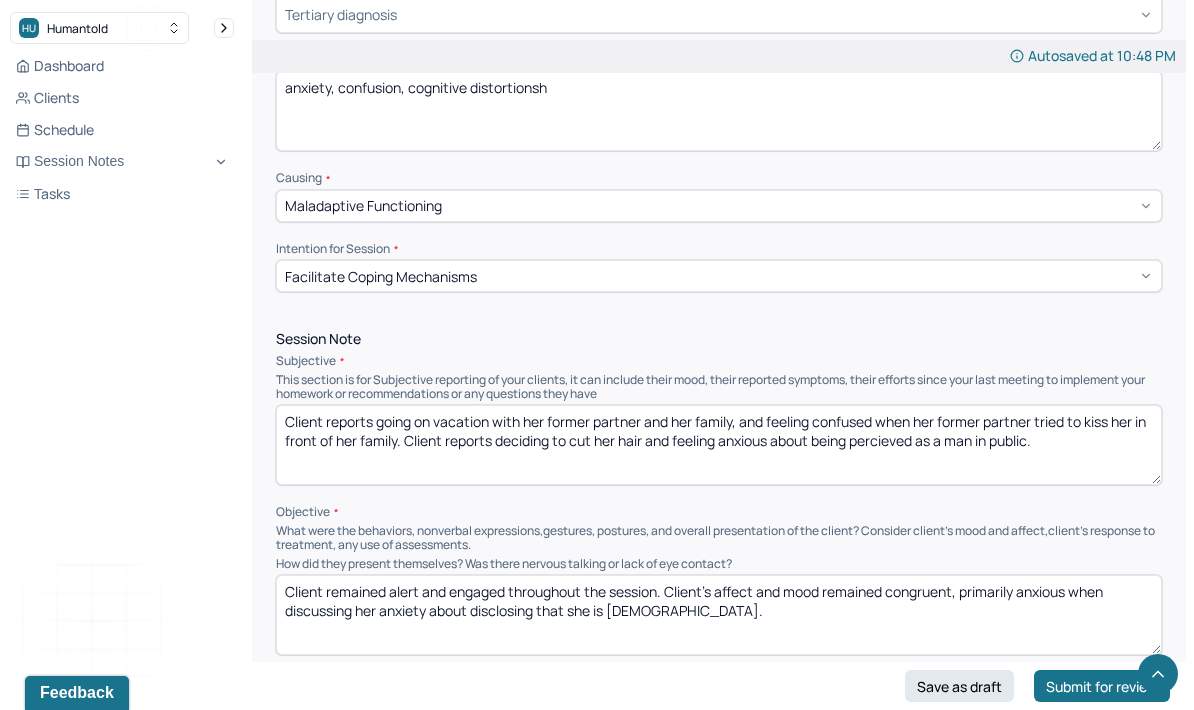 click on "Client reports going on vacation with her former partner and her family, and feeling confused when her former partner tried to kiss her in front of her family. Client reports deciding to cut her hair and feeling anxious about being percieved as a man in public." at bounding box center [719, 445] 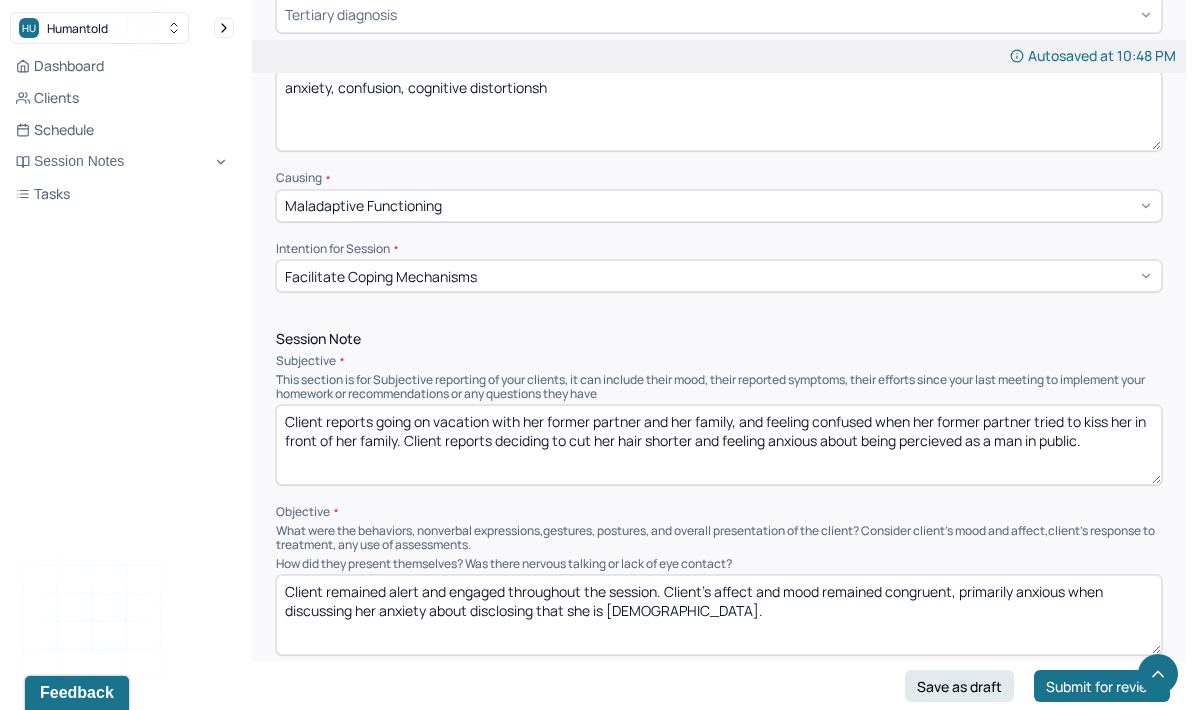 click on "Client reports going on vacation with her former partner and her family, and feeling confused when her former partner tried to kiss her in front of her family. Client reports deciding to cut her hair and feeling anxious about being percieved as a man in public." at bounding box center (719, 445) 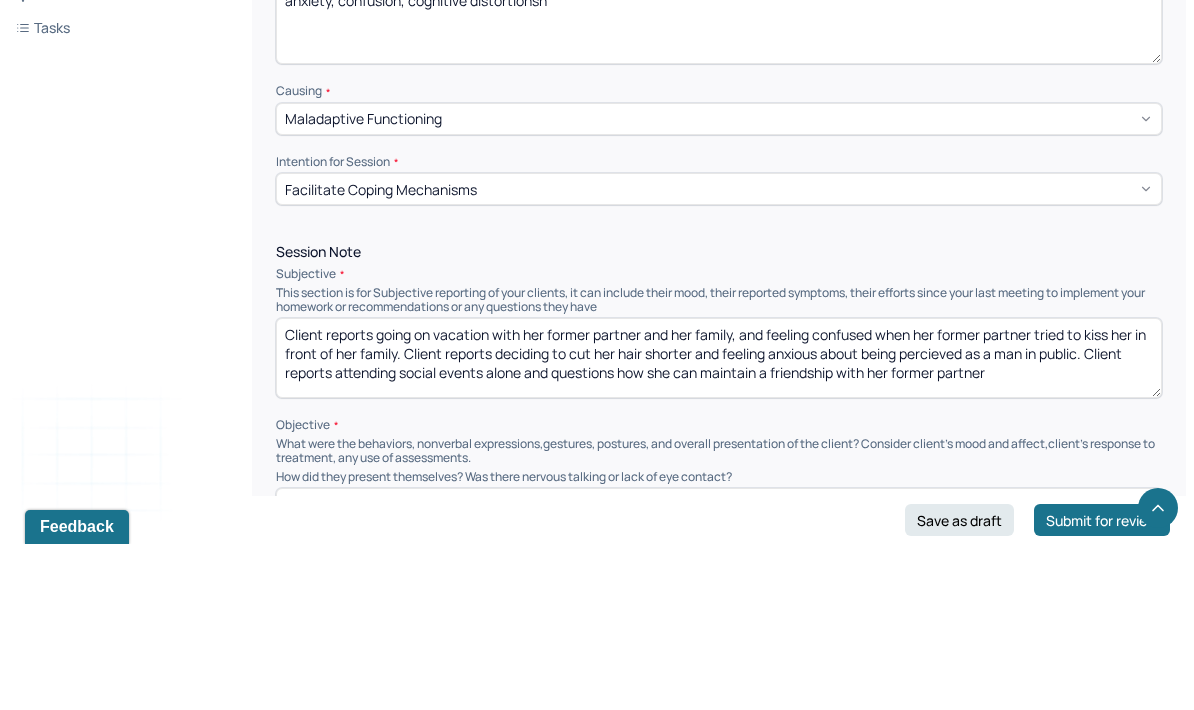 scroll, scrollTop: 826, scrollLeft: 0, axis: vertical 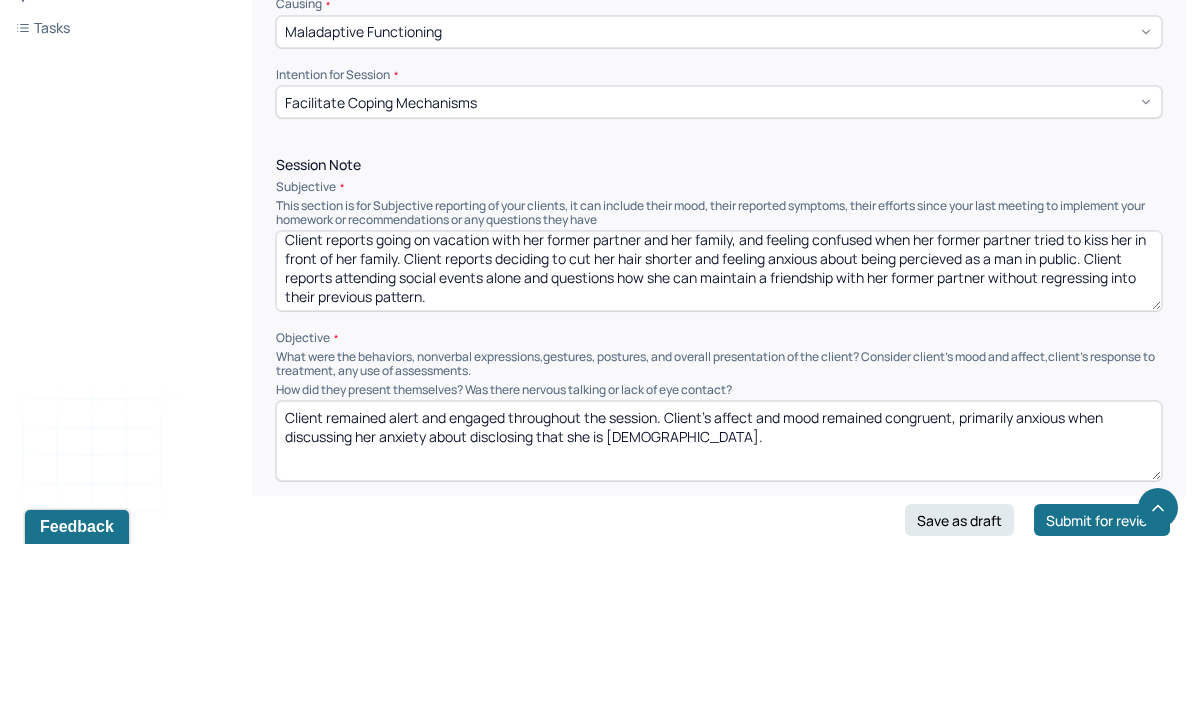 click on "Client reports going on vacation with her former partner and her family, and feeling confused when her former partner tried to kiss her in front of her family. Client reports deciding to cut her hair shorter and feeling anxious about being percieved as a man in public. Client reports attending social events alone and questions how she can maintain a friendship with her former partner without regressing into their previous pattern." at bounding box center [719, 437] 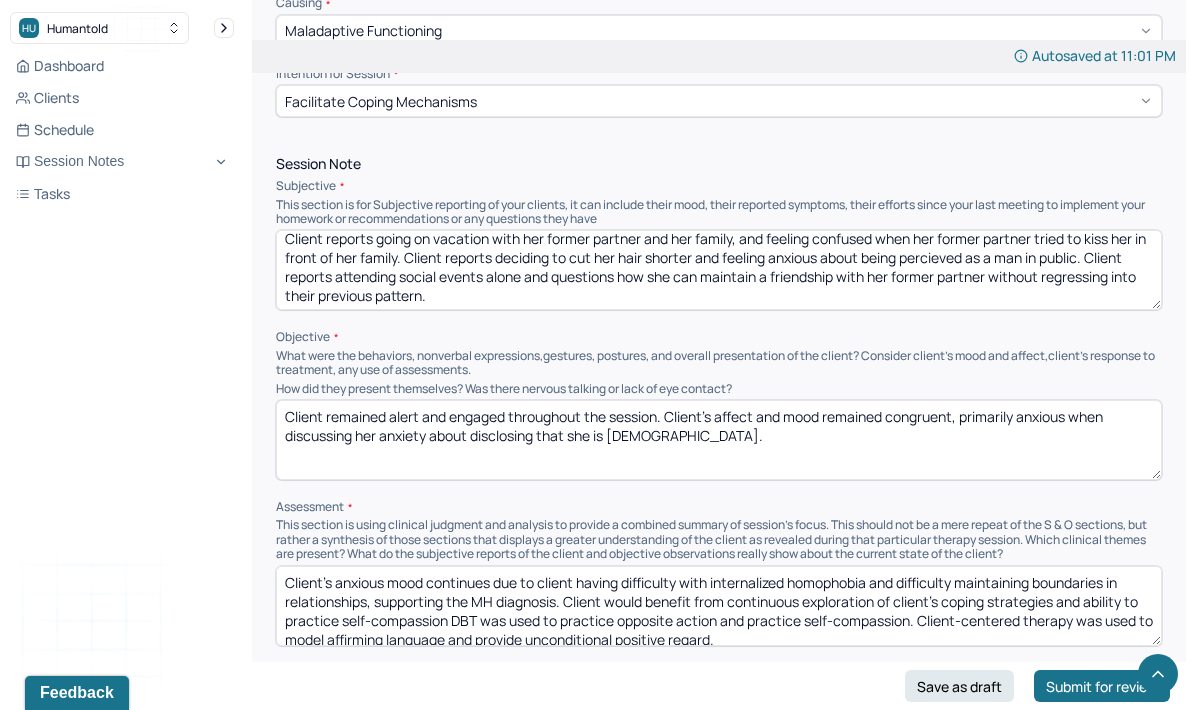 click on "Client reports going on vacation with her former partner and her family, and feeling confused when her former partner tried to kiss her in front of her family. Client reports deciding to cut her hair shorter and feeling anxious about being percieved as a man in public. Client reports attending social events alone and questions how she can maintain a friendship with her former partner without regressing into their previous pattern." at bounding box center [719, 270] 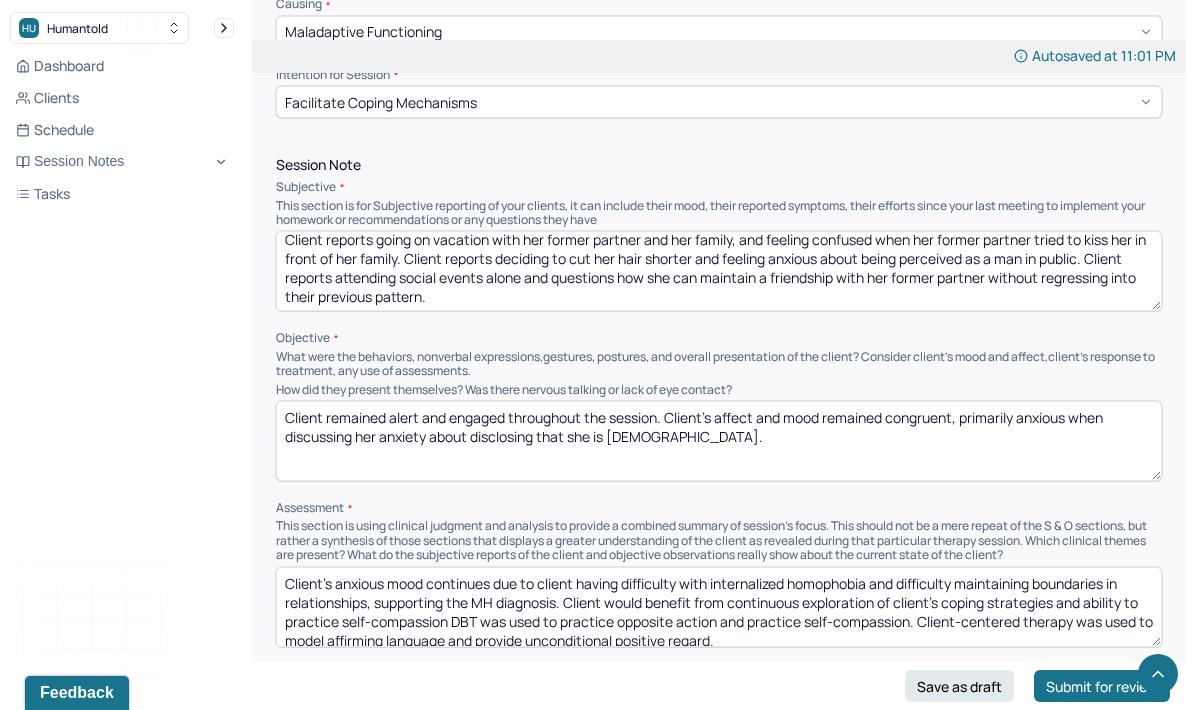 type on "Client reports going on vacation with her former partner and her family, and feeling confused when her former partner tried to kiss her in front of her family. Client reports deciding to cut her hair shorter and feeling anxious about being perceived as a man in public. Client reports attending social events alone and questions how she can maintain a friendship with her former partner without regressing into their previous pattern." 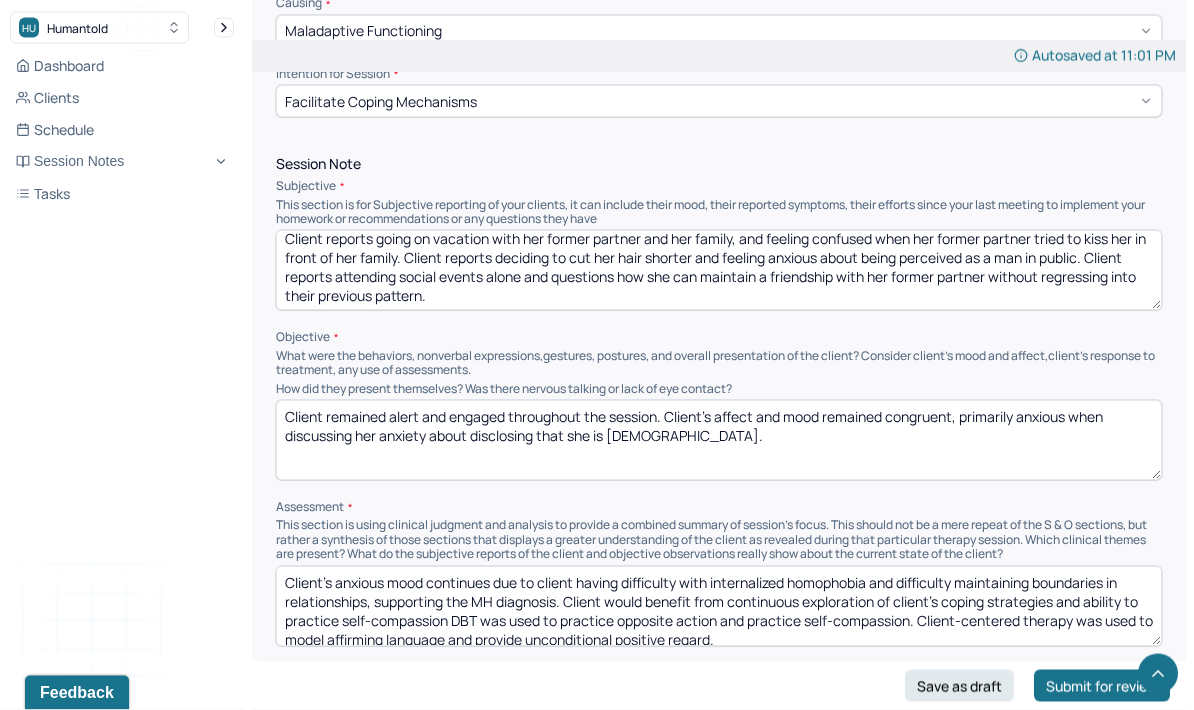 click on "Client remained alert and engaged throughout the session. Client’s affect and mood remained congruent, primarily anxious when discussing her anxiety about disclosing that she is [DEMOGRAPHIC_DATA]." at bounding box center (719, 441) 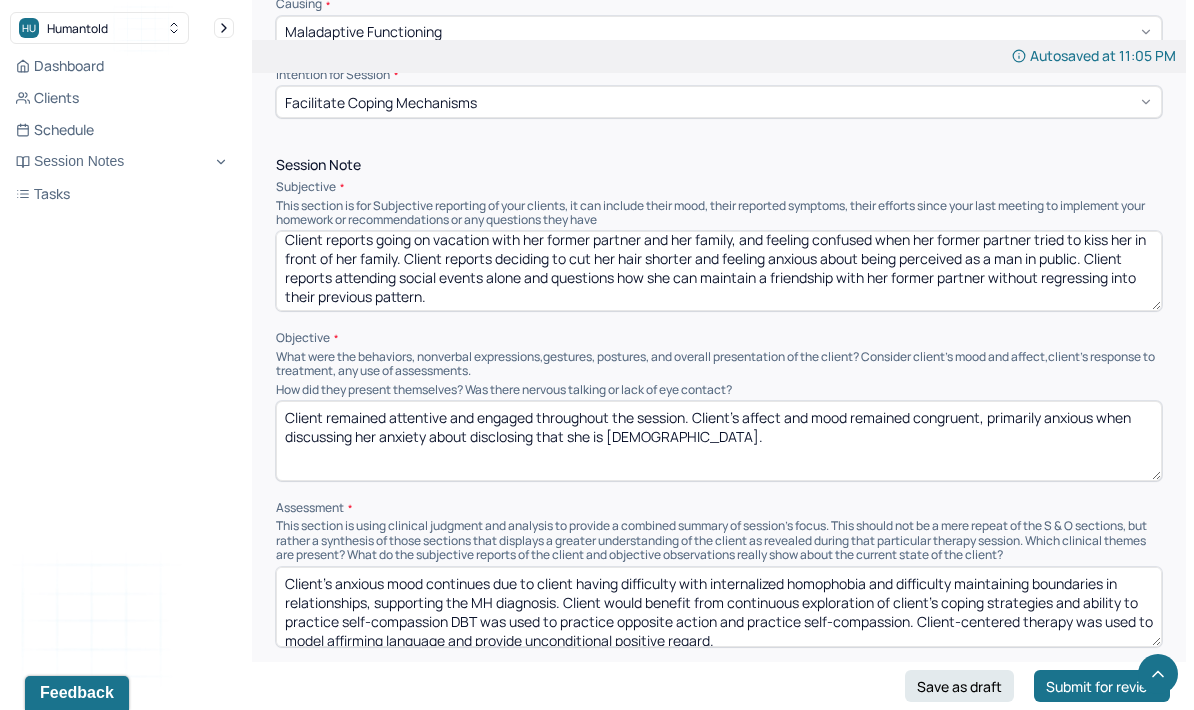 click on "Client remained attentive and engaged throughout the session. Client’s affect and mood remained congruent, primarily anxious when discussing her anxiety about disclosing that she is [DEMOGRAPHIC_DATA]." at bounding box center [719, 441] 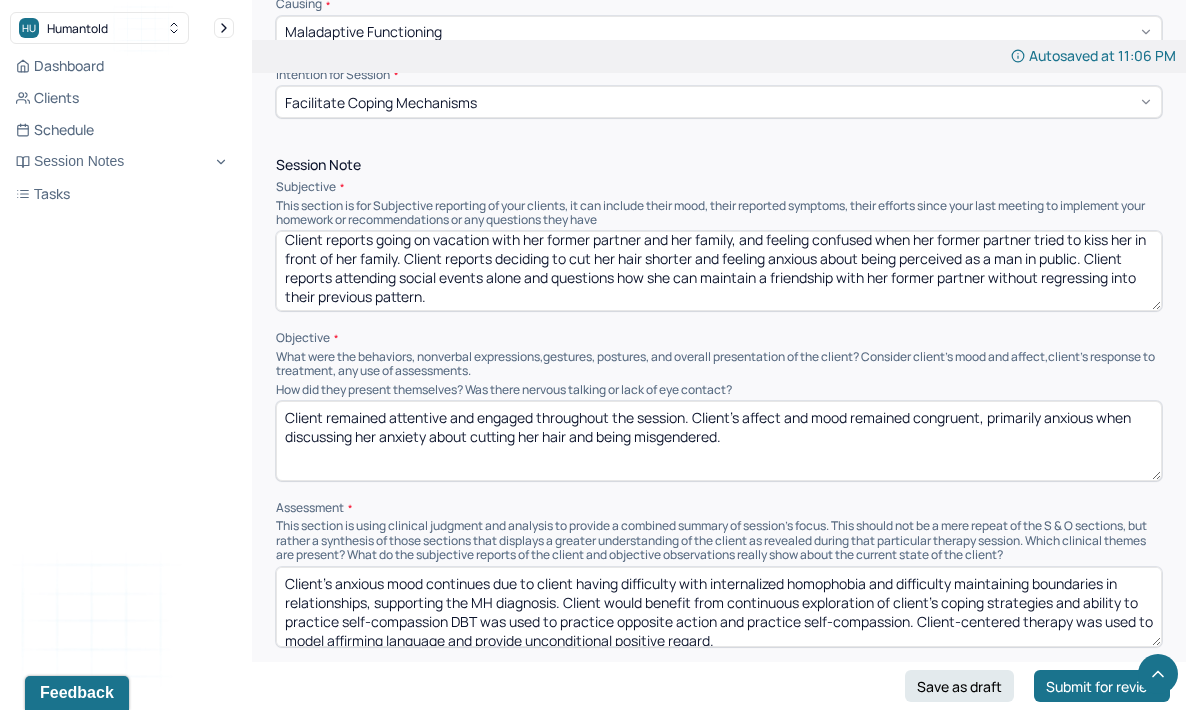 type on "Client remained attentive and engaged throughout the session. Client’s affect and mood remained congruent, primarily anxious when discussing her anxiety about cutting her hair and being misgendered." 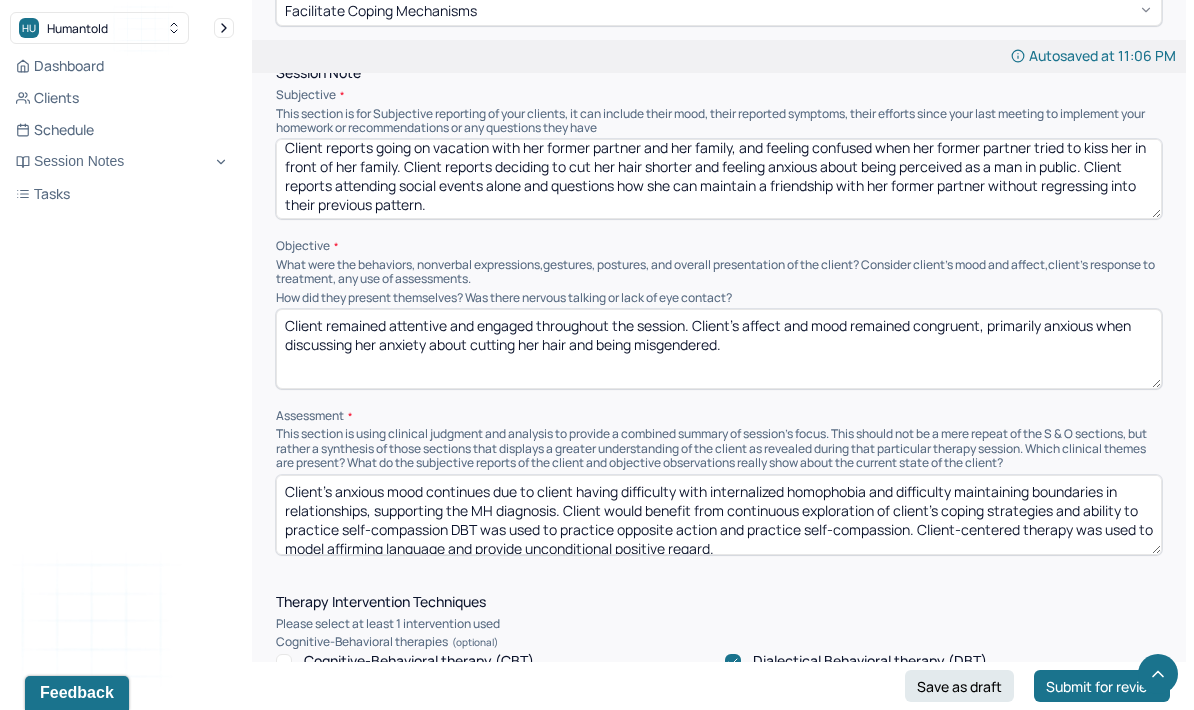 scroll, scrollTop: 1166, scrollLeft: 0, axis: vertical 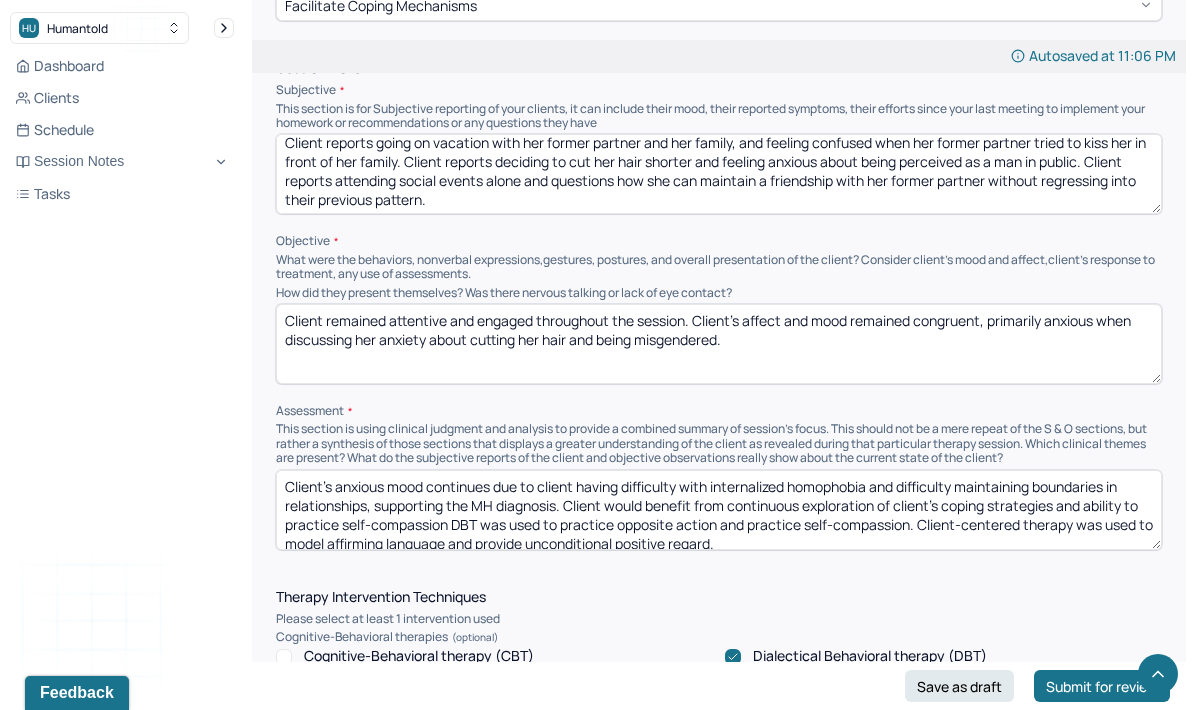 click on "Client's anxious mood continues due to client having difficulty with internalized homophobia and difficulty maintaining boundaries in relationships, supporting the MH diagnosis. Client would benefit from continuous exploration of client’s coping strategies and ability to practice self-compassion DBT was used to practice opposite action and practice self-compassion. Client-centered therapy was used to model affirming language and provide unconditional positive regard." at bounding box center [719, 510] 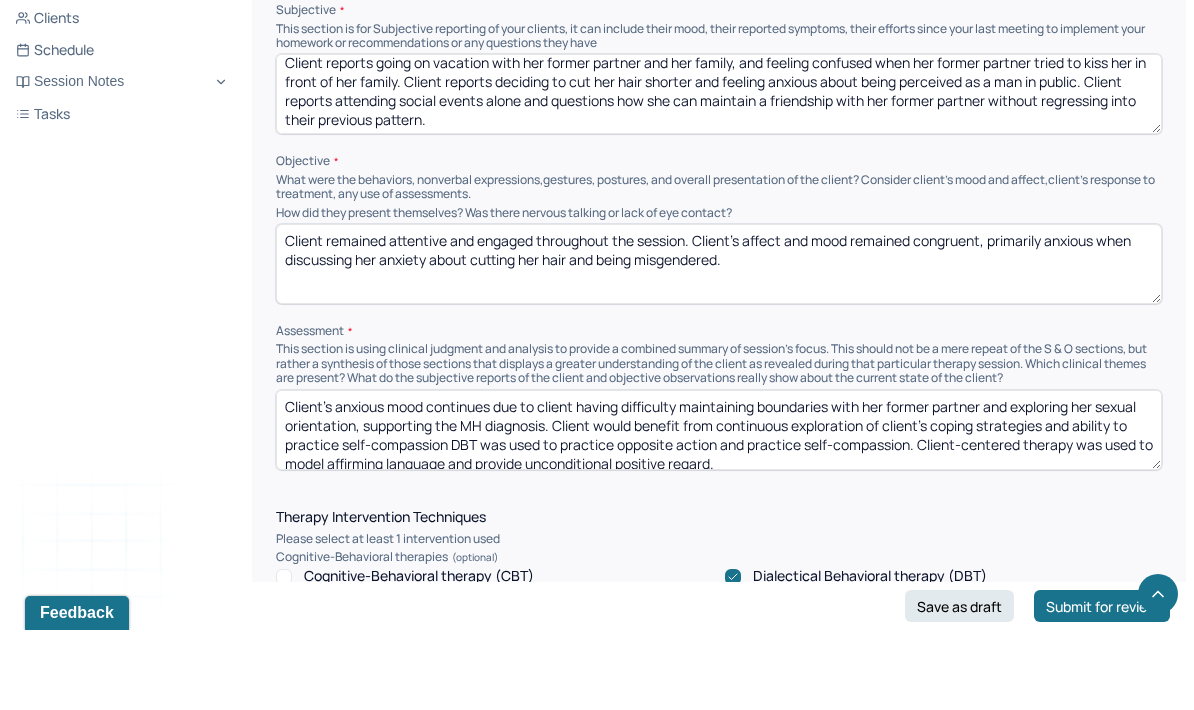 click on "Client's anxious mood continues due to client having difficulty maintaining boundaries with her former partner and exploring her sexual orientation, supporting the MH diagnosis. Client would benefit from continuous exploration of client’s coping strategies and ability to practice self-compassion DBT was used to practice opposite action and practice self-compassion. Client-centered therapy was used to model affirming language and provide unconditional positive regard." at bounding box center (719, 510) 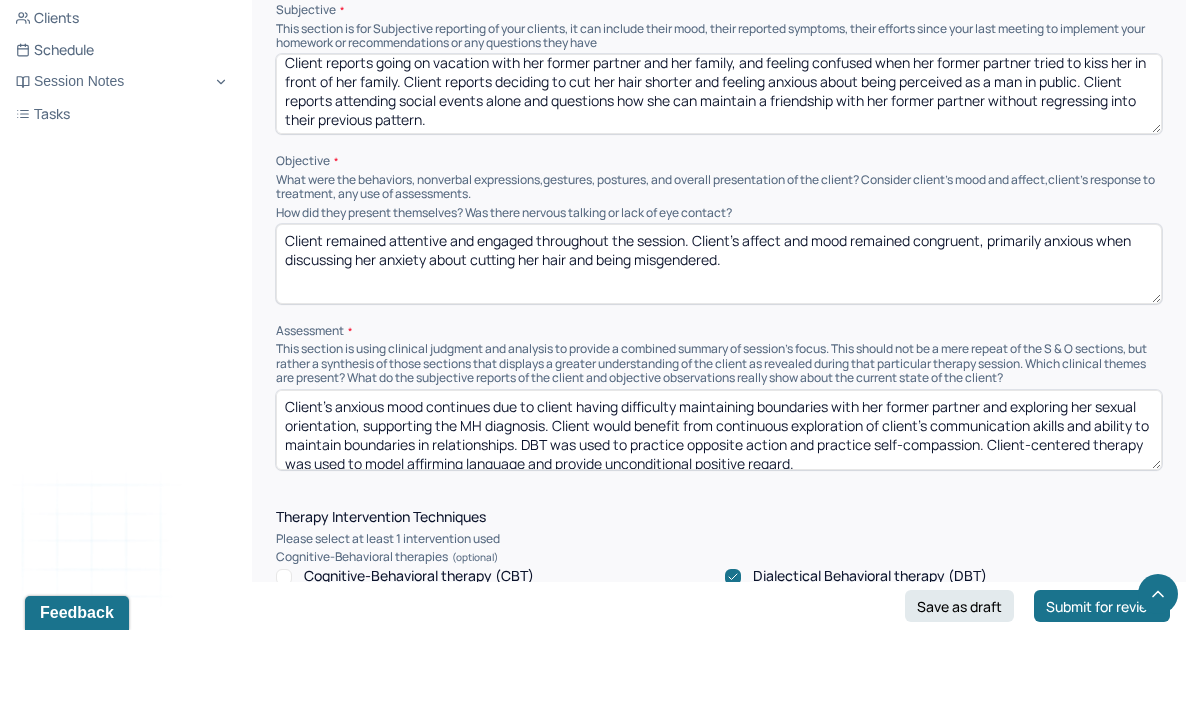 click on "Client's anxious mood continues due to client having difficulty maintaining boundaries with her former partner and exploring her sexual orientation, supporting the MH diagnosis. Client would benefit from continuous exploration of client’s communication akills and ability to maintain boundaries in relationships. DBT was used to practice opposite action and practice self-compassion. Client-centered therapy was used to model affirming language and provide unconditional positive regard." at bounding box center [719, 510] 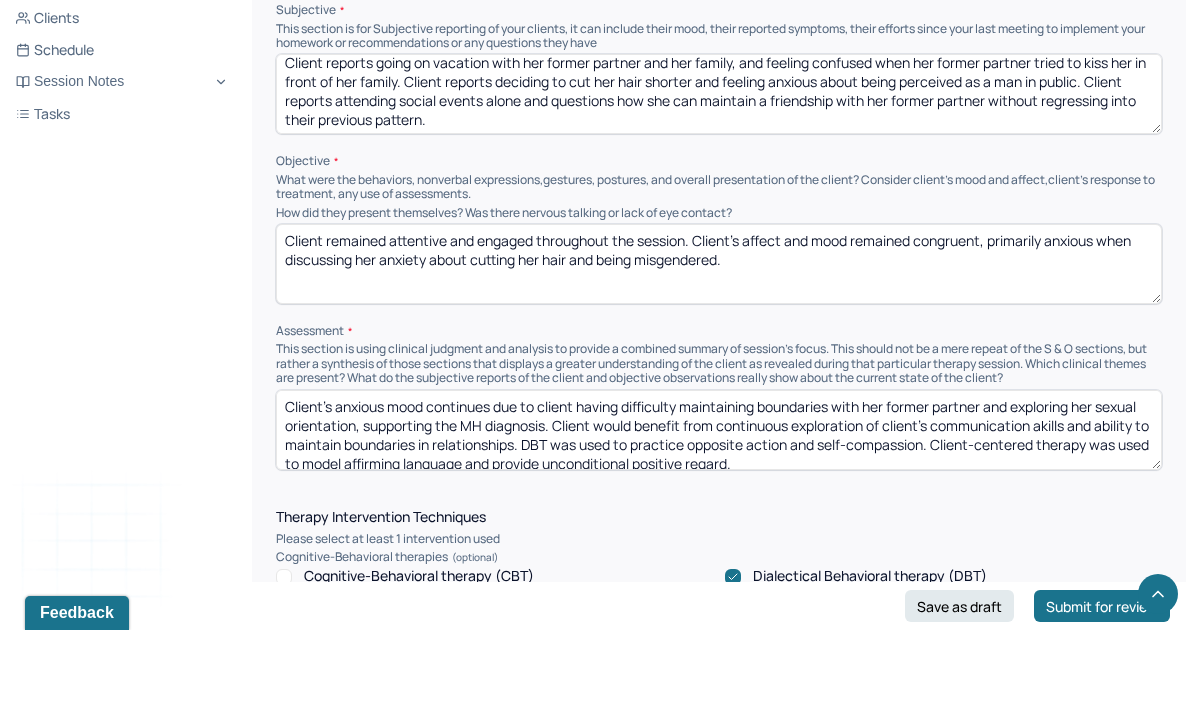 click on "Client's anxious mood continues due to client having difficulty maintaining boundaries with her former partner and exploring her sexual orientation, supporting the MH diagnosis. Client would benefit from continuous exploration of client’s communication akills and ability to maintain boundaries in relationships. DBT was used to practice opposite action and self-compassion. Client-centered therapy was used to model affirming language and provide unconditional positive regard." at bounding box center (719, 510) 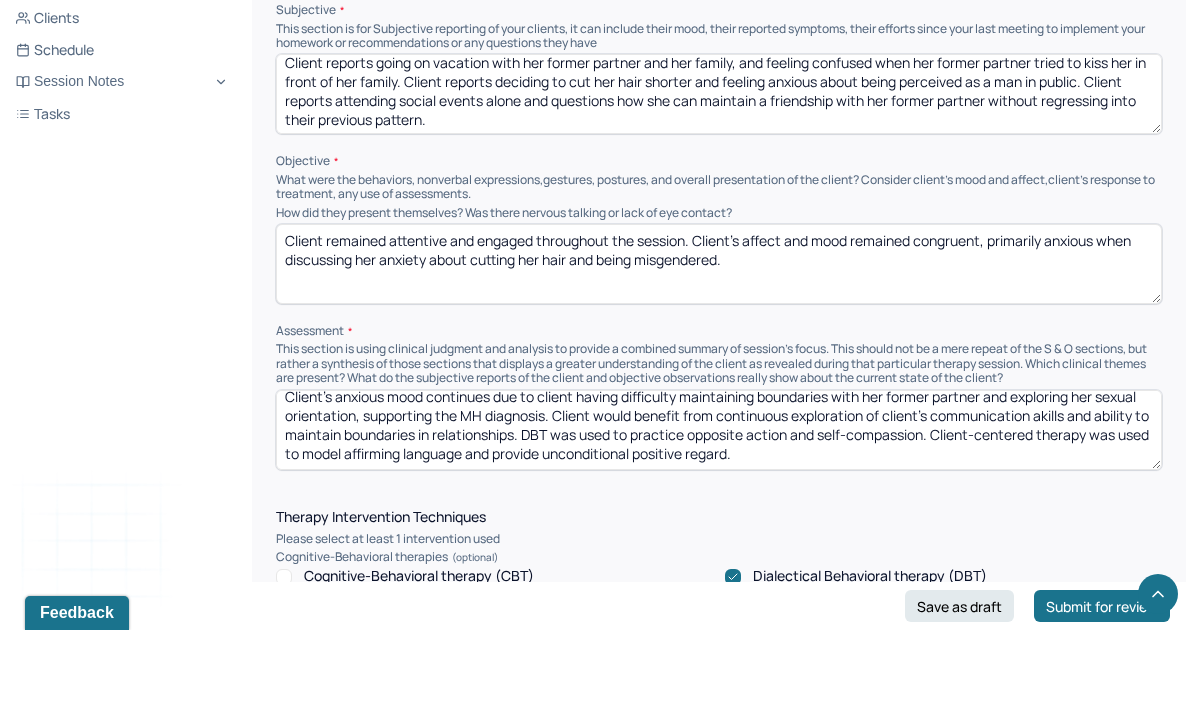 click on "Client's anxious mood continues due to client having difficulty maintaining boundaries with her former partner and exploring her sexual orientation, supporting the MH diagnosis. Client would benefit from continuous exploration of client’s communication akills and ability to maintain boundaries in relationships. DBT was used to practice opposite action and self-compassion. Client-centered therapy was used to model affirming language and provide unconditional positive regard." at bounding box center (719, 510) 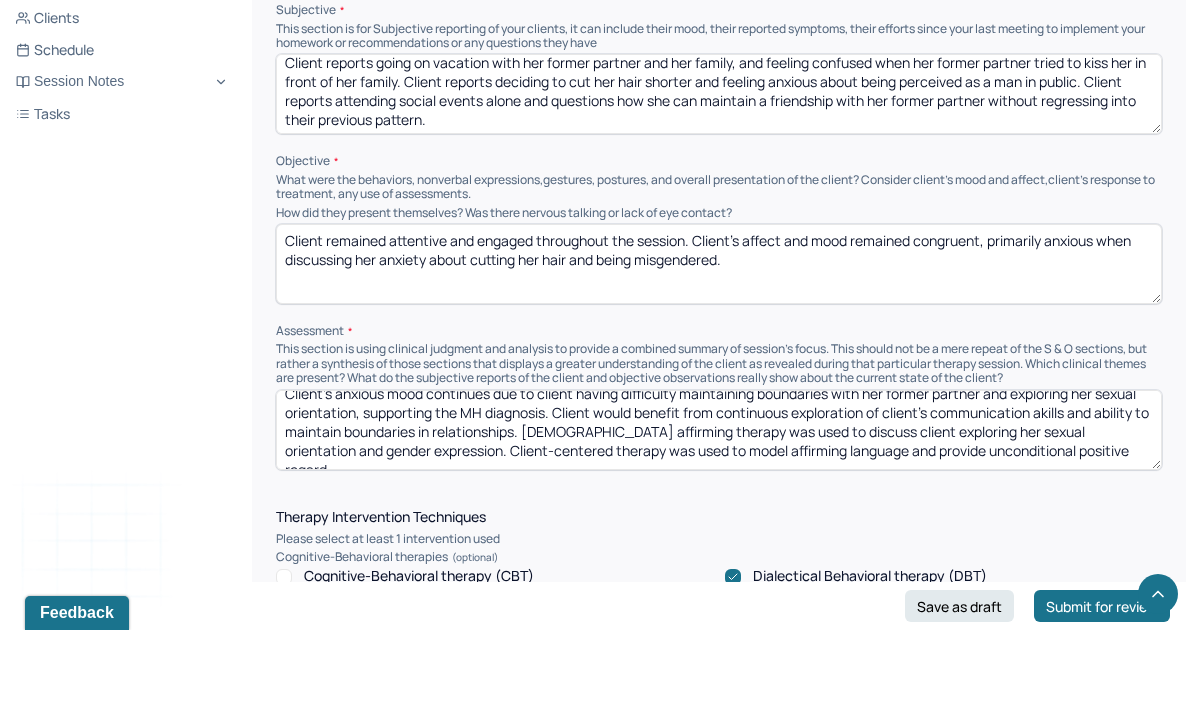 click on "Client's anxious mood continues due to client having difficulty maintaining boundaries with her former partner and exploring her sexual orientation, supporting the MH diagnosis. Client would benefit from continuous exploration of client’s communication akills and ability to maintain boundaries in relationships. [DEMOGRAPHIC_DATA] affirming therapy was used to discuss client exploring her sexual orientation and gender expression. Client-centered therapy was used to model affirming language and provide unconditional positive regard." at bounding box center [719, 510] 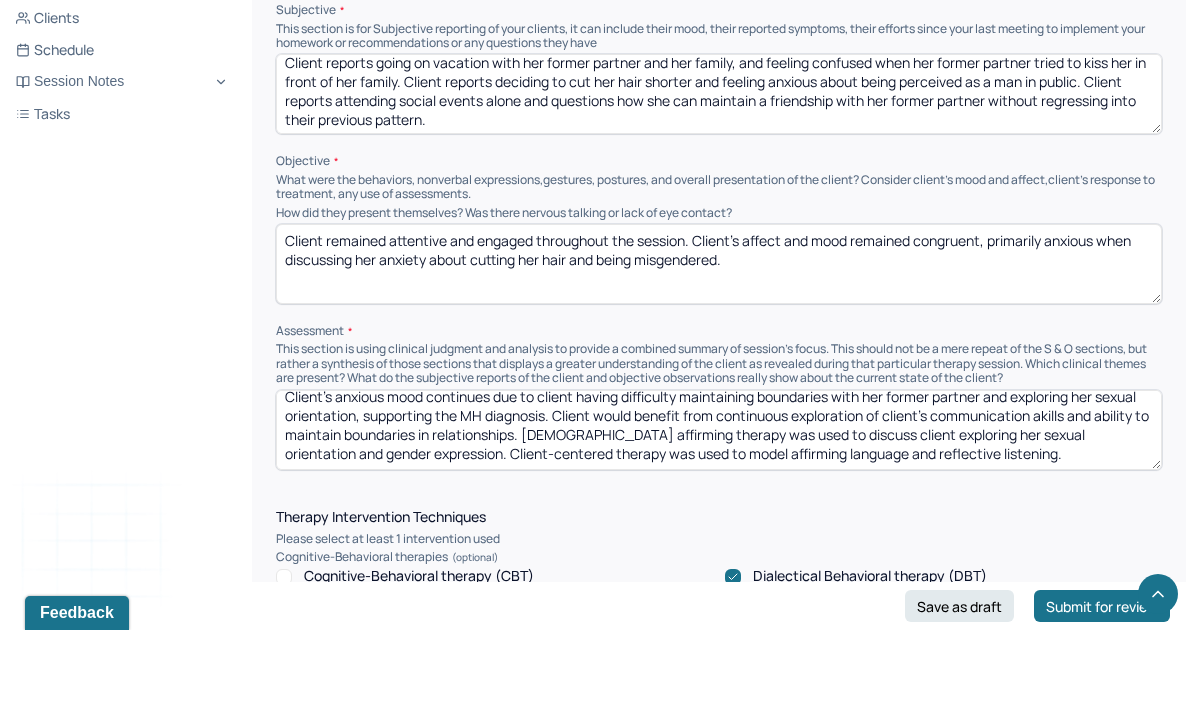 click on "Client's anxious mood continues due to client having difficulty maintaining boundaries with her former partner and exploring her sexual orientation, supporting the MH diagnosis. Client would benefit from continuous exploration of client’s communication akills and ability to maintain boundaries in relationships. [DEMOGRAPHIC_DATA] affirming therapy was used to discuss client exploring her sexual orientation and gender expression. Client-centered therapy was used to model affirming language and re." at bounding box center [719, 510] 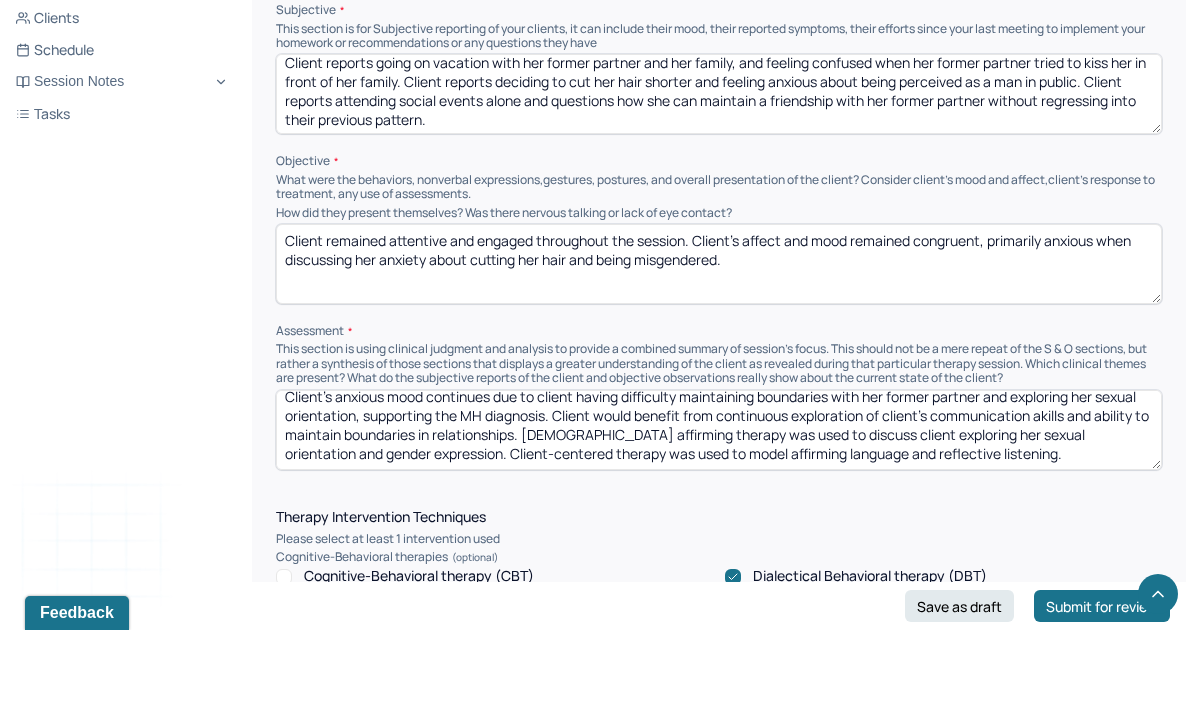 scroll, scrollTop: 1363, scrollLeft: 0, axis: vertical 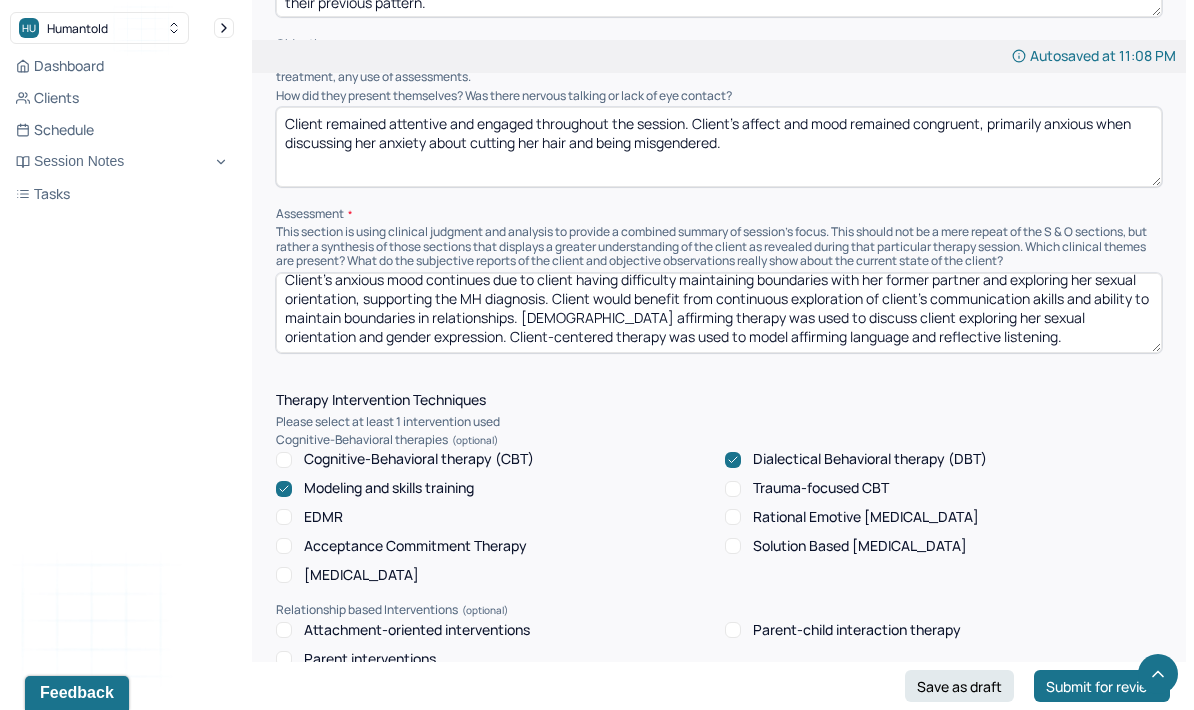 click on "Client's anxious mood continues due to client having difficulty maintaining boundaries with her former partner and exploring her sexual orientation, supporting the MH diagnosis. Client would benefit from continuous exploration of client’s communication akills and ability to maintain boundaries in relationships. [DEMOGRAPHIC_DATA] affirming therapy was used to discuss client exploring her sexual orientation and gender expression. Client-centered therapy was used to model affirming language and reflective listening." at bounding box center [719, 313] 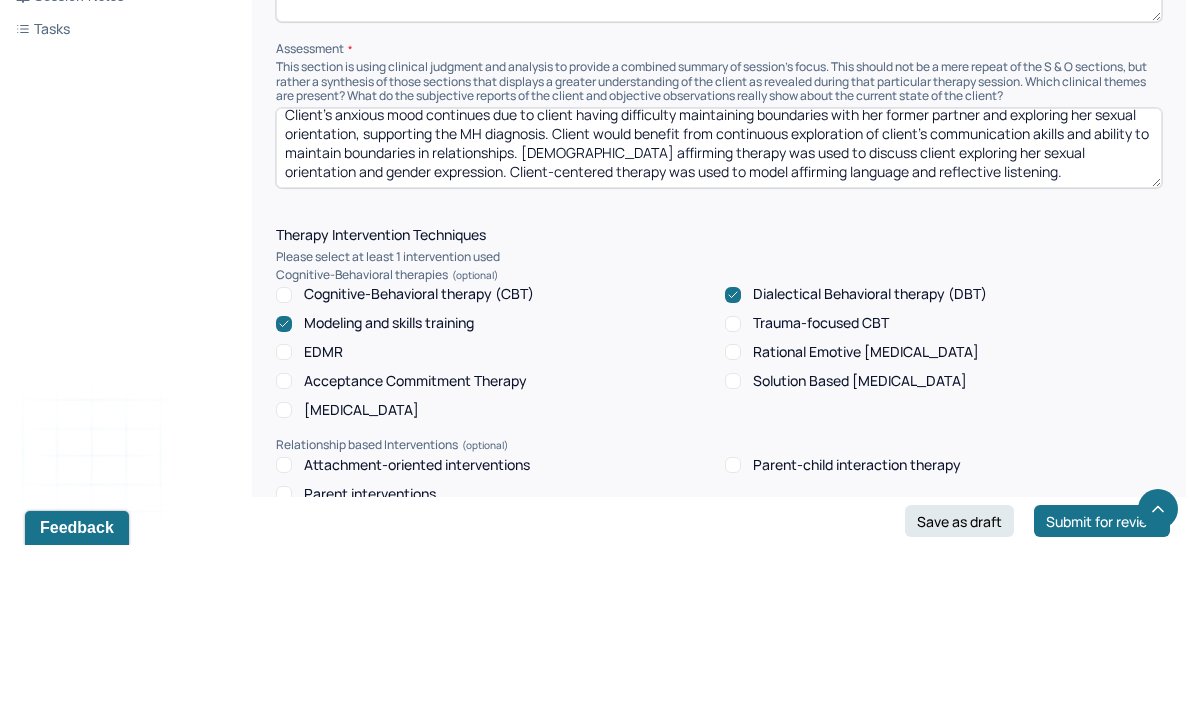 scroll, scrollTop: 1528, scrollLeft: 0, axis: vertical 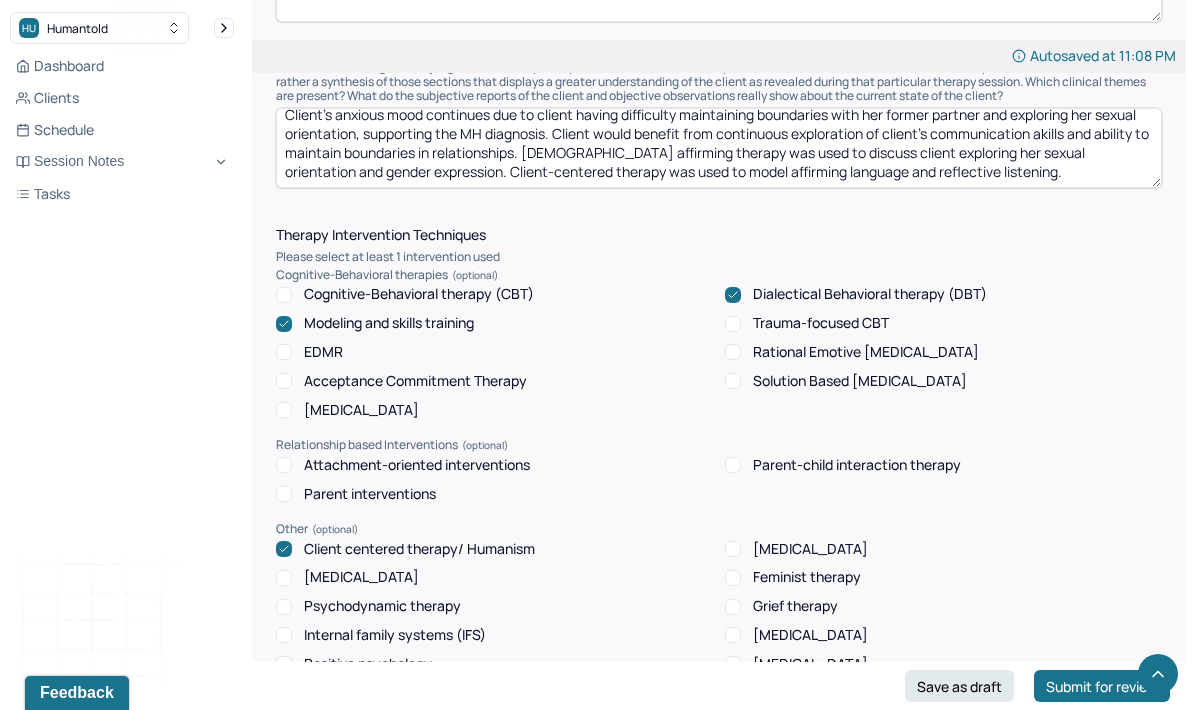 click on "Client's anxious mood continues due to client having difficulty maintaining boundaries with her former partner and exploring her sexual orientation, supporting the MH diagnosis. Client would benefit from continuous exploration of client’s communication akills and ability to maintain boundaries in relationships. [DEMOGRAPHIC_DATA] affirming therapy was used to discuss client exploring her sexual orientation and gender expression. Client-centered therapy was used to model affirming language and reflective listening." at bounding box center [719, 148] 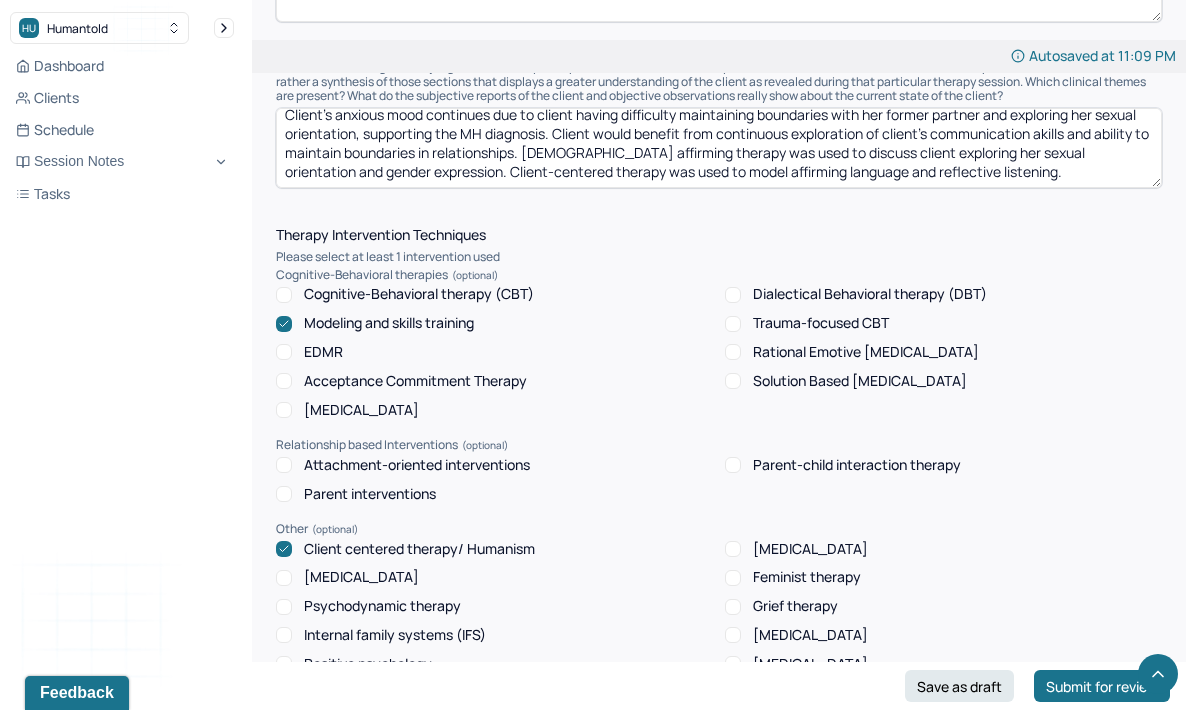 scroll, scrollTop: 13, scrollLeft: 0, axis: vertical 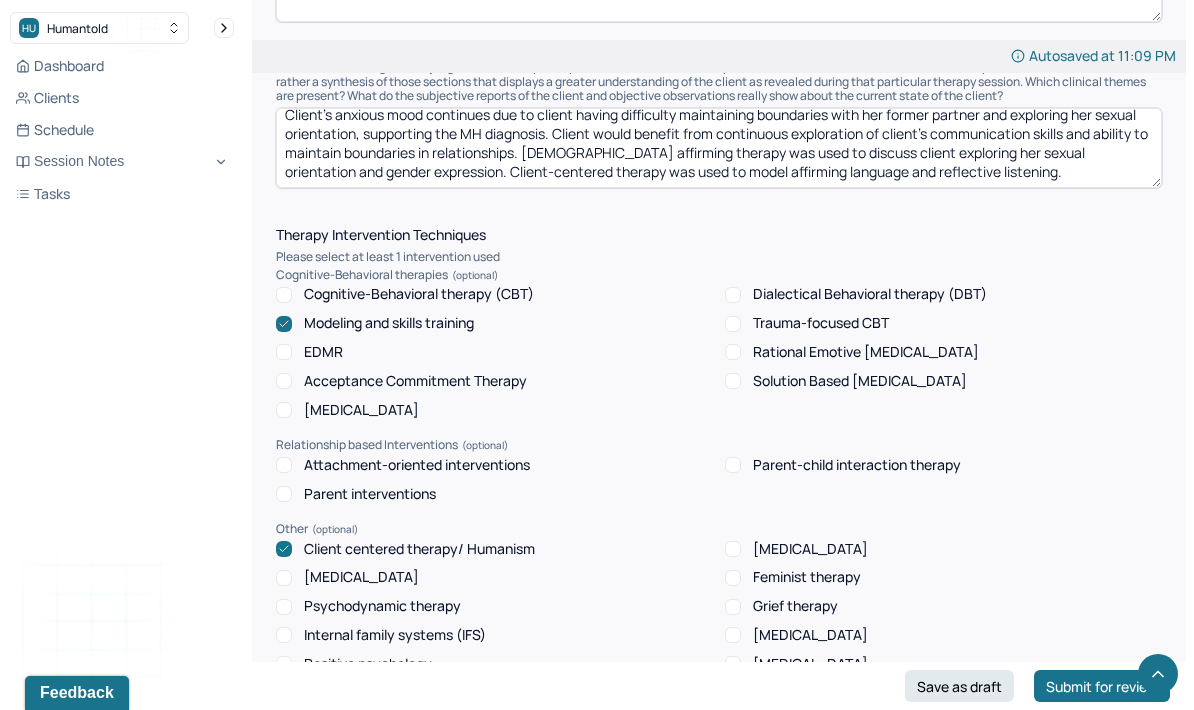 type on "Client's anxious mood continues due to client having difficulty maintaining boundaries with her former partner and exploring her sexual orientation, supporting the MH diagnosis. Client would benefit from continuous exploration of client’s communication skills and ability to maintain boundaries in relationships. [DEMOGRAPHIC_DATA] affirming therapy was used to discuss client exploring her sexual orientation and gender expression. Client-centered therapy was used to model affirming language and reflective listening." 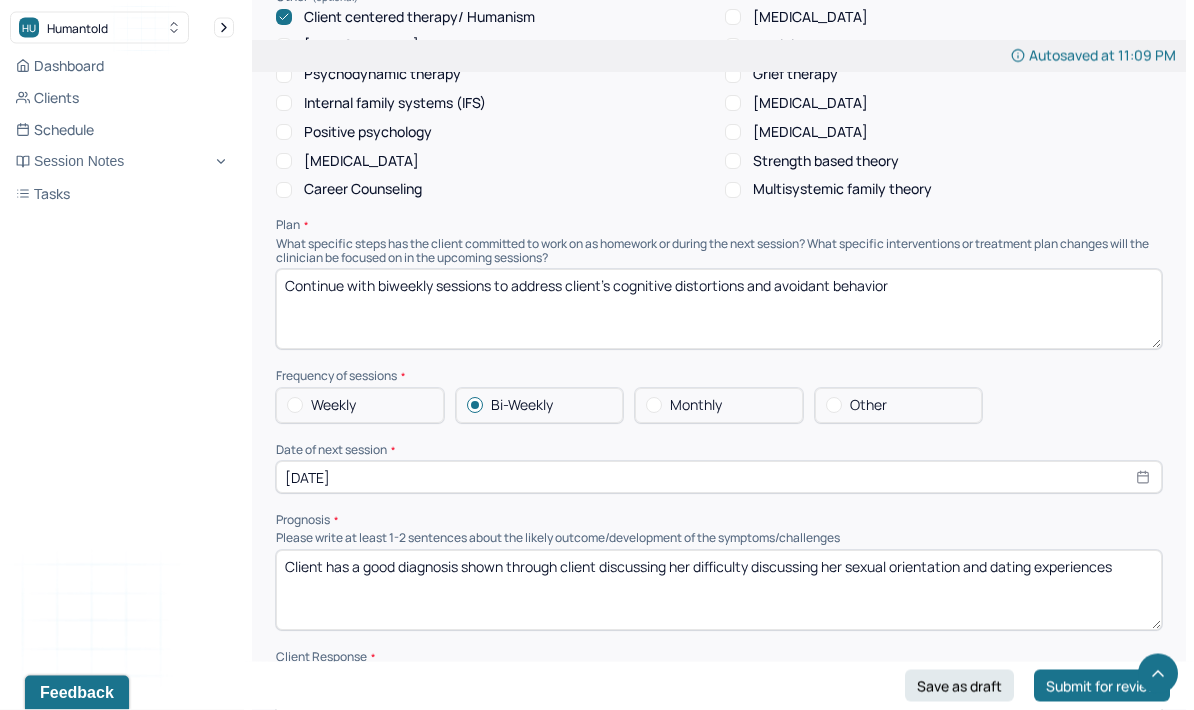 scroll, scrollTop: 2061, scrollLeft: 0, axis: vertical 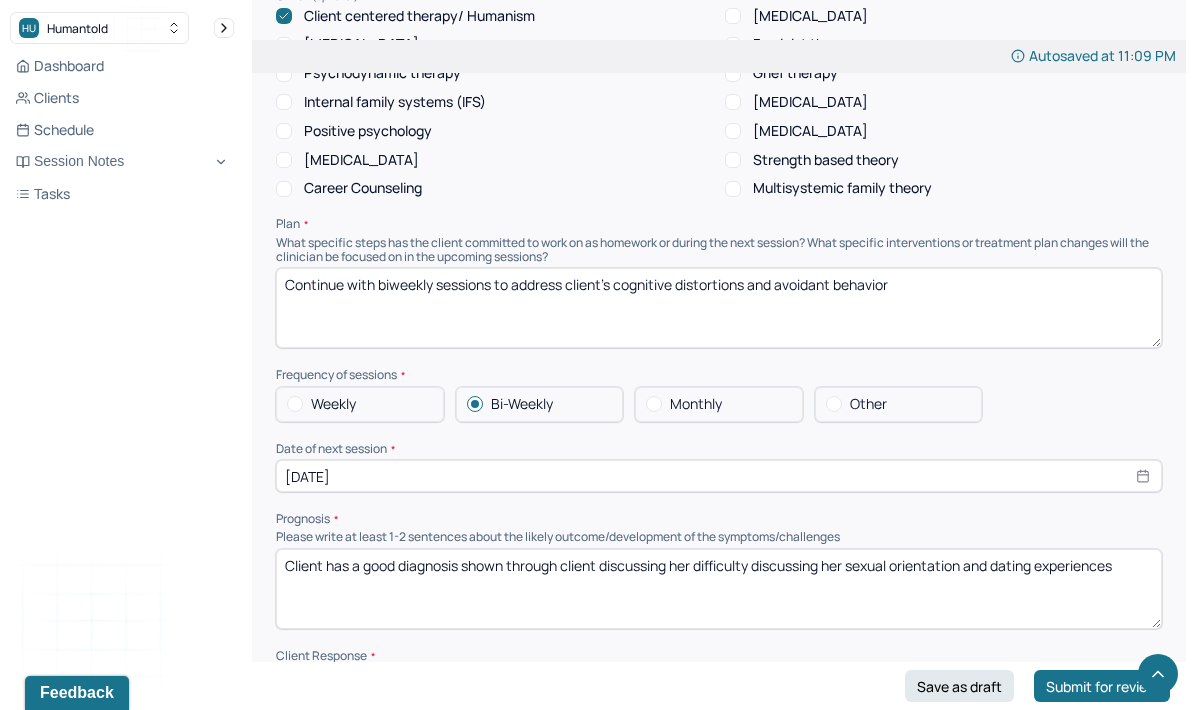 click on "[DATE]" at bounding box center [719, 476] 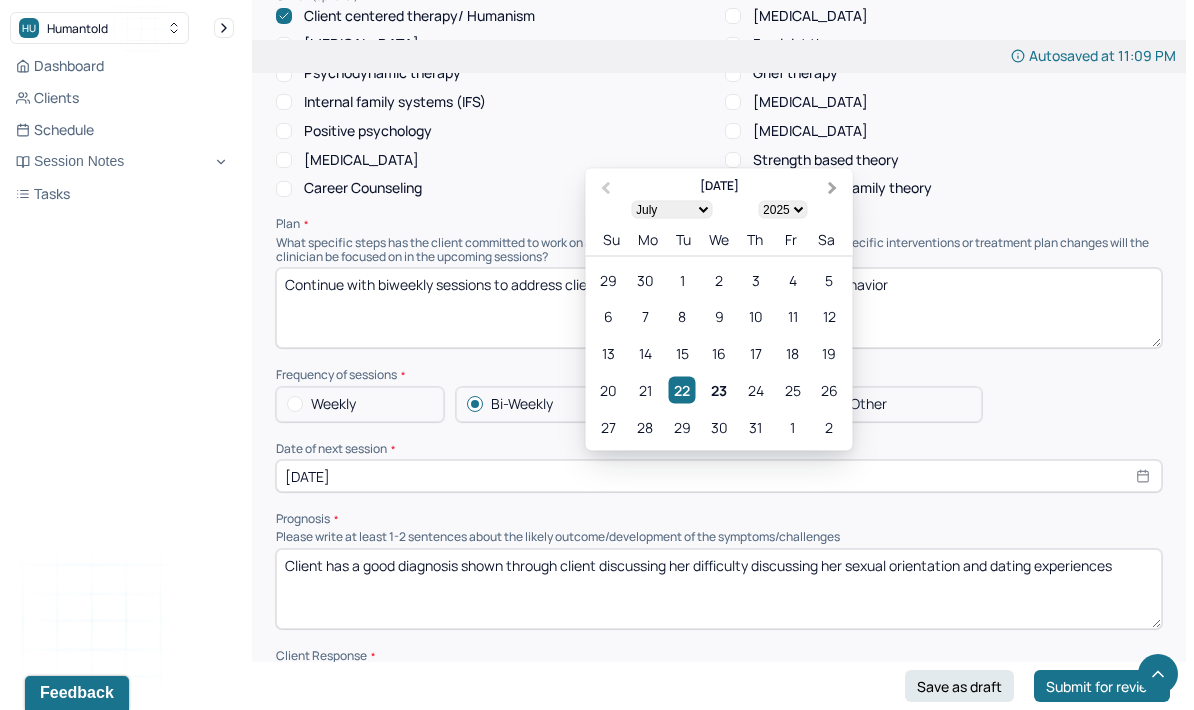 click on "Next Month" at bounding box center [835, 190] 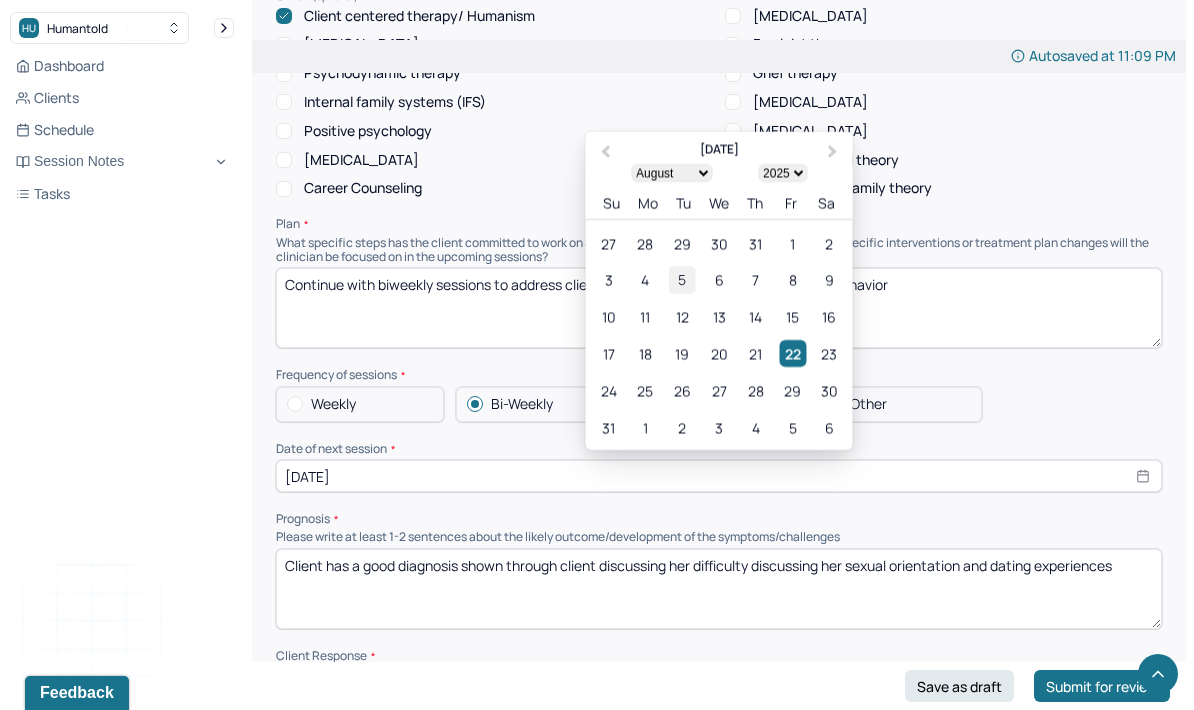 click on "5" at bounding box center [682, 279] 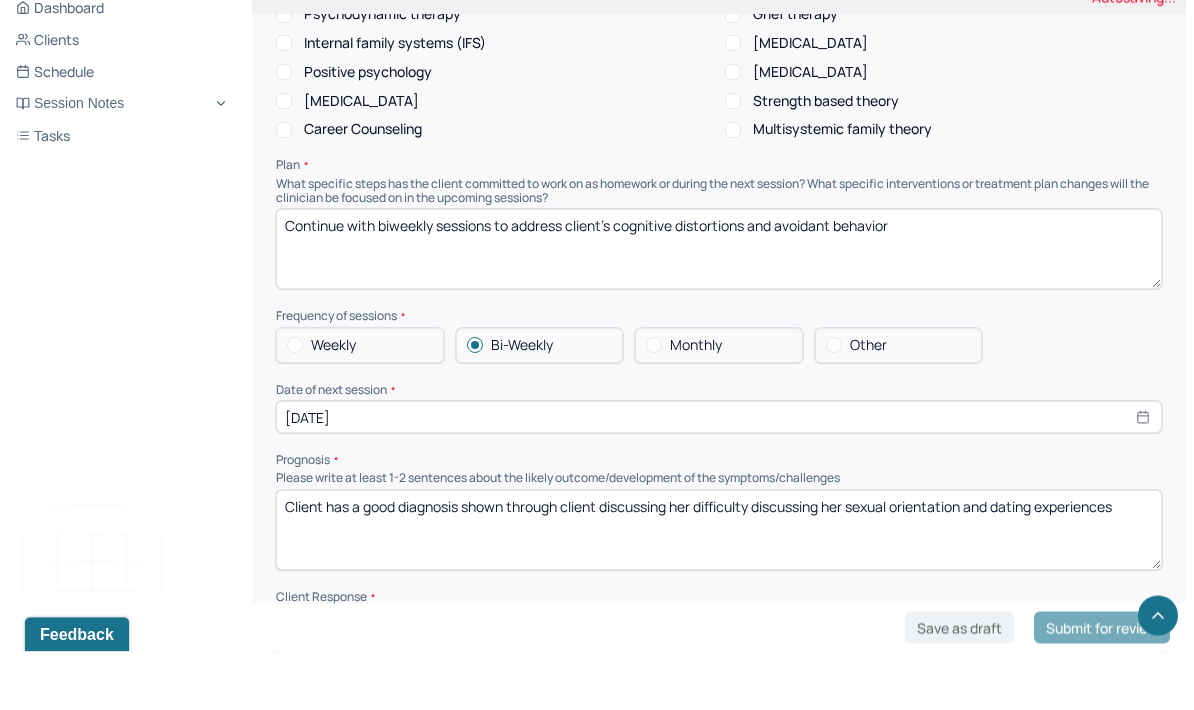 click on "Client has a good diagnosis shown through client discussing her difficulty discussing her sexual orientation and dating experiences" at bounding box center [719, 589] 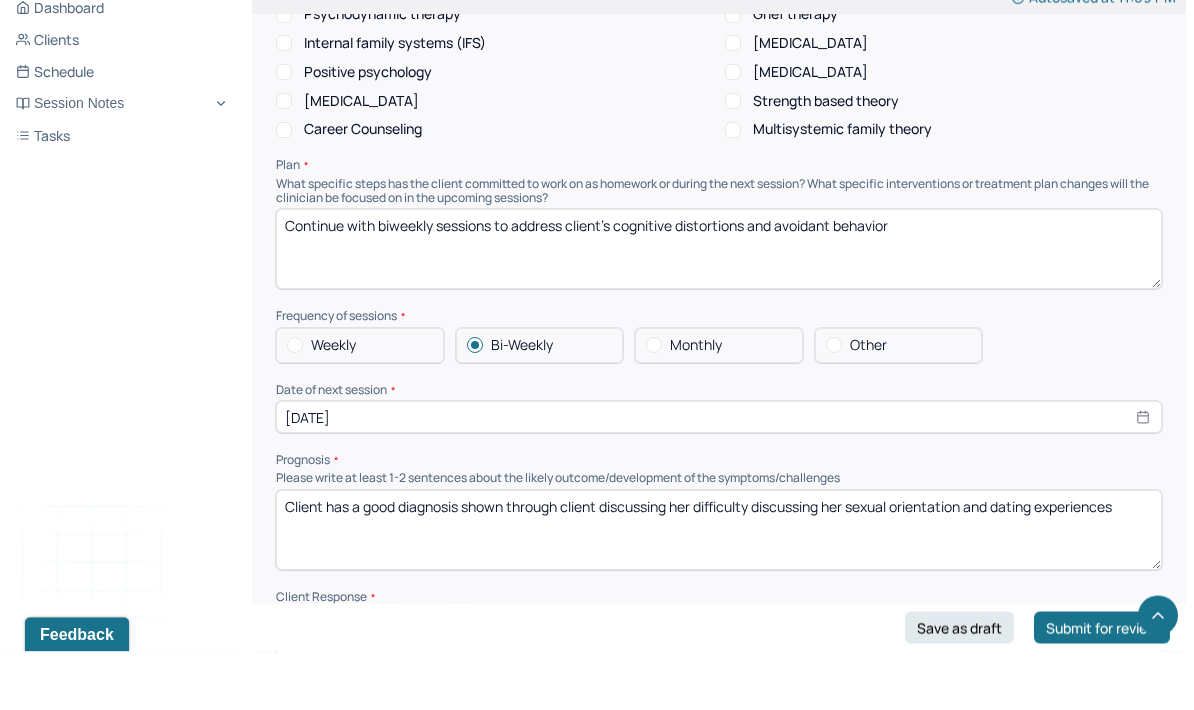 click on "Client has a good diagnosis shown through client discussing her difficulty discussing her sexual orientation and dating experiences" at bounding box center (719, 589) 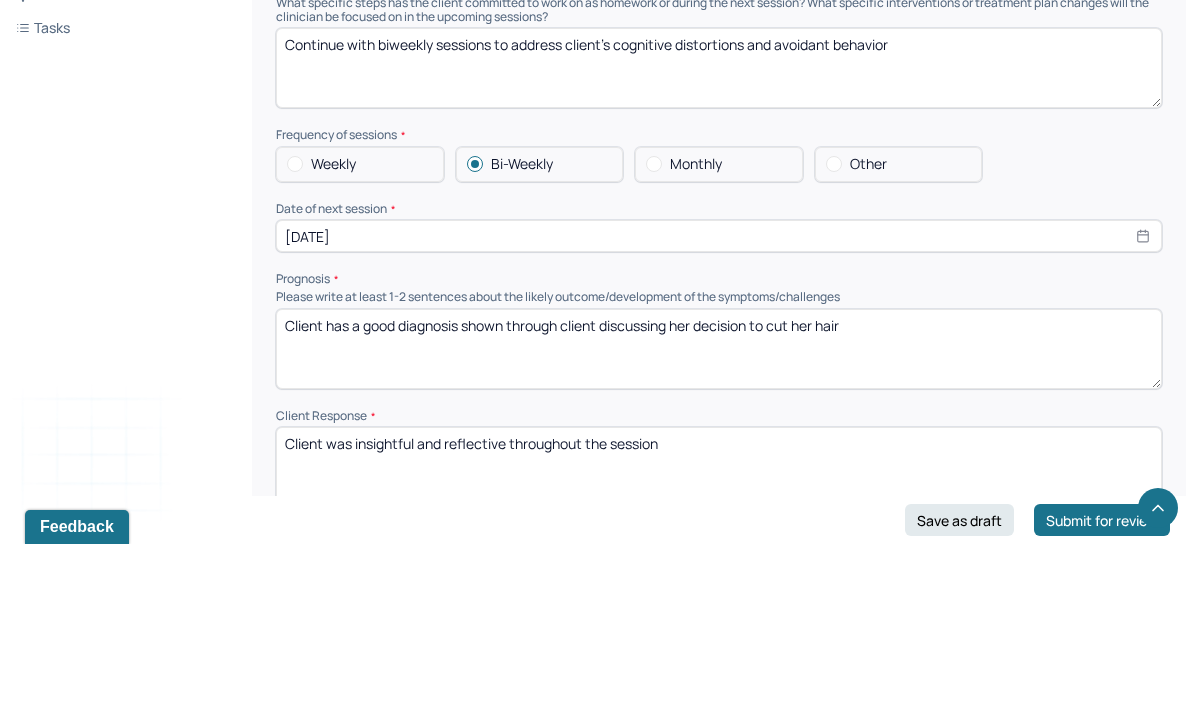 scroll, scrollTop: 2151, scrollLeft: 0, axis: vertical 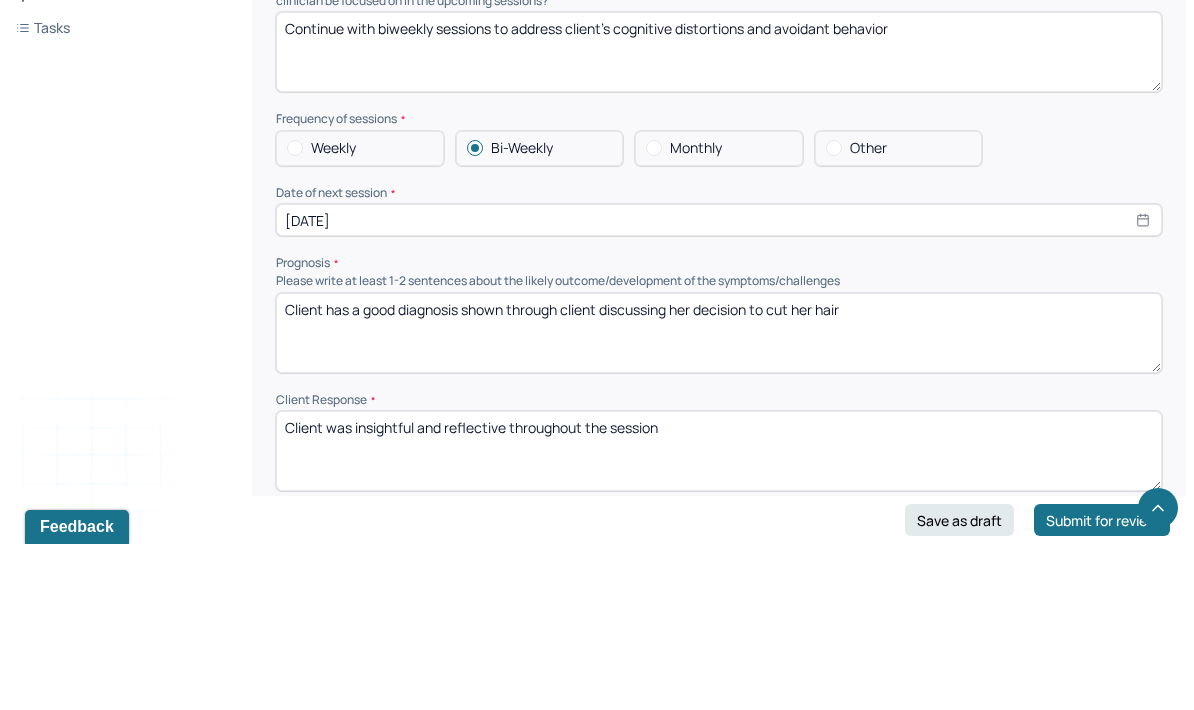 type on "Client has a good diagnosis shown through client discussing her decision to cut her hair" 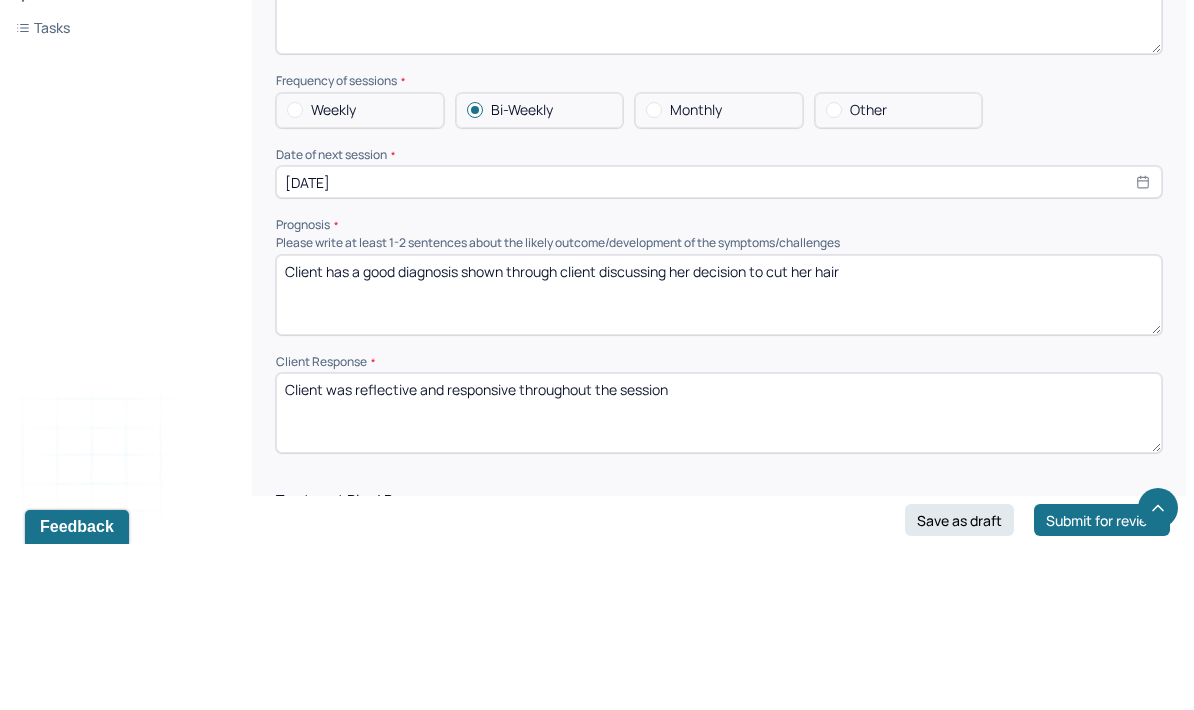 scroll, scrollTop: 2289, scrollLeft: 0, axis: vertical 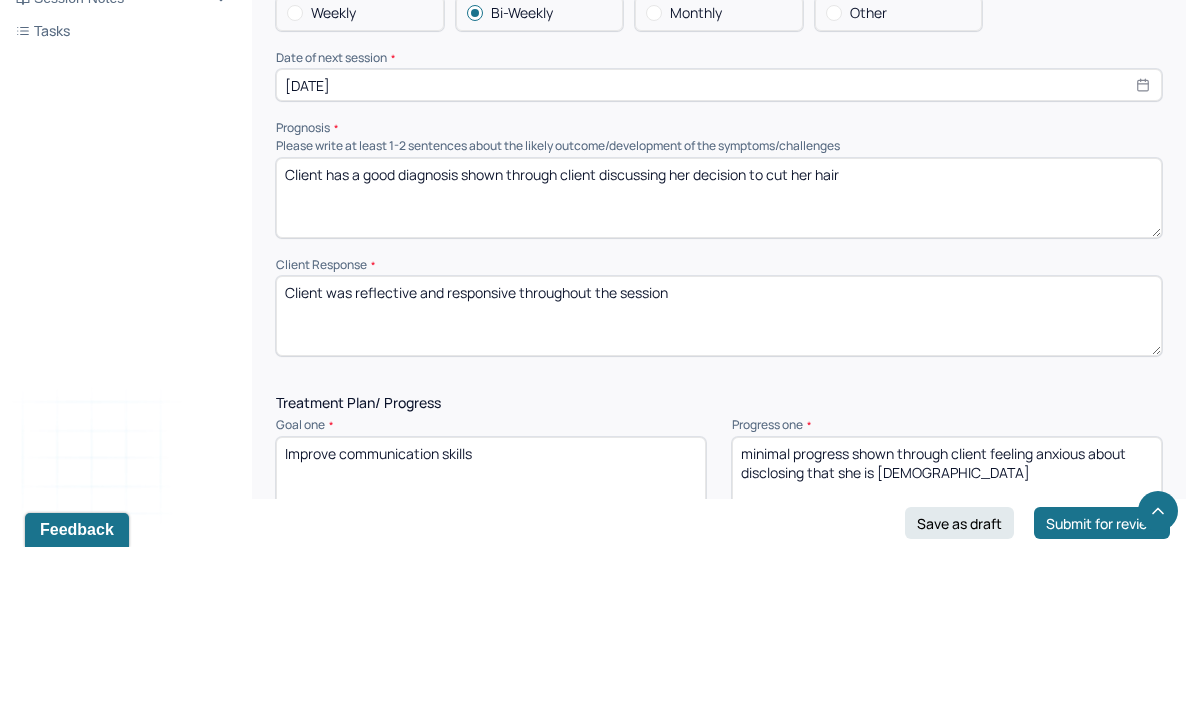 type on "Client was reflective and responsive throughout the session" 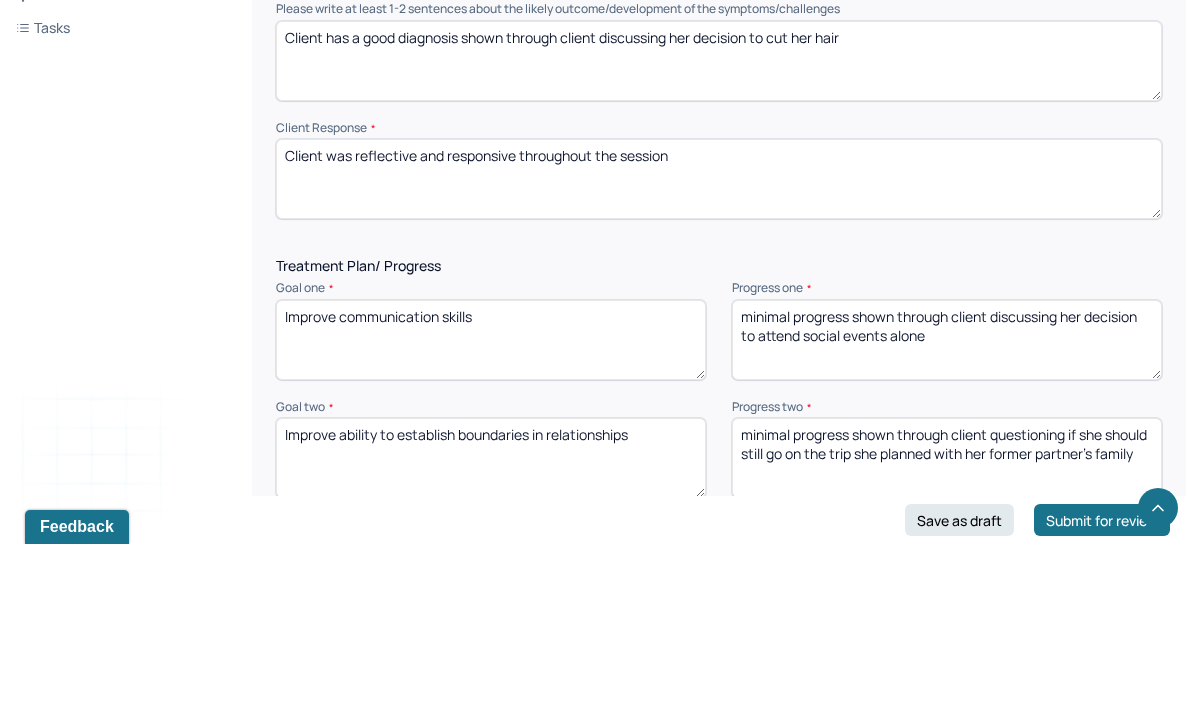 scroll, scrollTop: 2425, scrollLeft: 0, axis: vertical 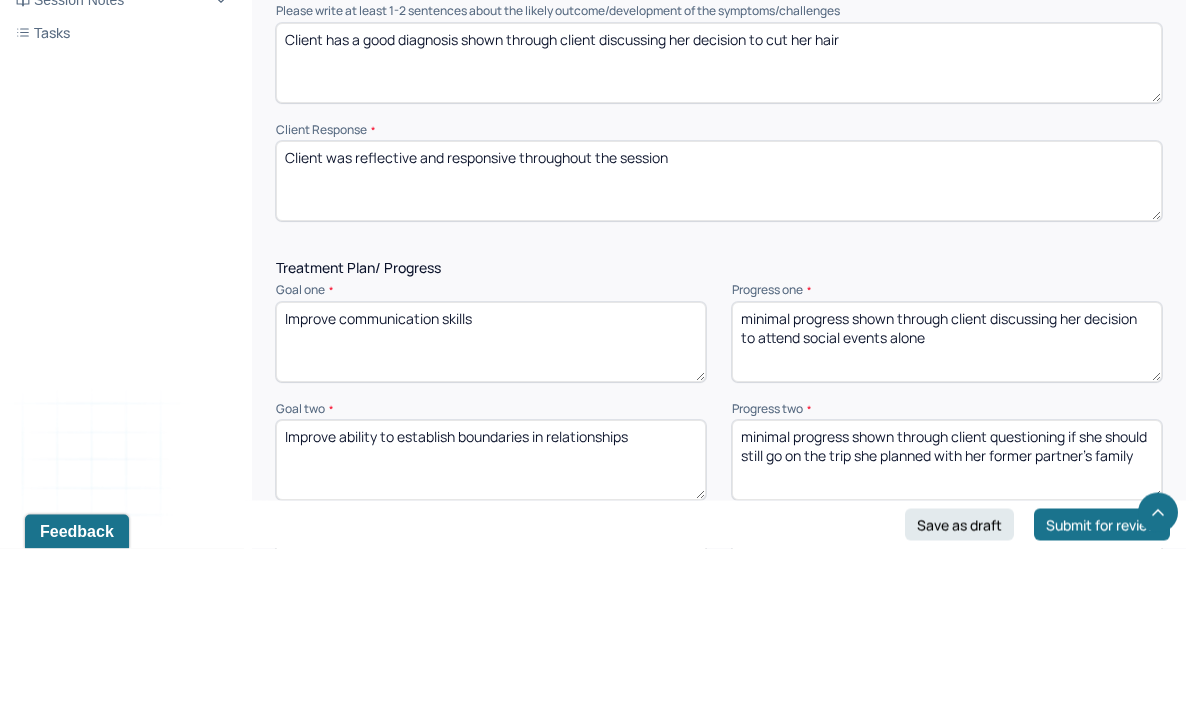 type on "minimal progress shown through client discussing her decision to attend social events alone" 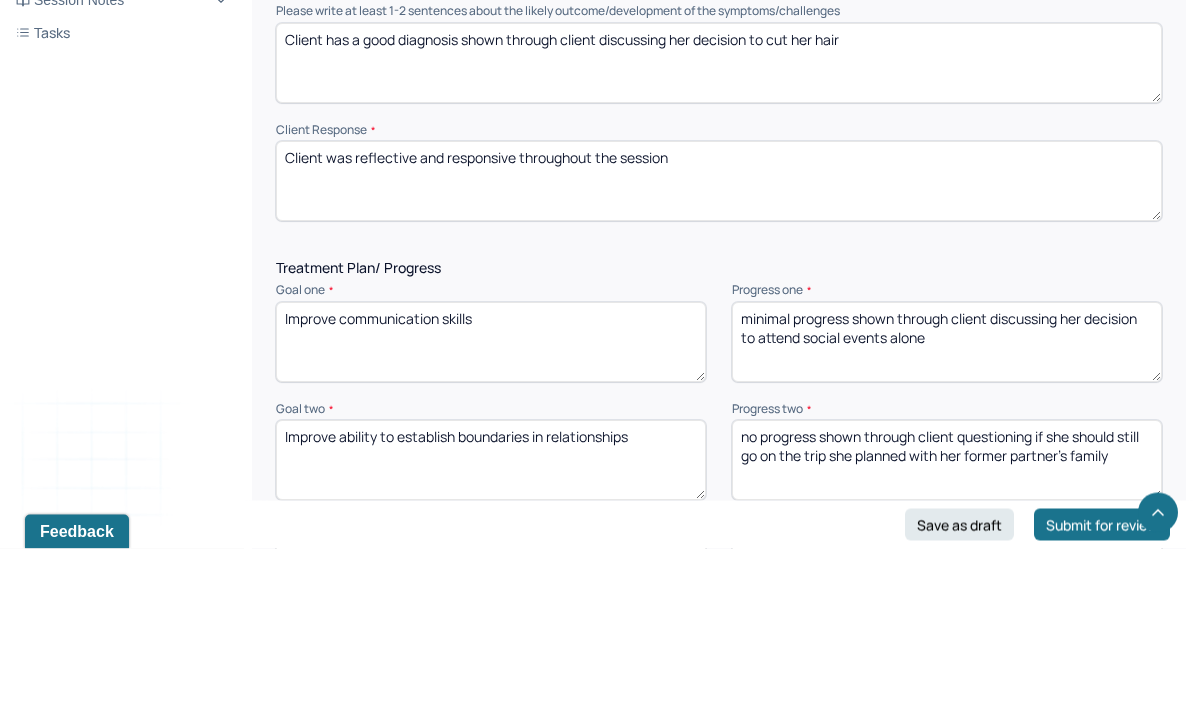 scroll, scrollTop: 2501, scrollLeft: 0, axis: vertical 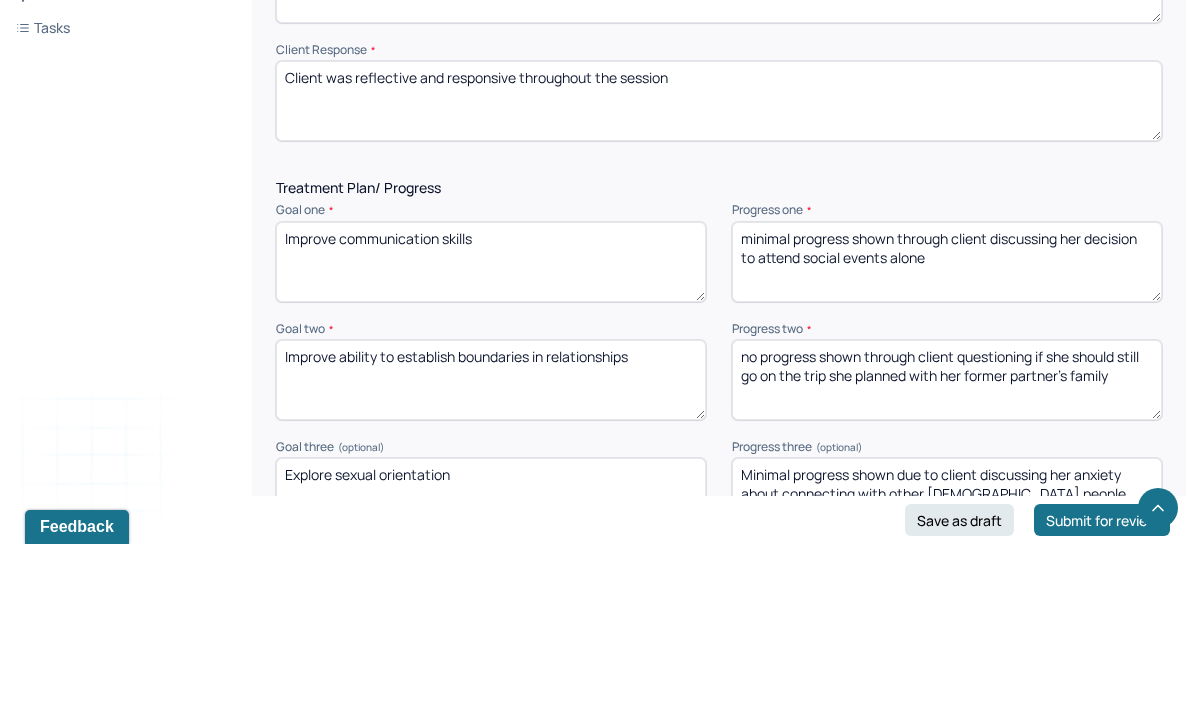 click on "no progress shown through client questioning if she should still go on the trip she planned with her former partner’s family" at bounding box center (947, 546) 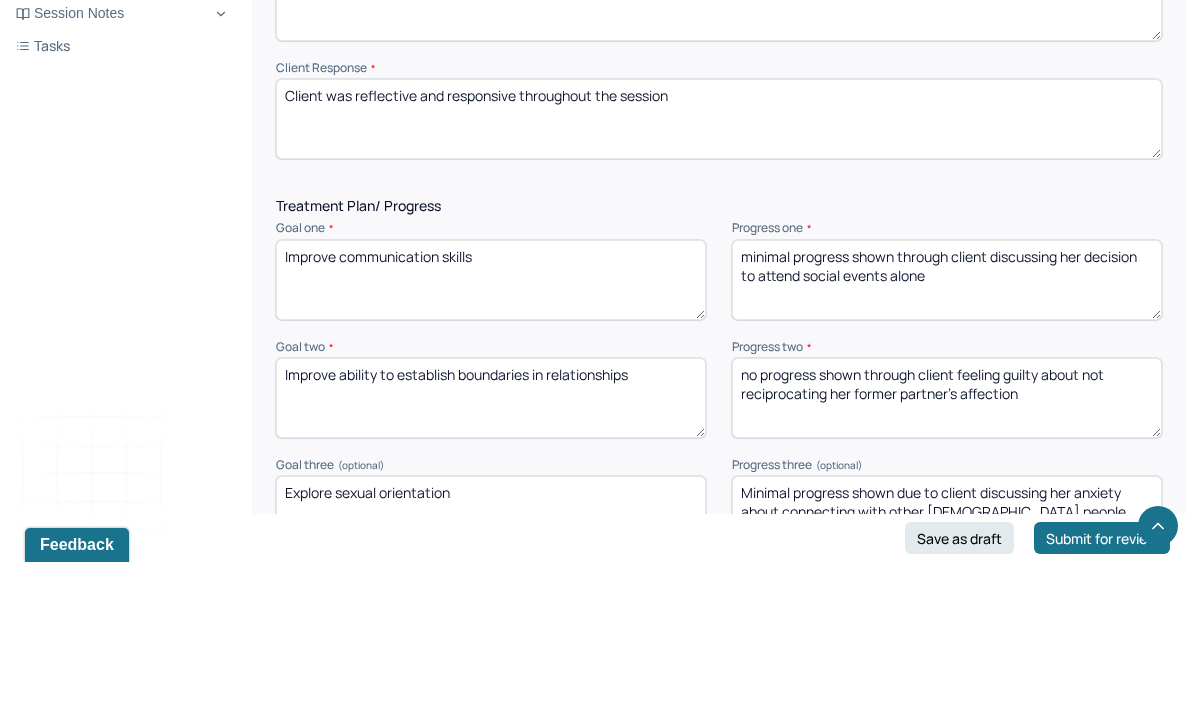 type on "no progress shown through client feeling guilty about not reciprocating her former partner’s affection" 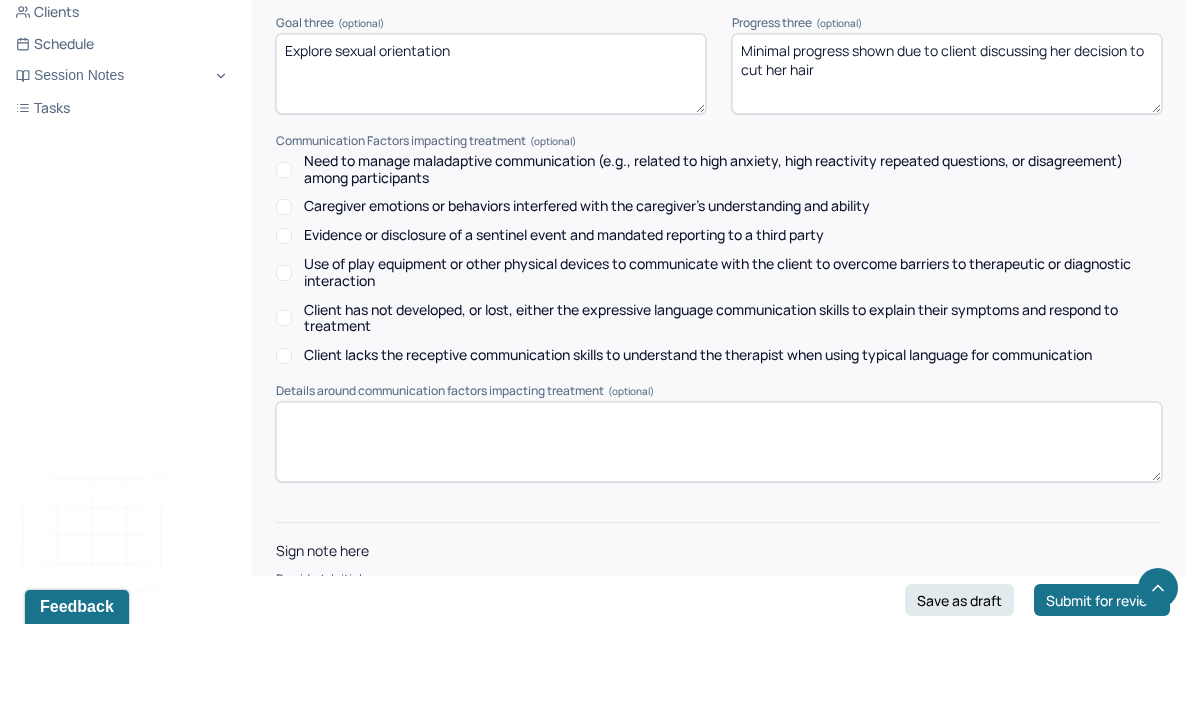 scroll, scrollTop: 3034, scrollLeft: 0, axis: vertical 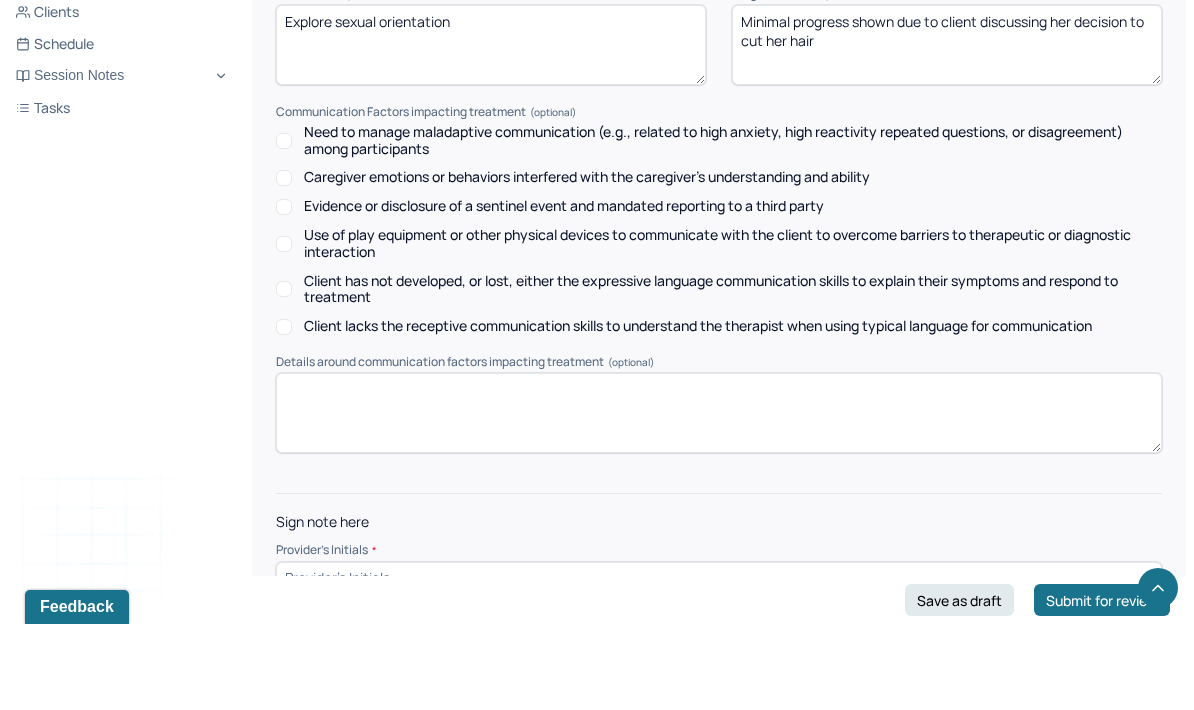 type on "Minimal progress shown due to client discussing her decision to cut her hair" 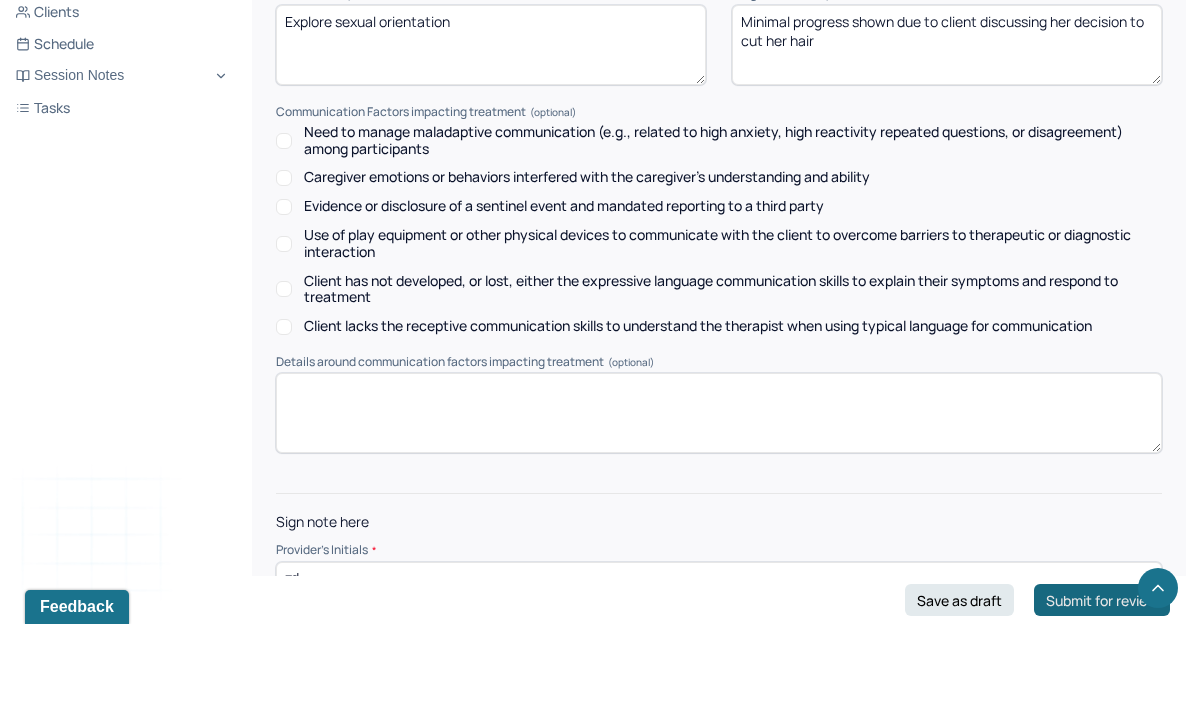type on "zd" 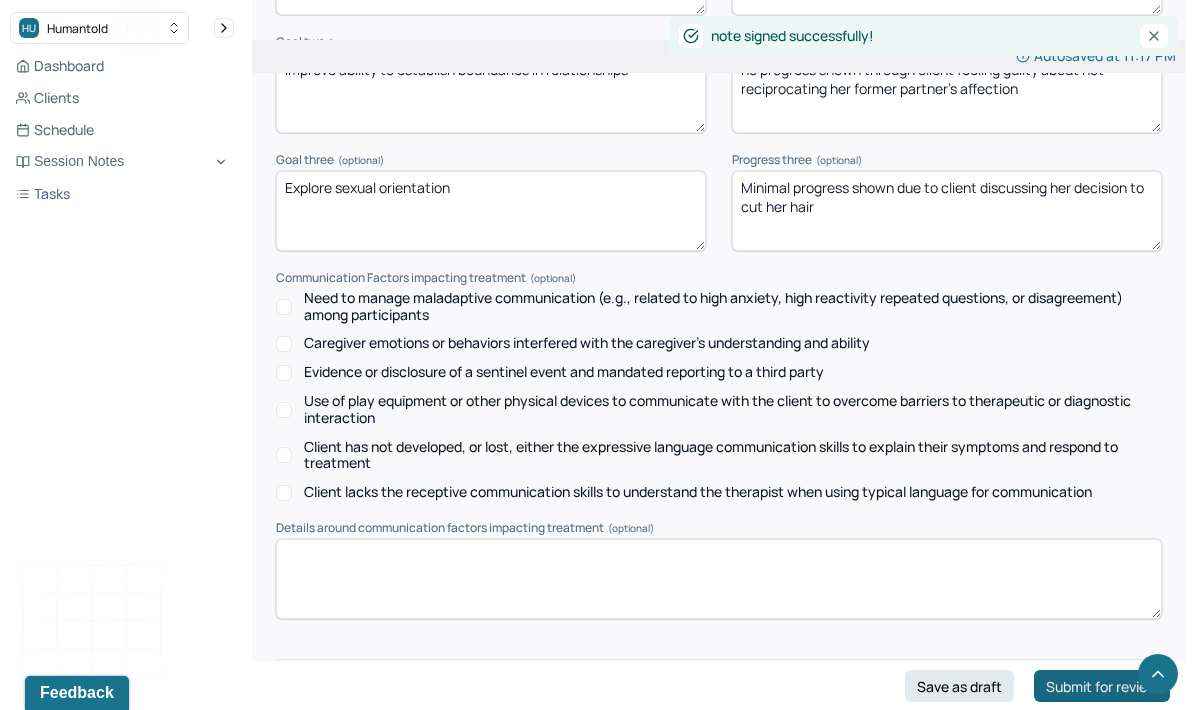 scroll, scrollTop: 80, scrollLeft: 0, axis: vertical 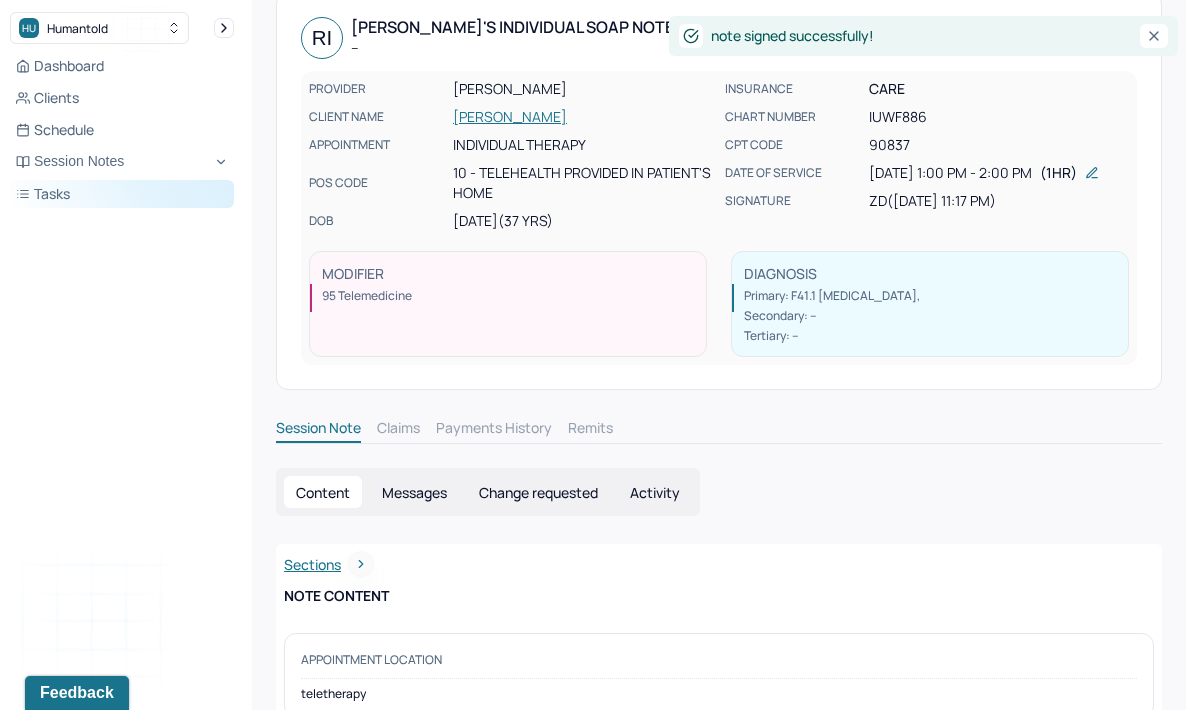 click on "Tasks" at bounding box center [122, 194] 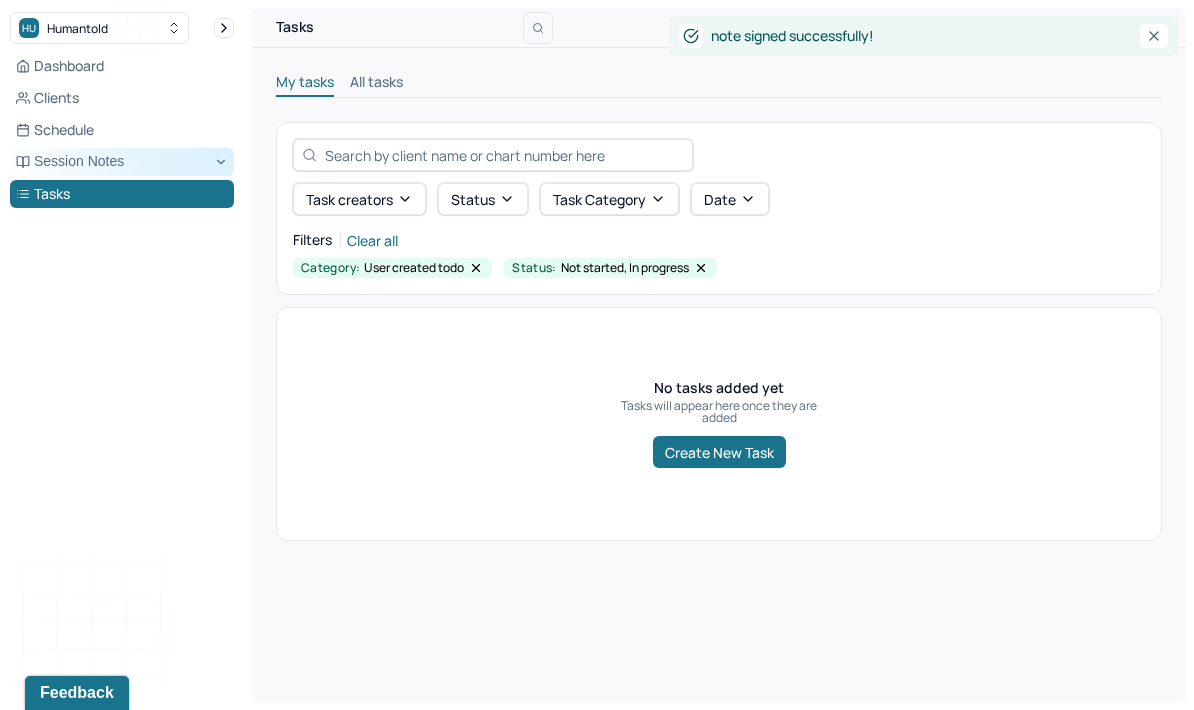 click on "Session Notes" at bounding box center (122, 162) 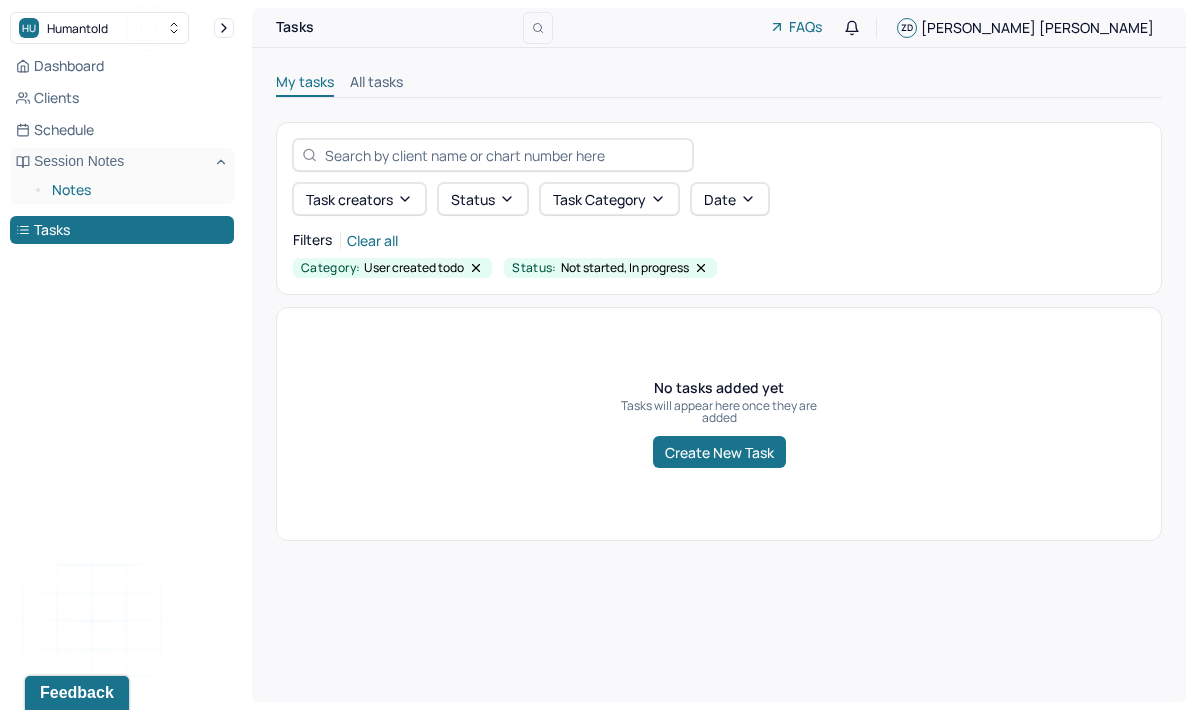 click on "Notes" at bounding box center [135, 190] 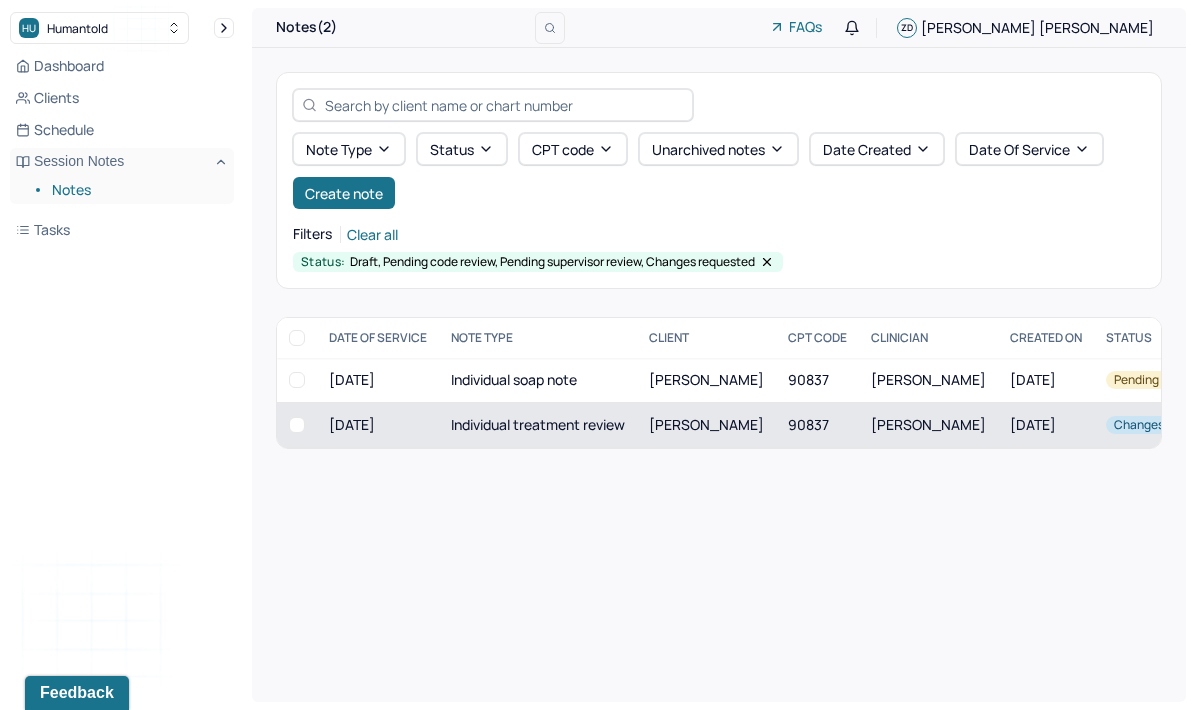 click on "[PERSON_NAME]" at bounding box center (706, 424) 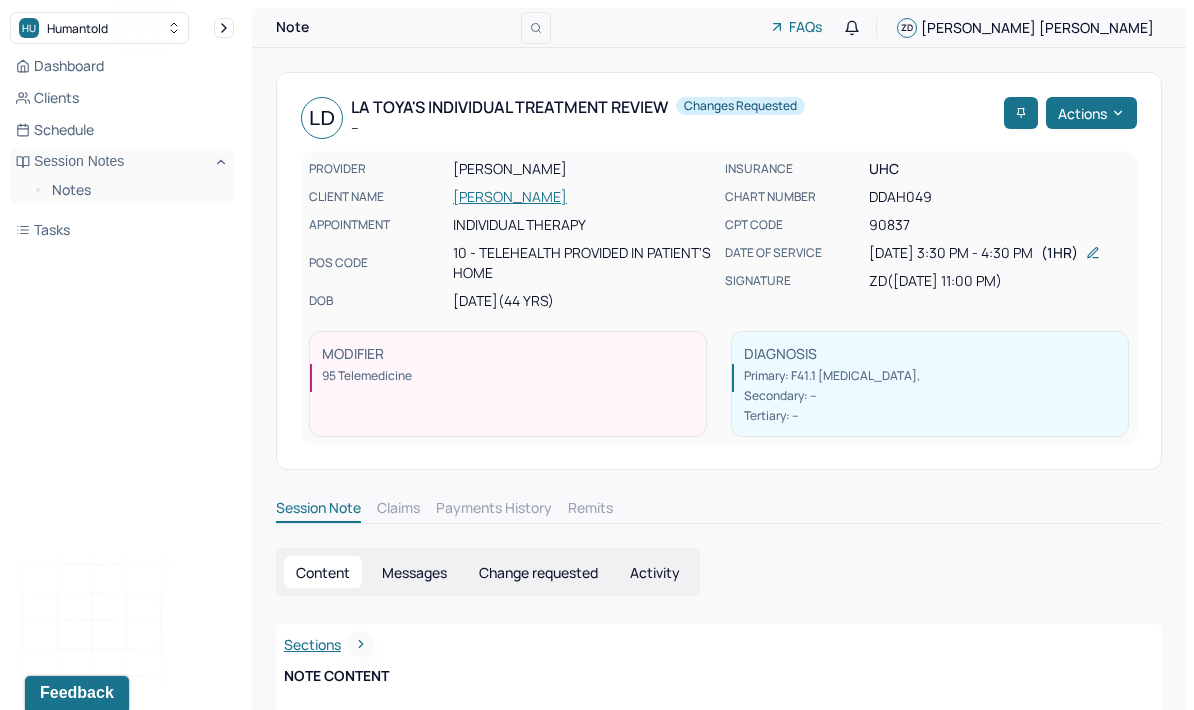 click on "Change requested" at bounding box center (538, 572) 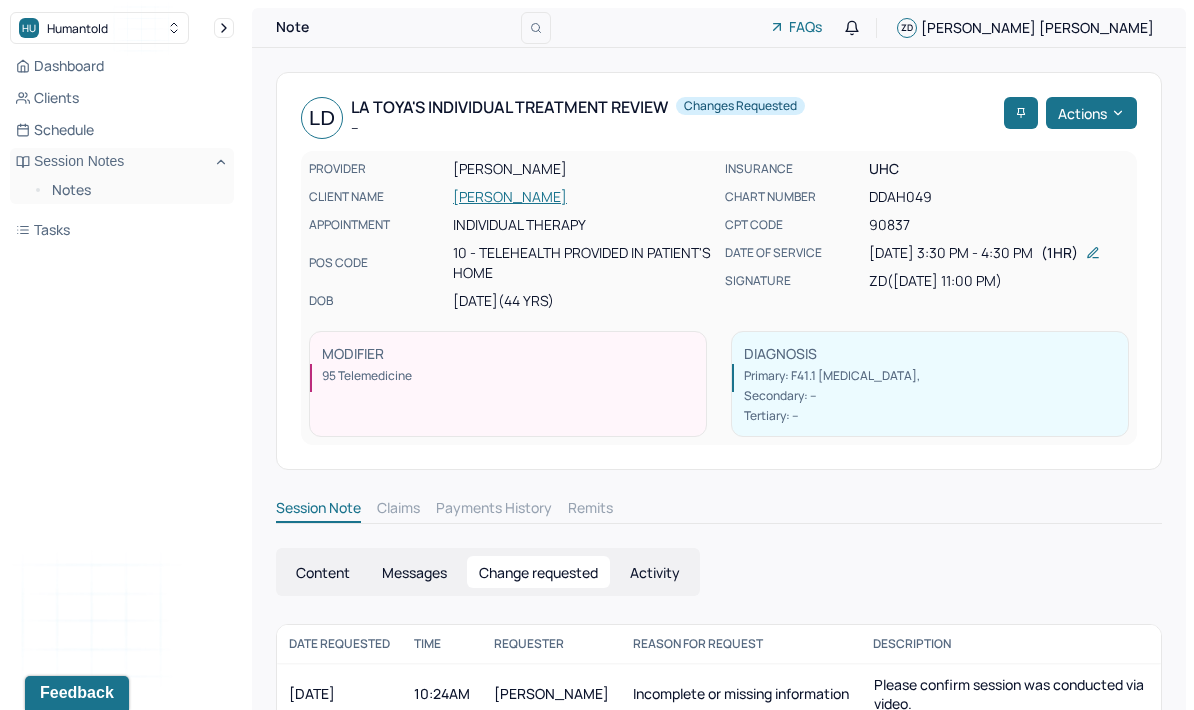 scroll, scrollTop: 49, scrollLeft: 0, axis: vertical 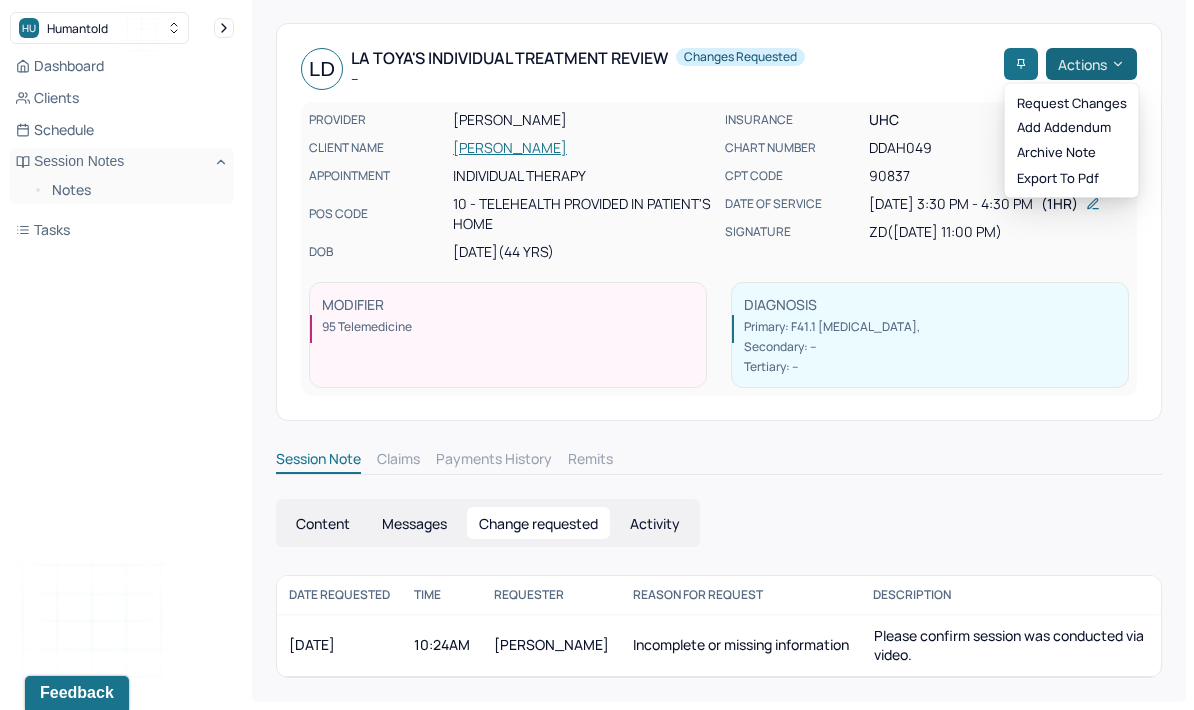 click on "Actions" at bounding box center (1091, 64) 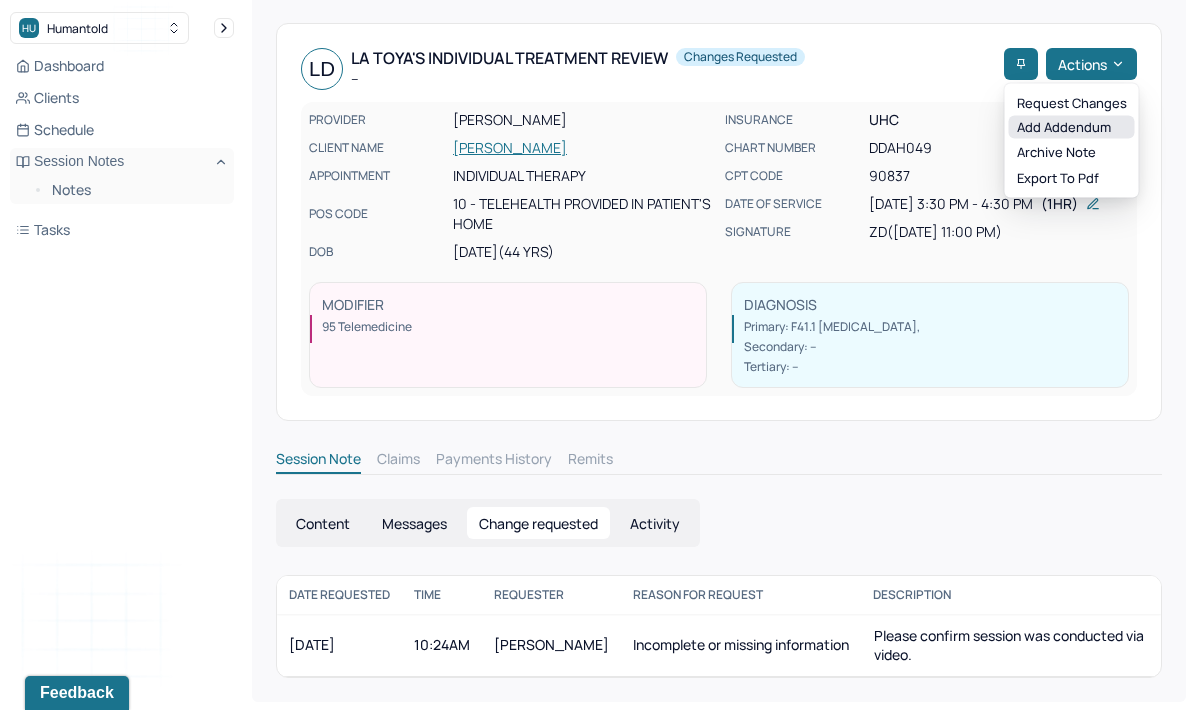 click on "Add addendum" at bounding box center [1072, 127] 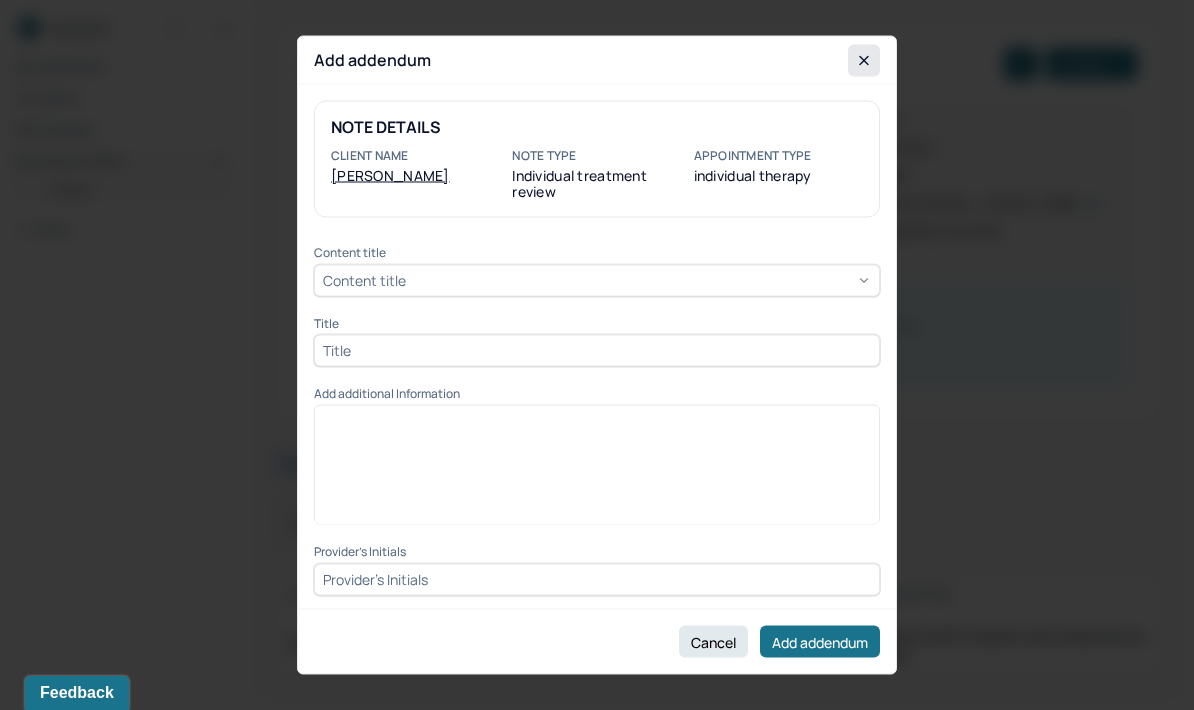 click at bounding box center [864, 60] 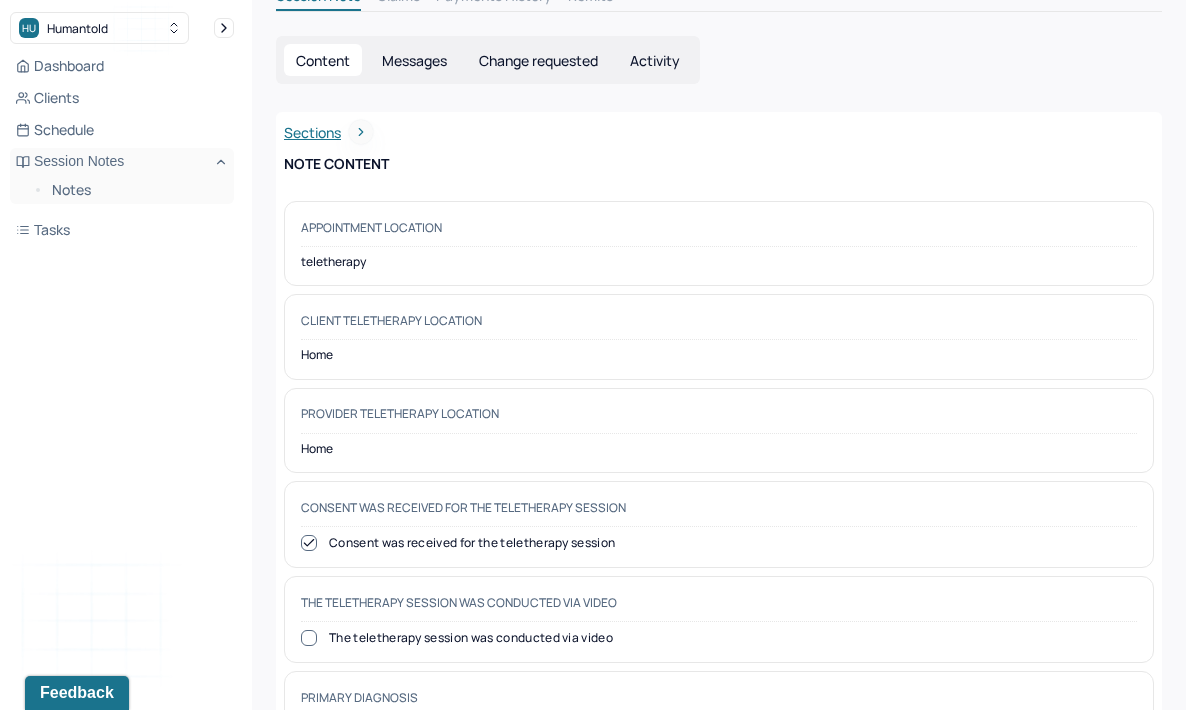 scroll, scrollTop: 632, scrollLeft: 0, axis: vertical 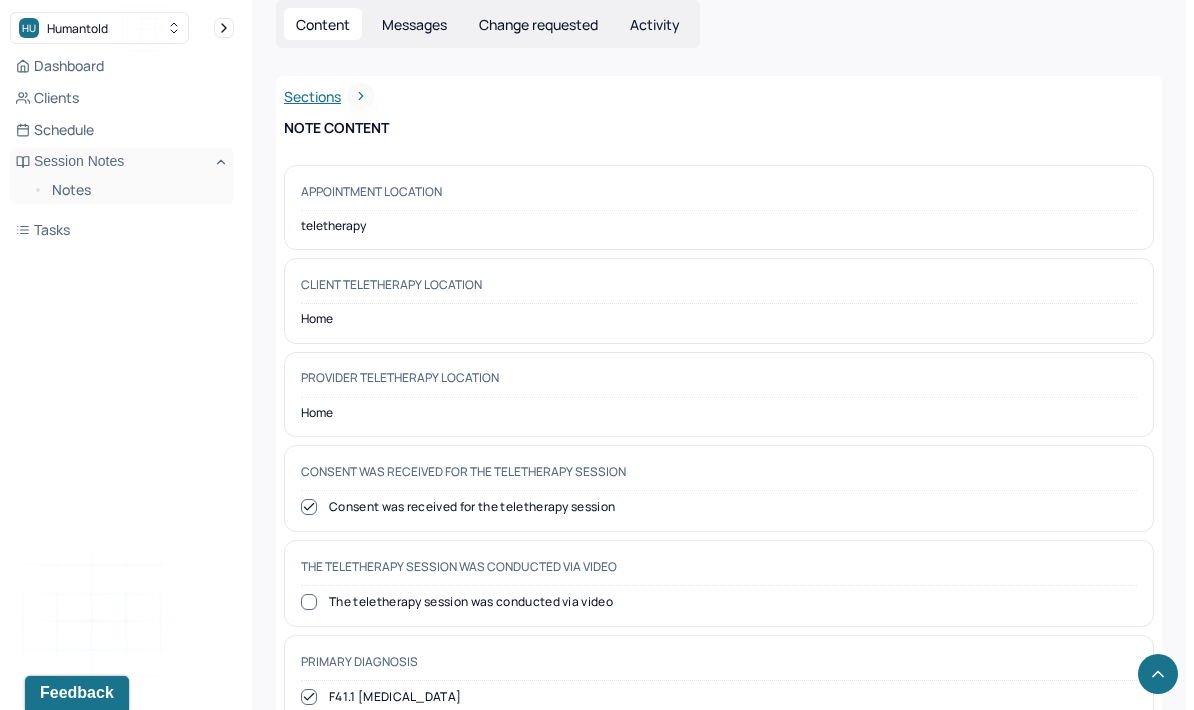 click on "Change requested" at bounding box center [538, 24] 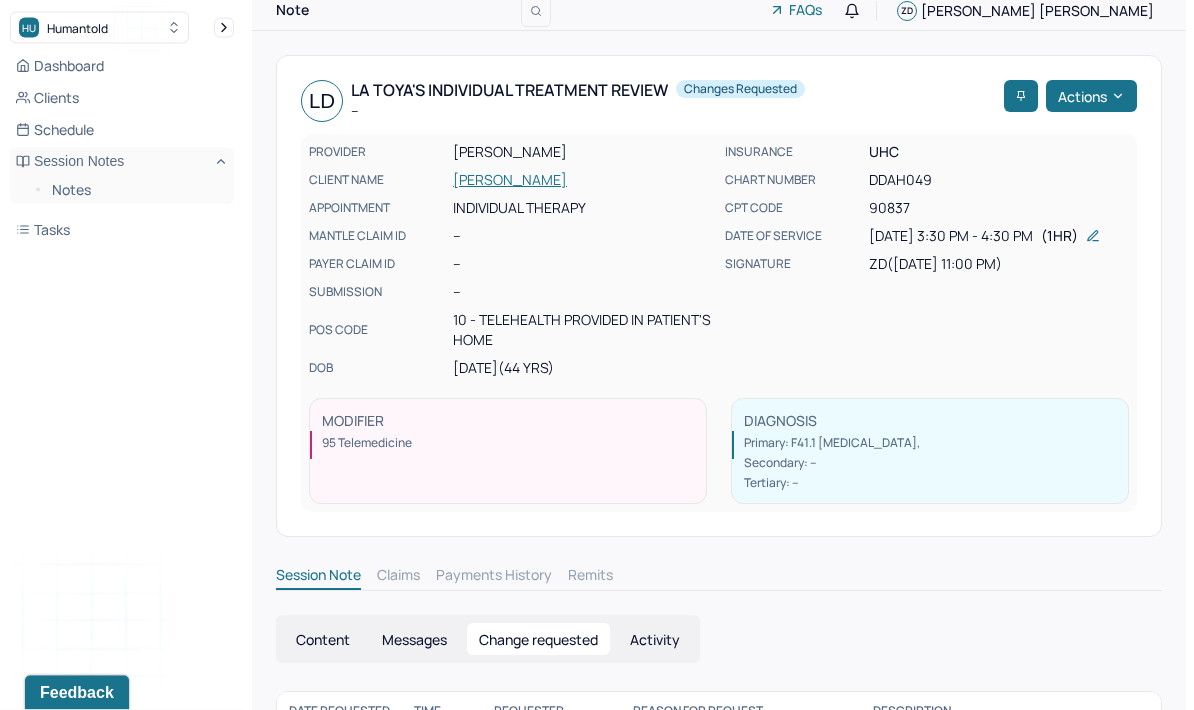 scroll, scrollTop: 0, scrollLeft: 0, axis: both 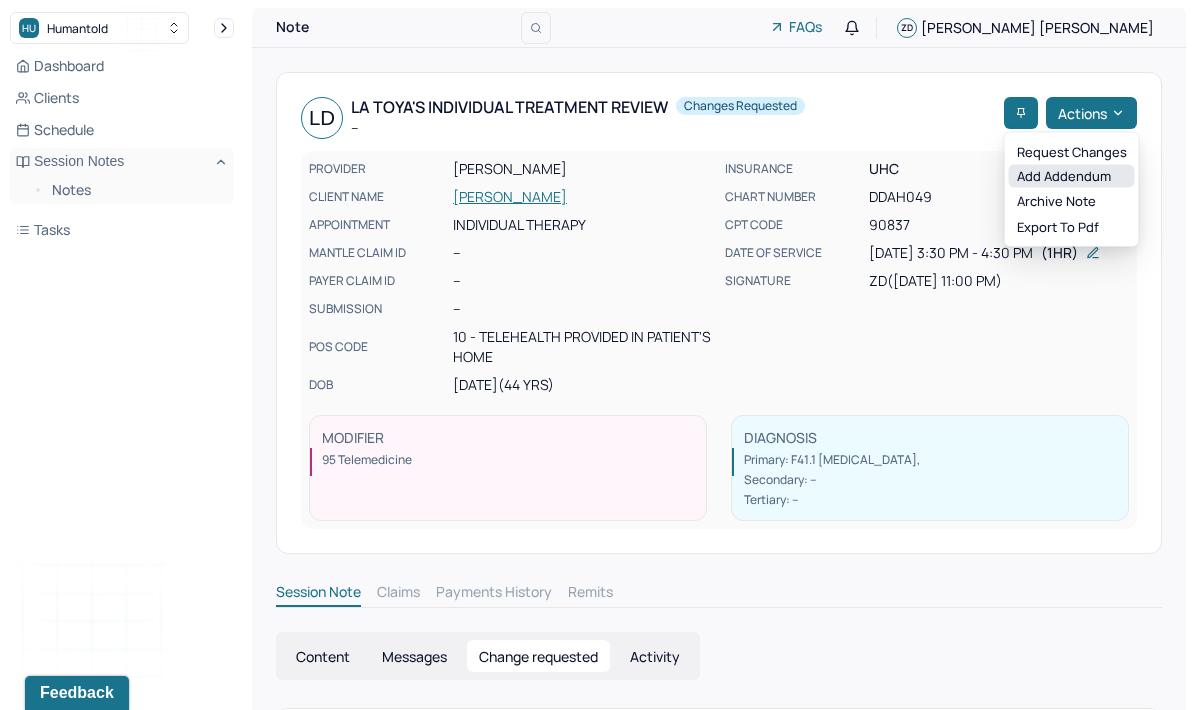 click on "Add addendum" at bounding box center (1072, 176) 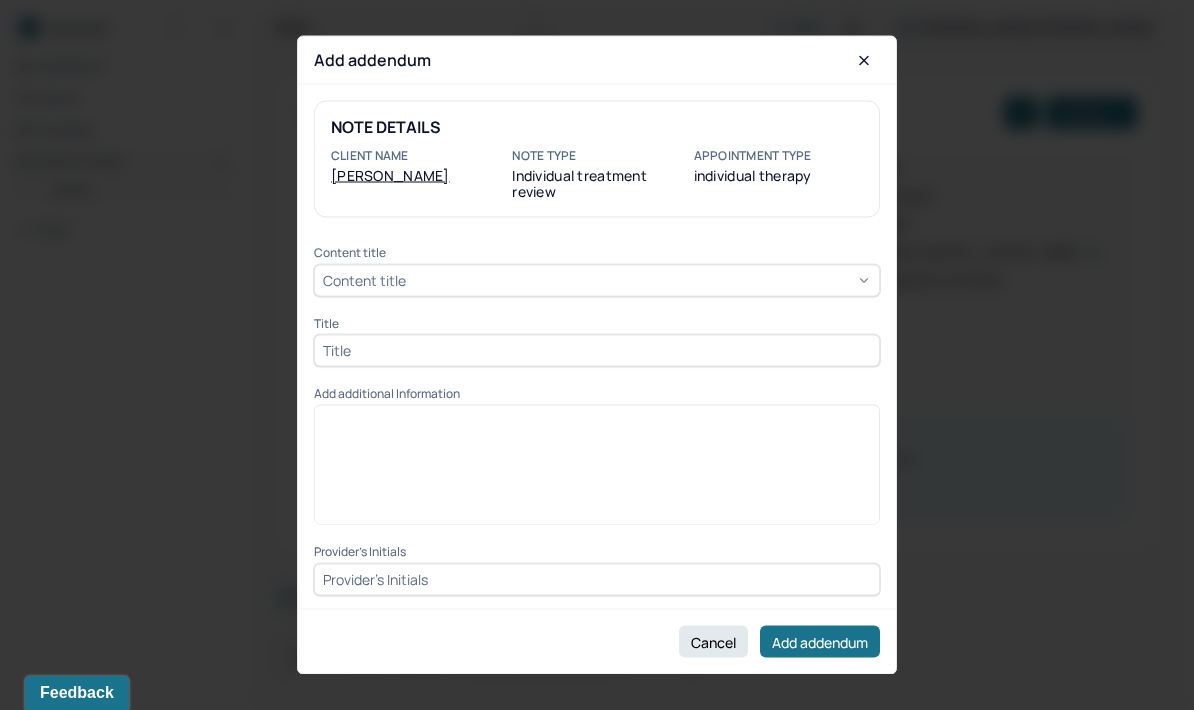 click on "Content title Content title Title Add additional Information Provider's Initials" at bounding box center (597, 421) 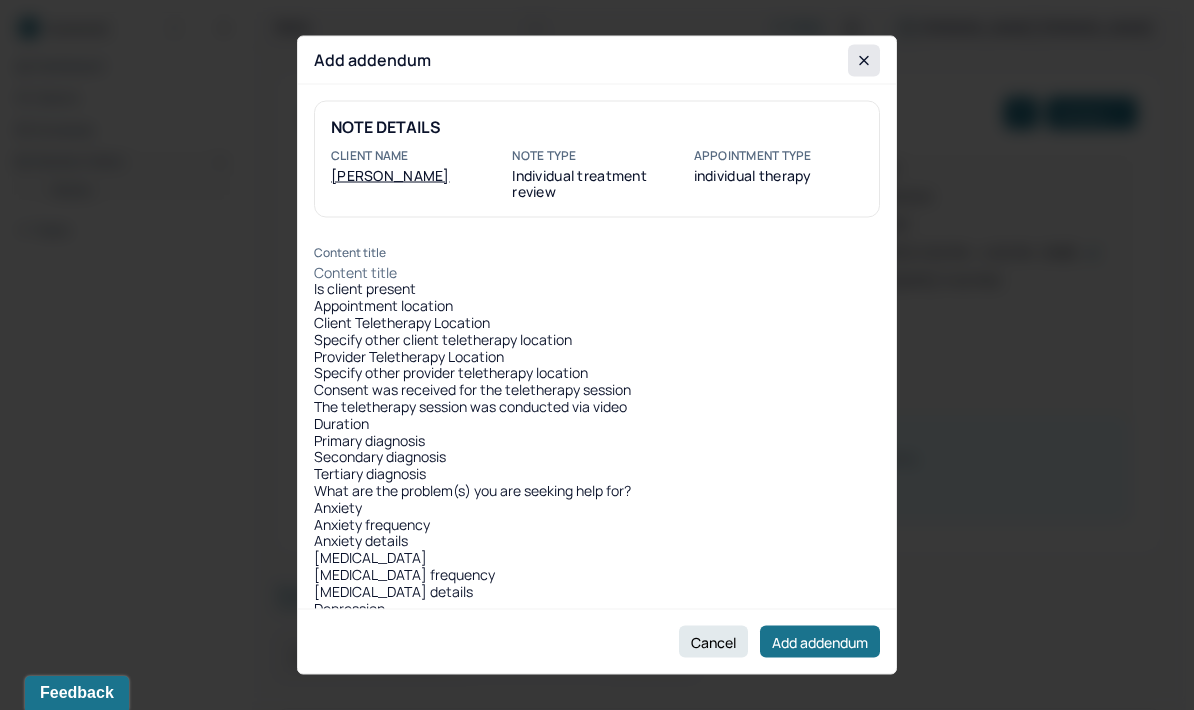 click at bounding box center (864, 60) 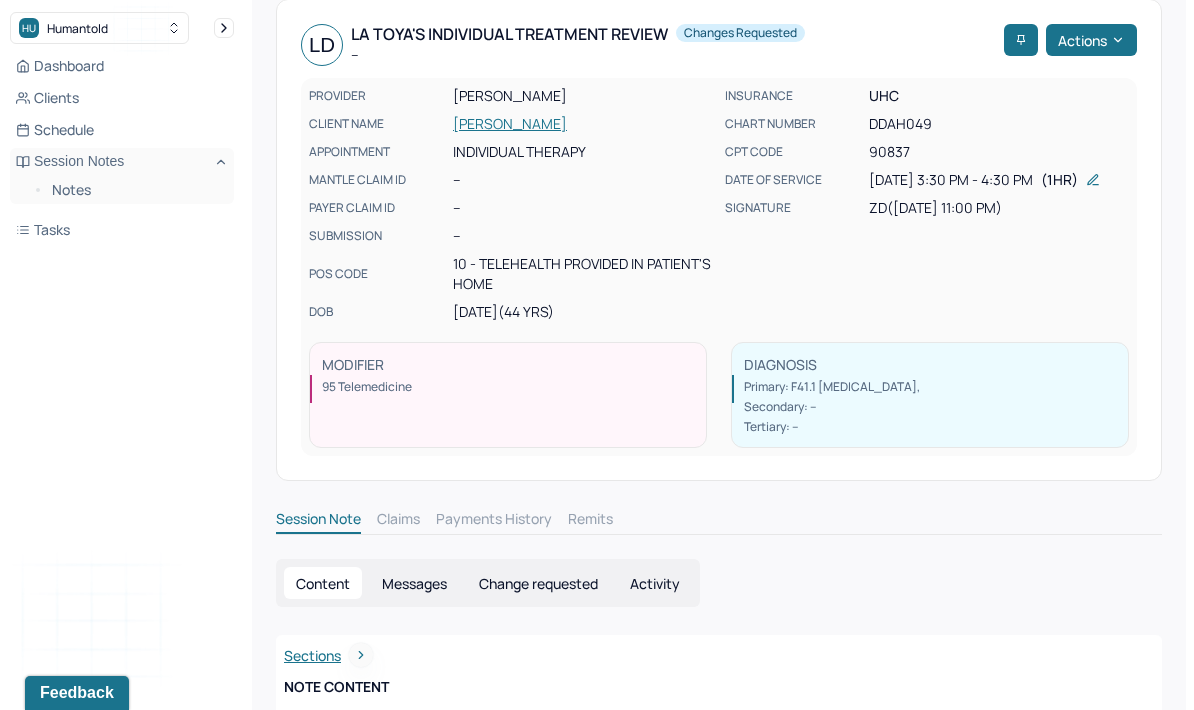 scroll, scrollTop: 0, scrollLeft: 0, axis: both 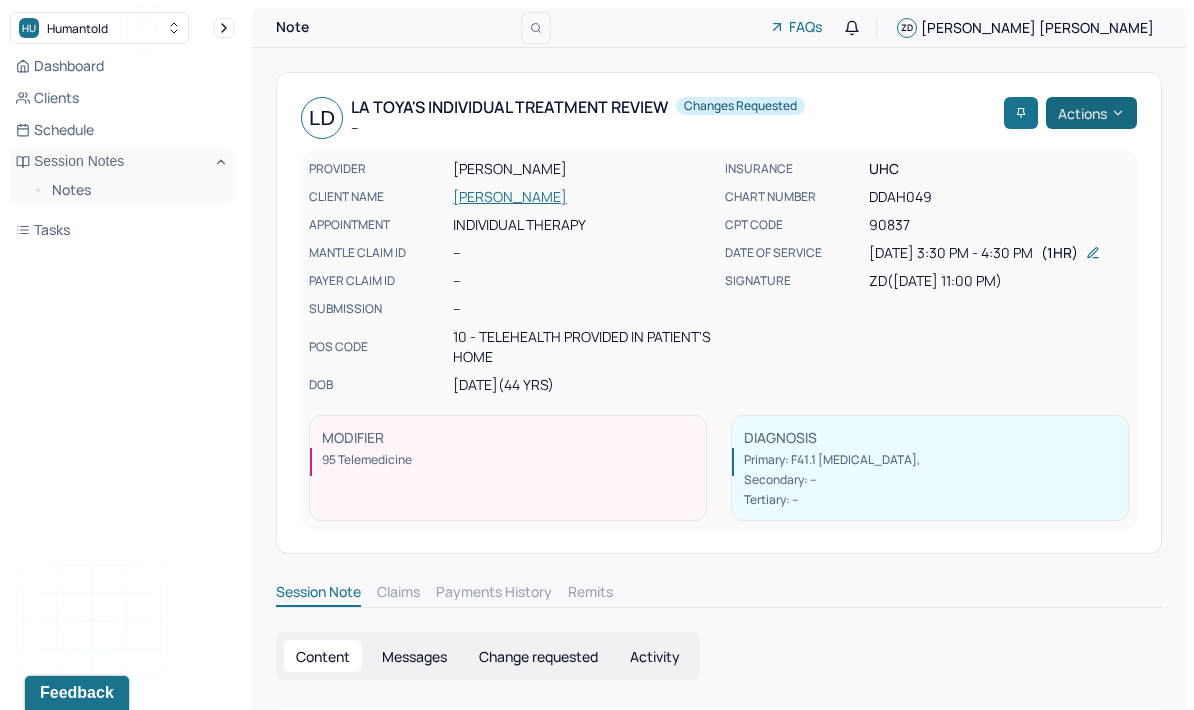 click on "Actions" at bounding box center (1091, 113) 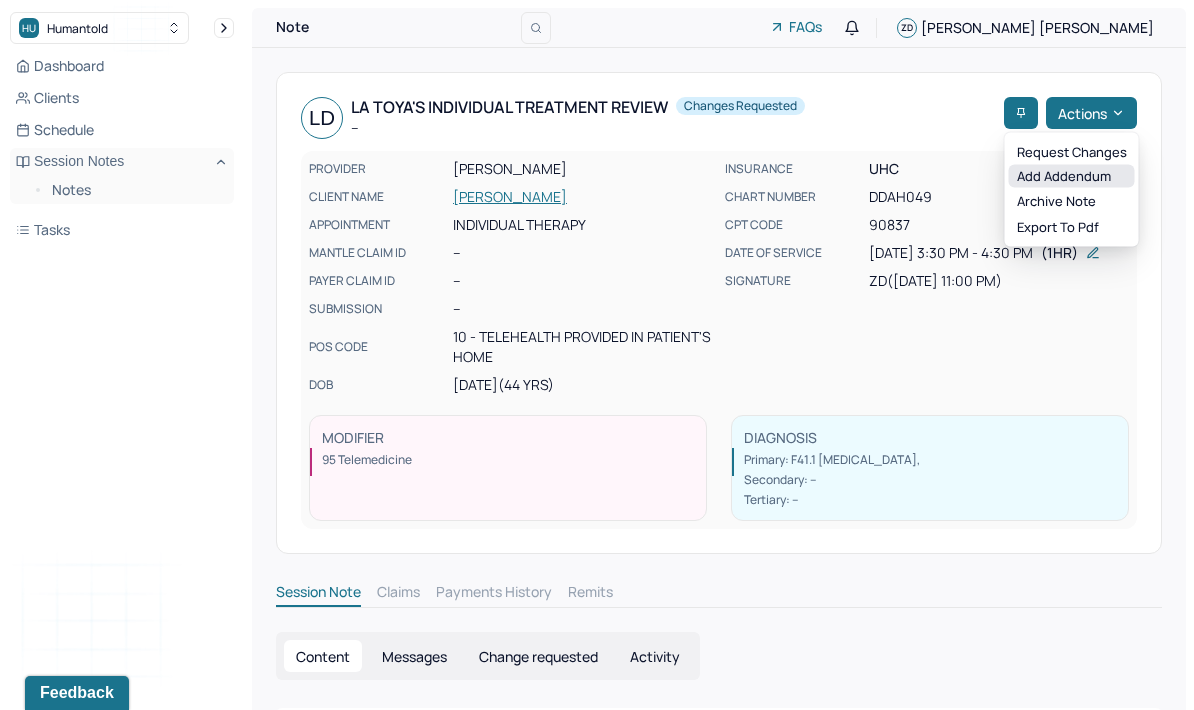 click on "Add addendum" at bounding box center [1072, 176] 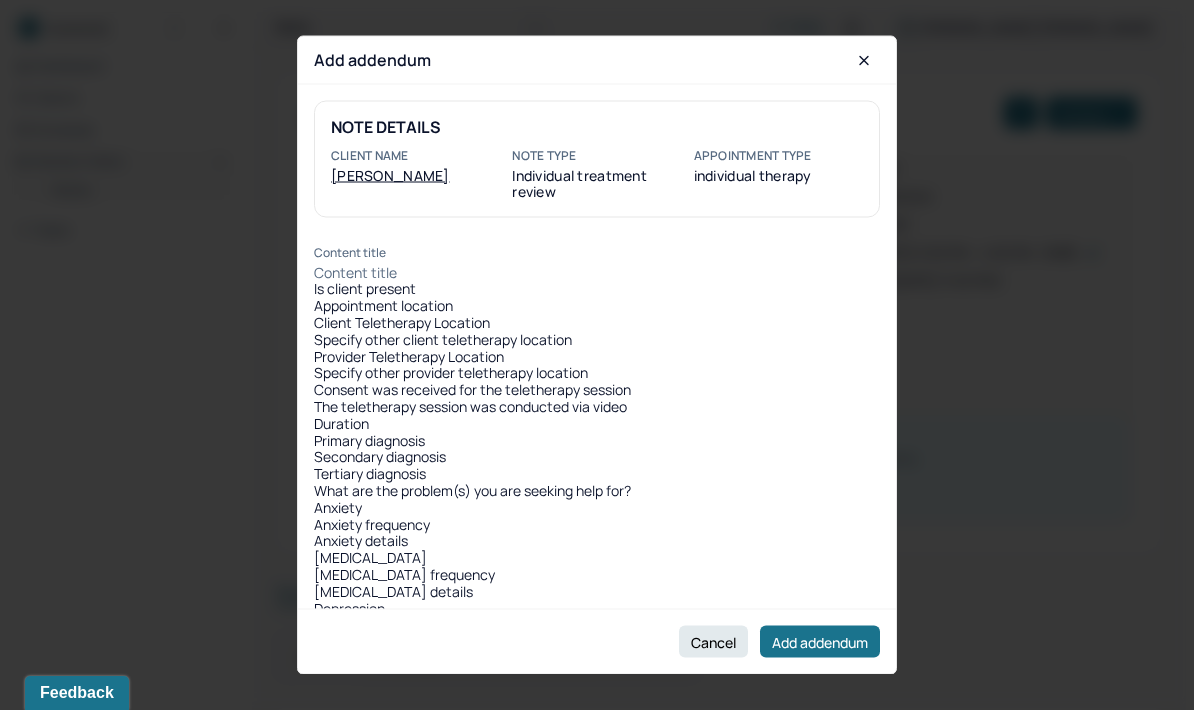 click on "Duration" at bounding box center (597, 423) 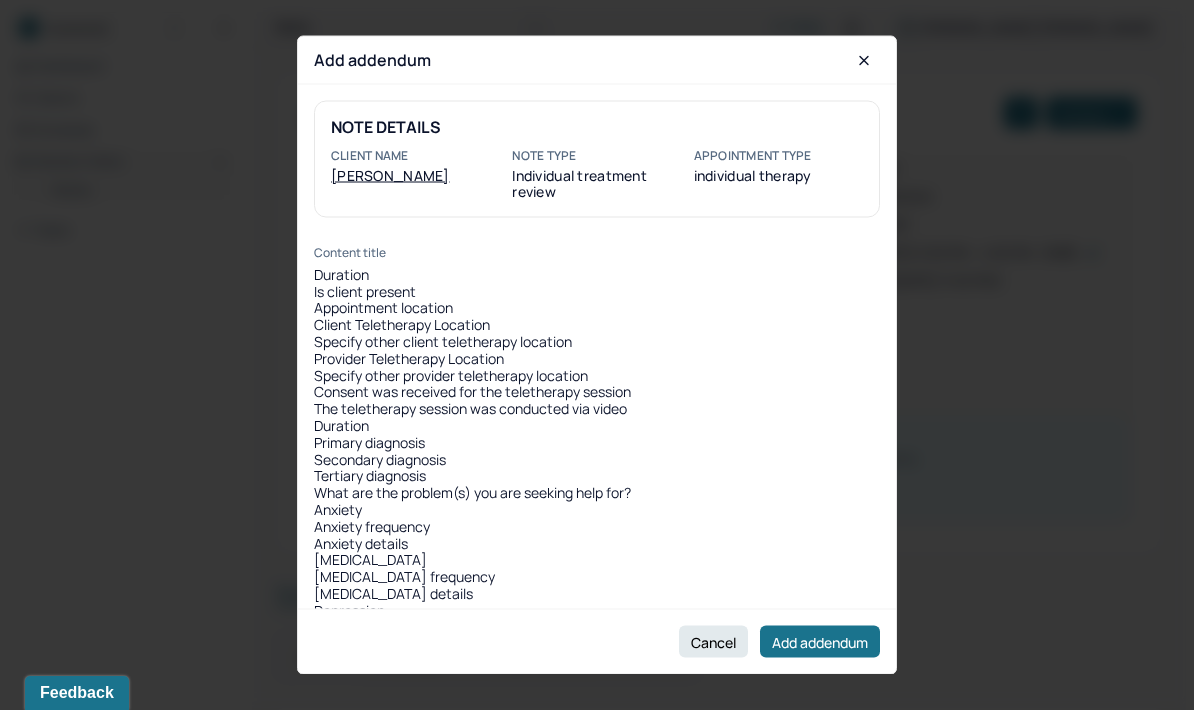 click on "The teletherapy session was conducted via video" at bounding box center (597, 409) 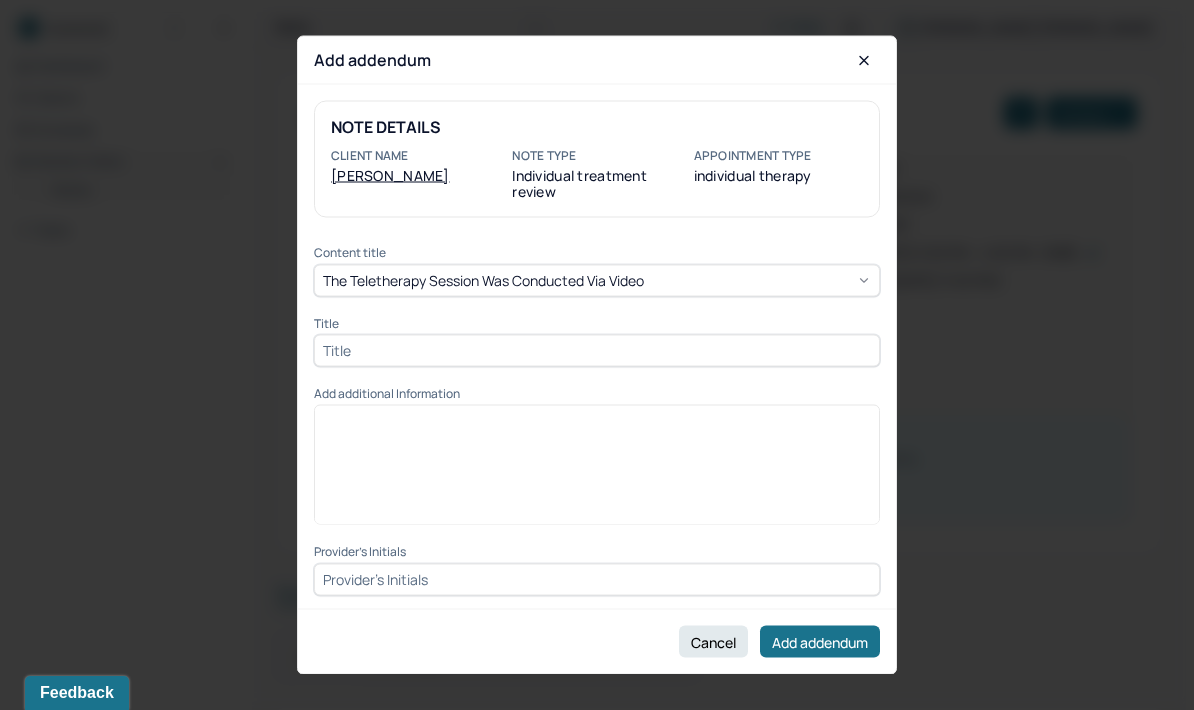 click at bounding box center [597, 350] 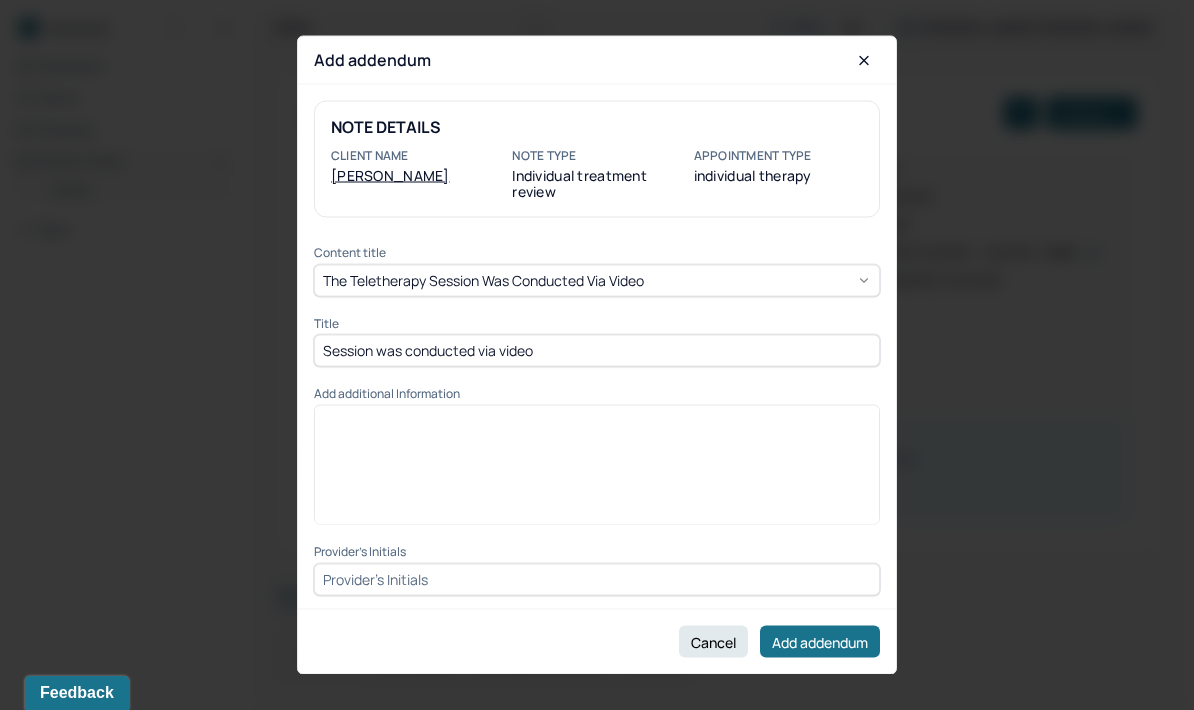 scroll, scrollTop: 1, scrollLeft: 0, axis: vertical 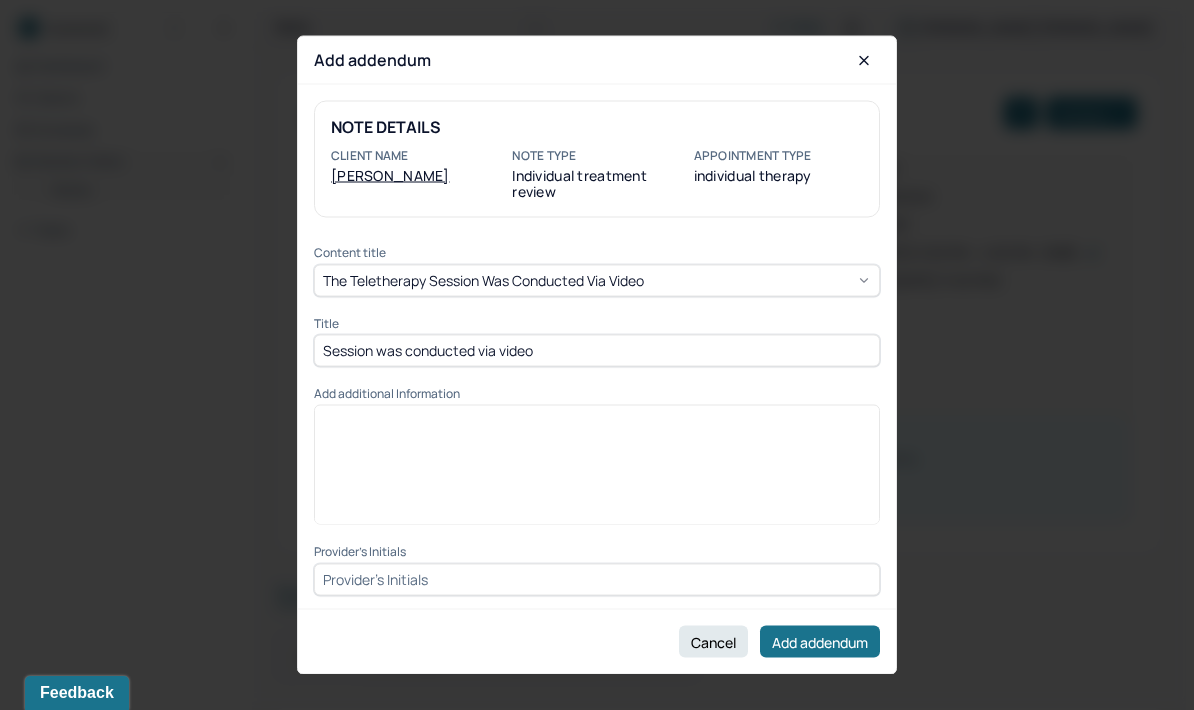 type on "Session was conducted via video" 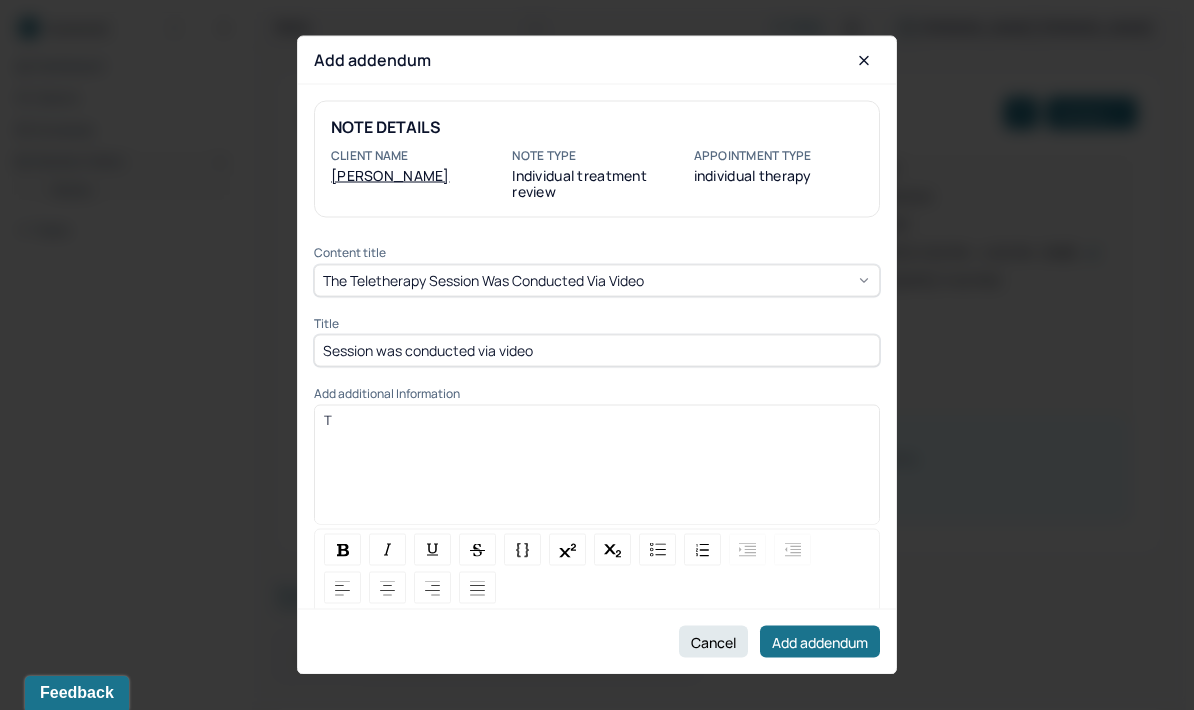 type 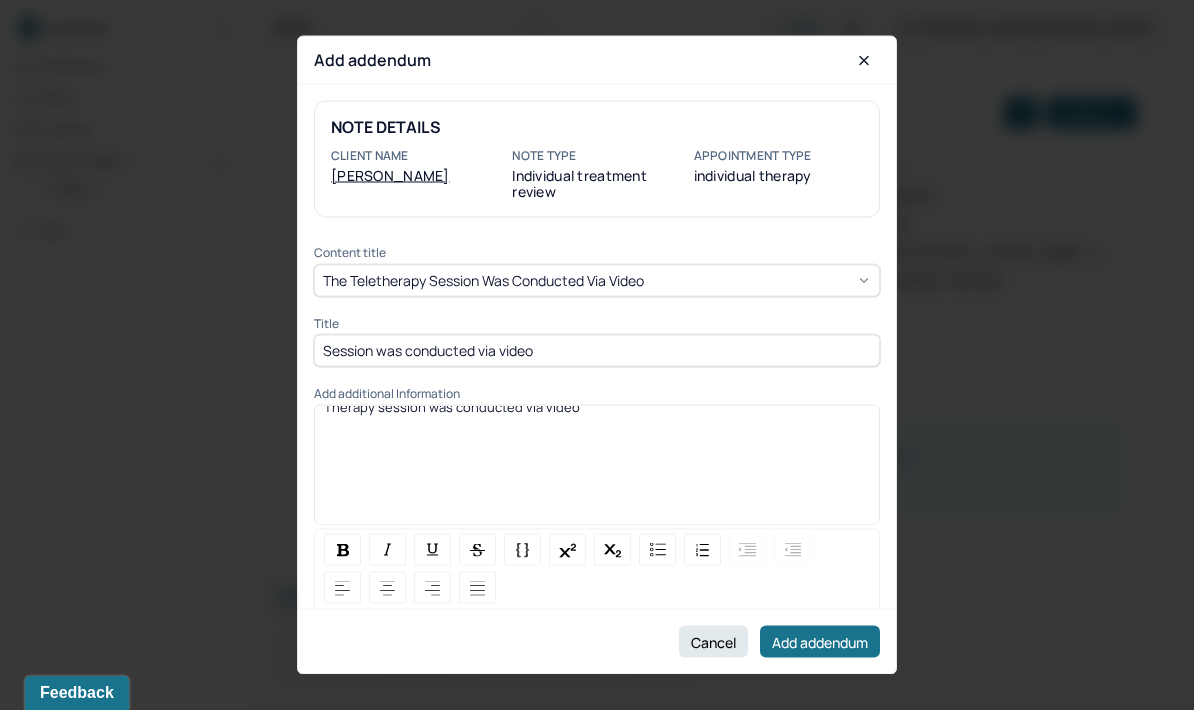scroll, scrollTop: 19, scrollLeft: 0, axis: vertical 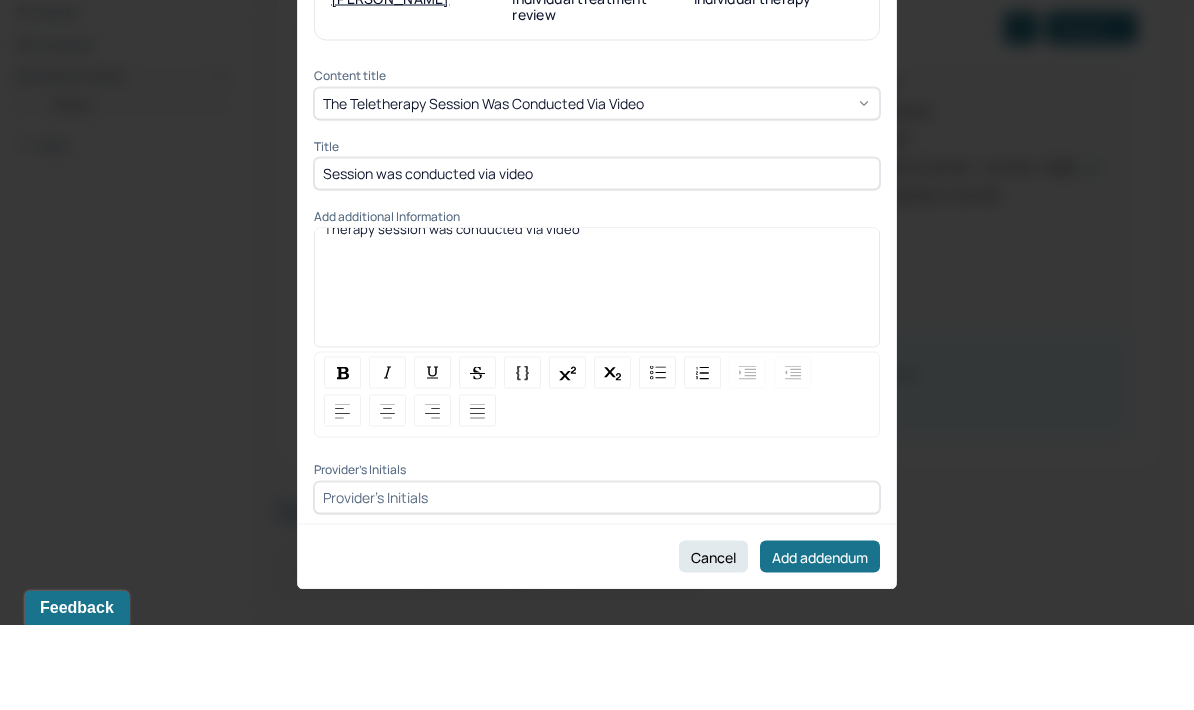 click at bounding box center (597, 582) 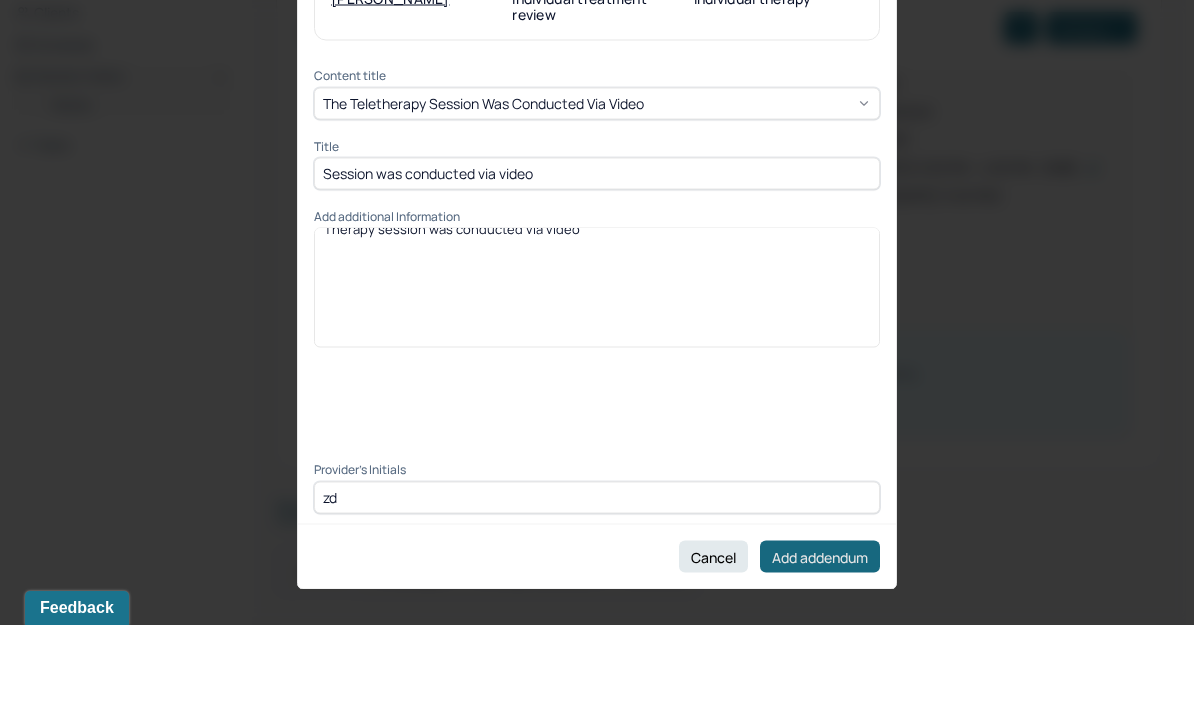 type on "zd" 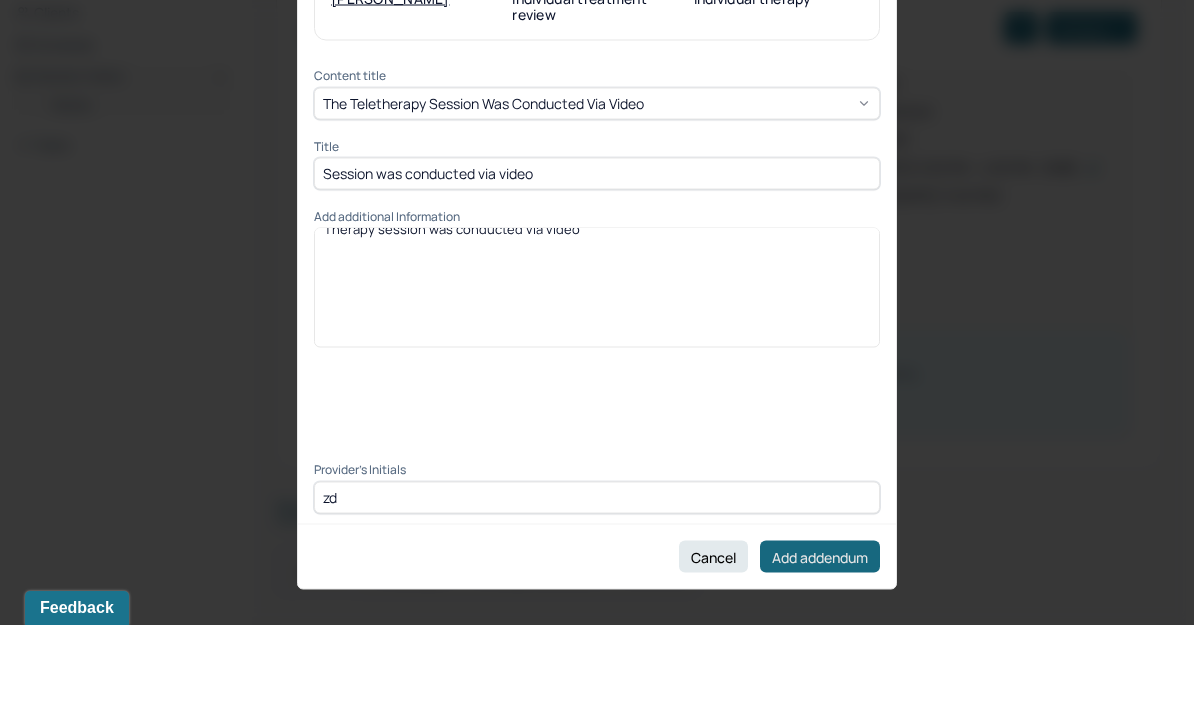 click on "Add addendum" at bounding box center [820, 642] 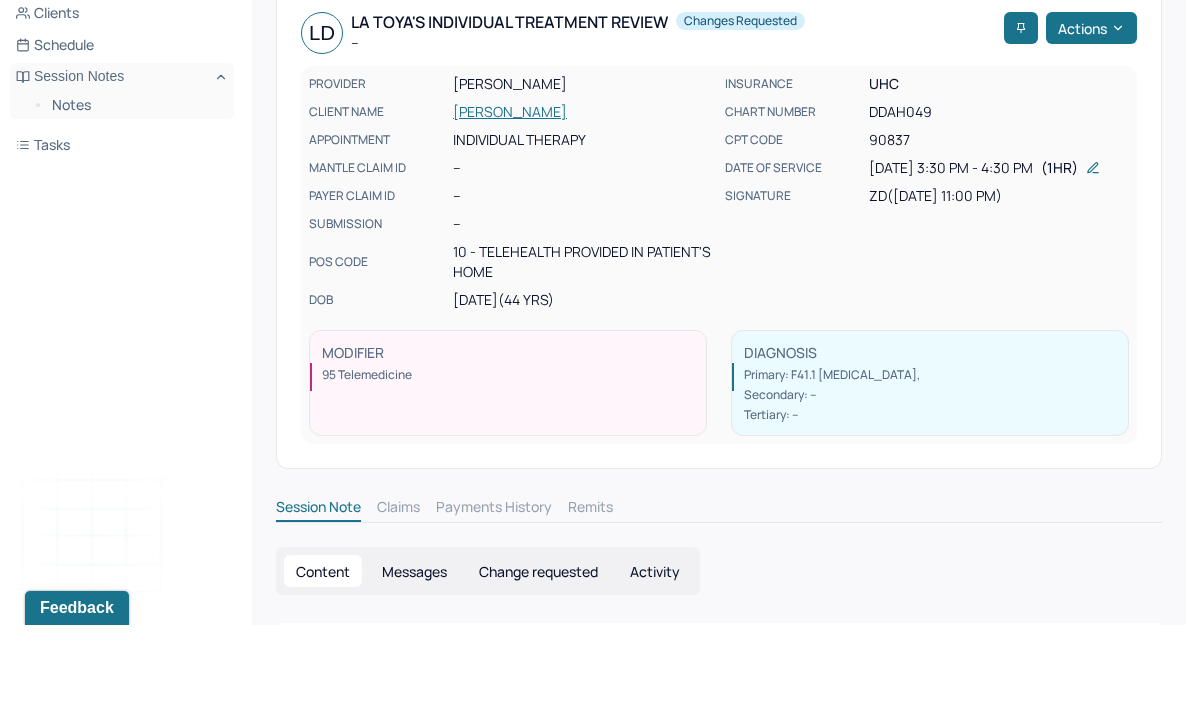 scroll, scrollTop: 85, scrollLeft: 0, axis: vertical 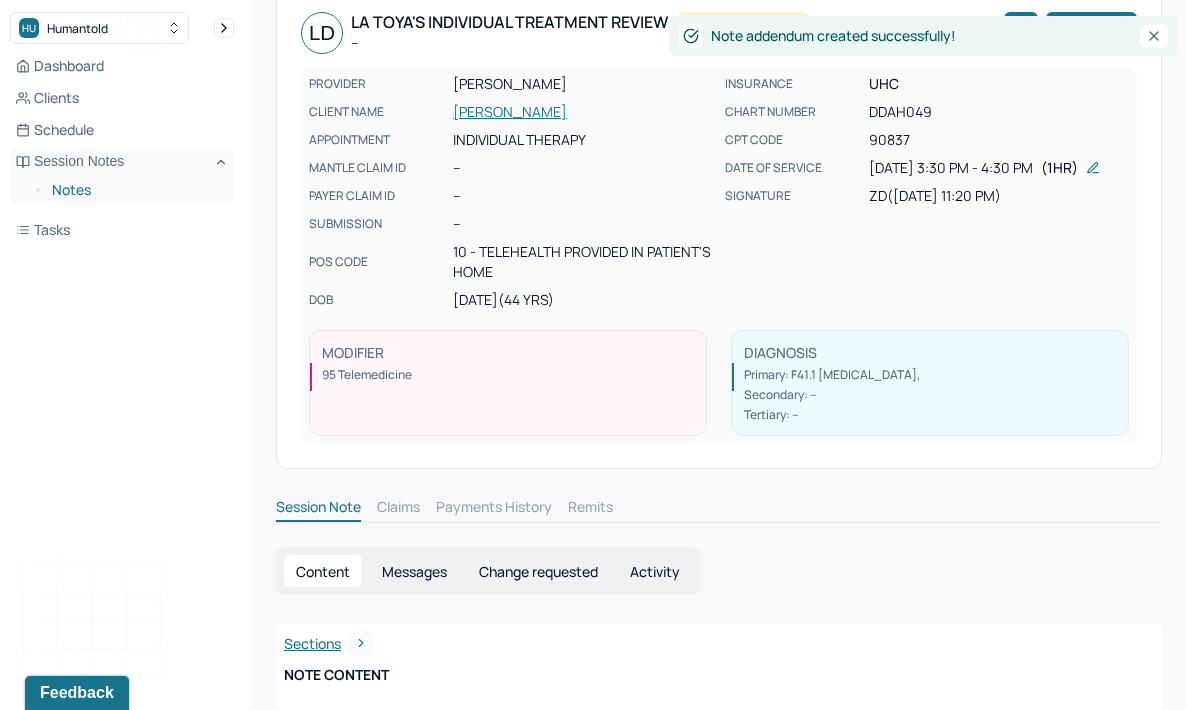 click on "Notes" at bounding box center [135, 190] 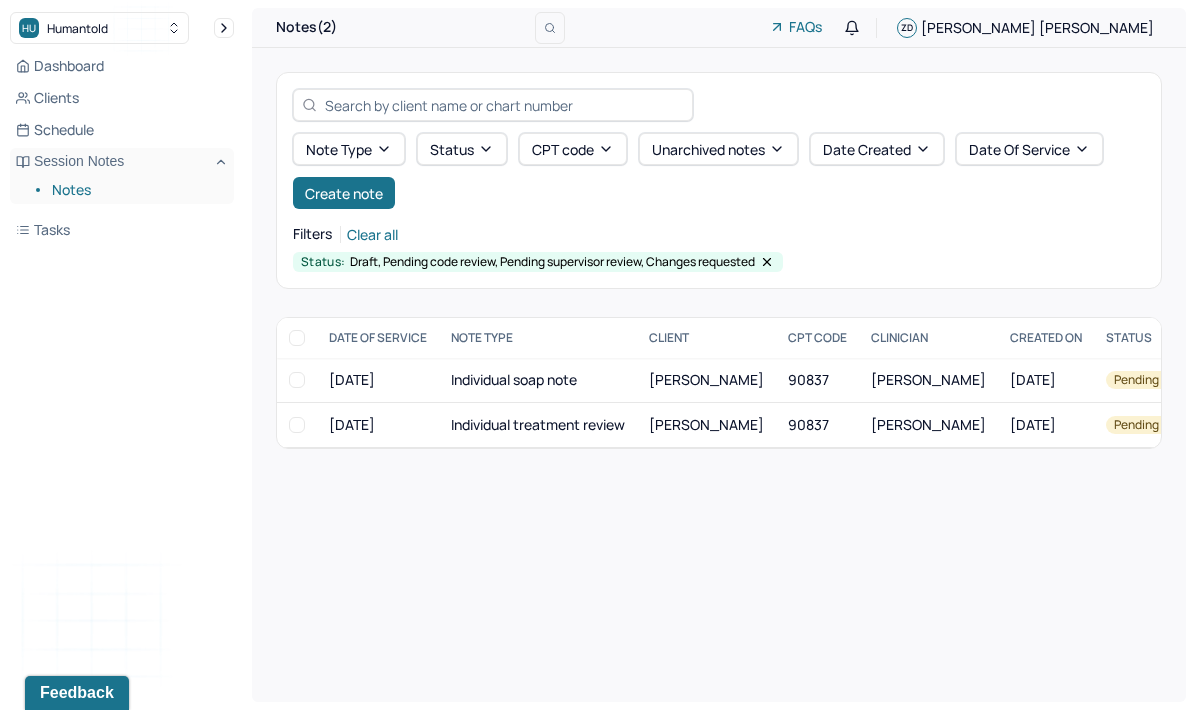 scroll, scrollTop: 0, scrollLeft: 0, axis: both 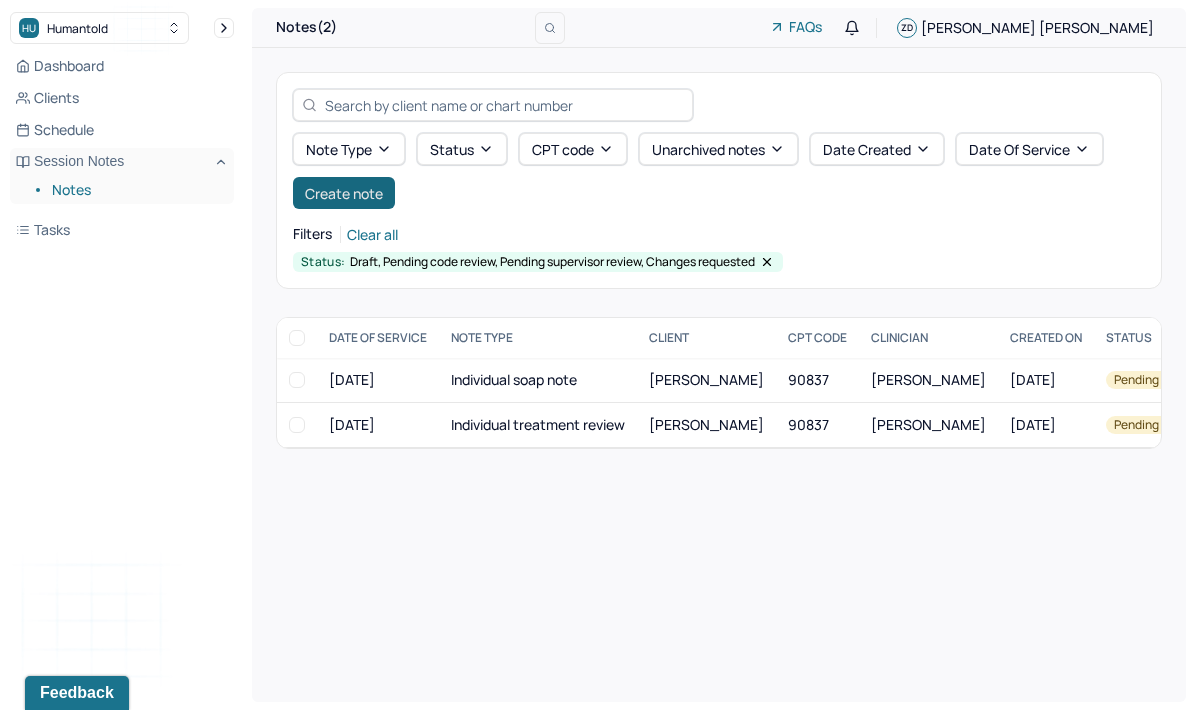 click on "Create note" at bounding box center (344, 193) 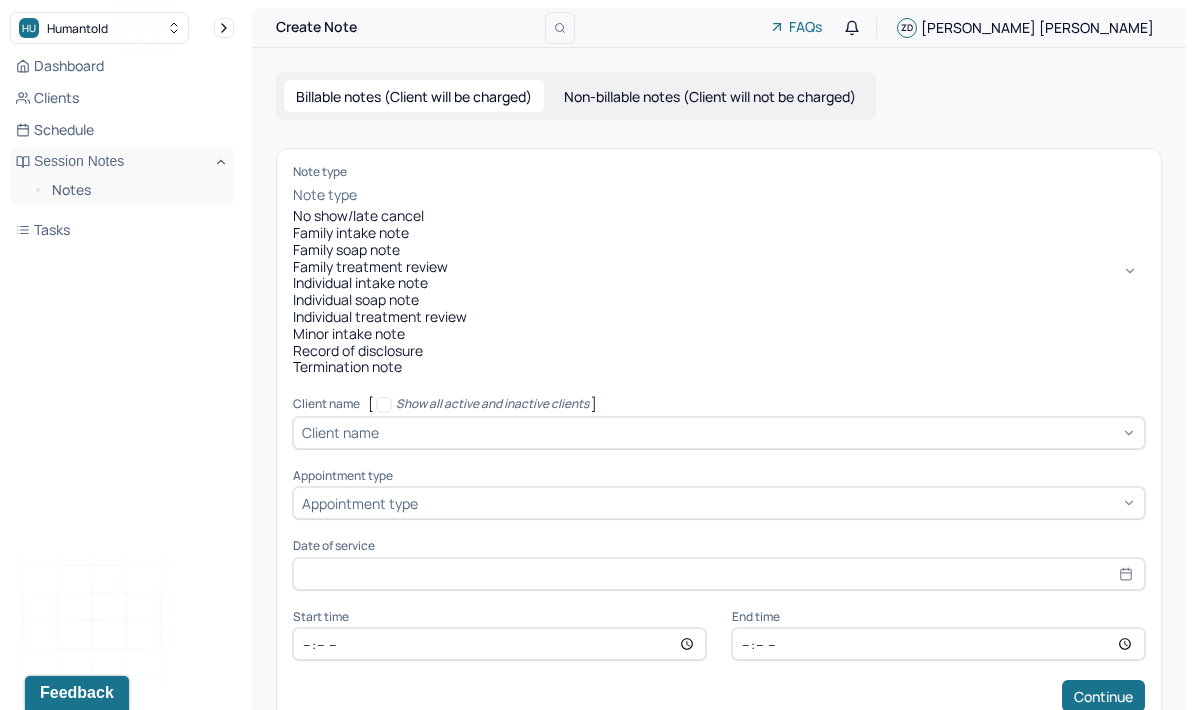 click on "Individual soap note" at bounding box center [719, 300] 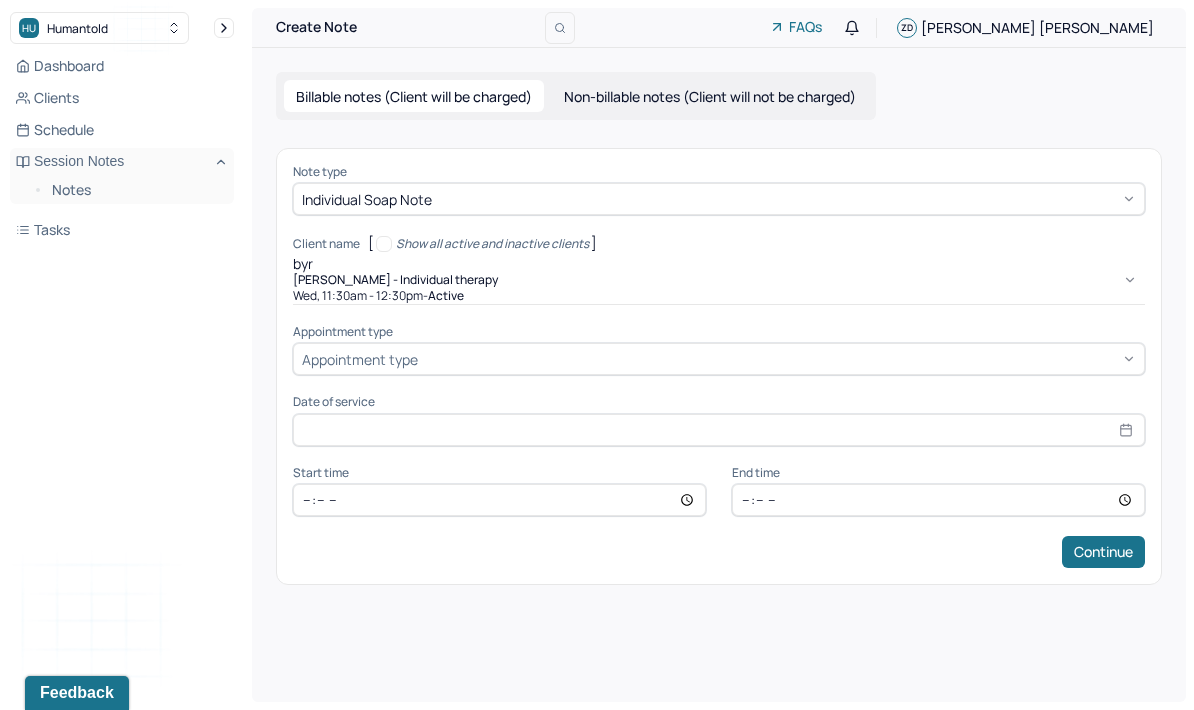 click on "[PERSON_NAME] - Individual therapy" at bounding box center (719, 280) 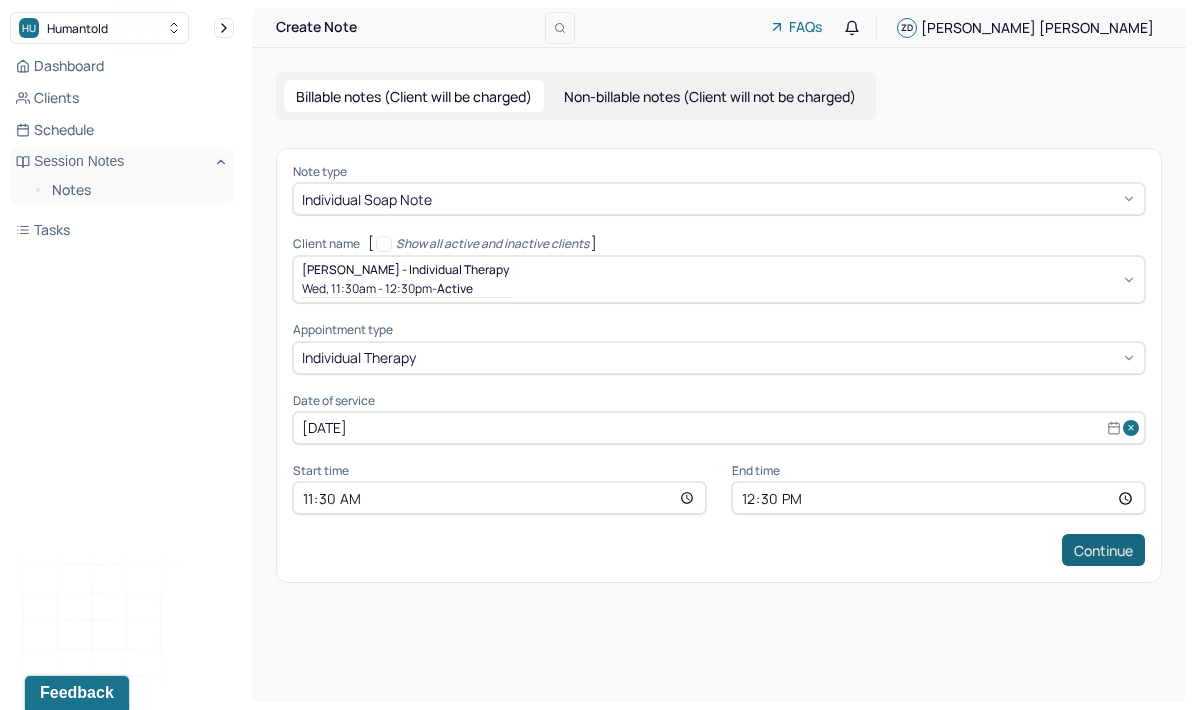 click on "Continue" at bounding box center (1103, 550) 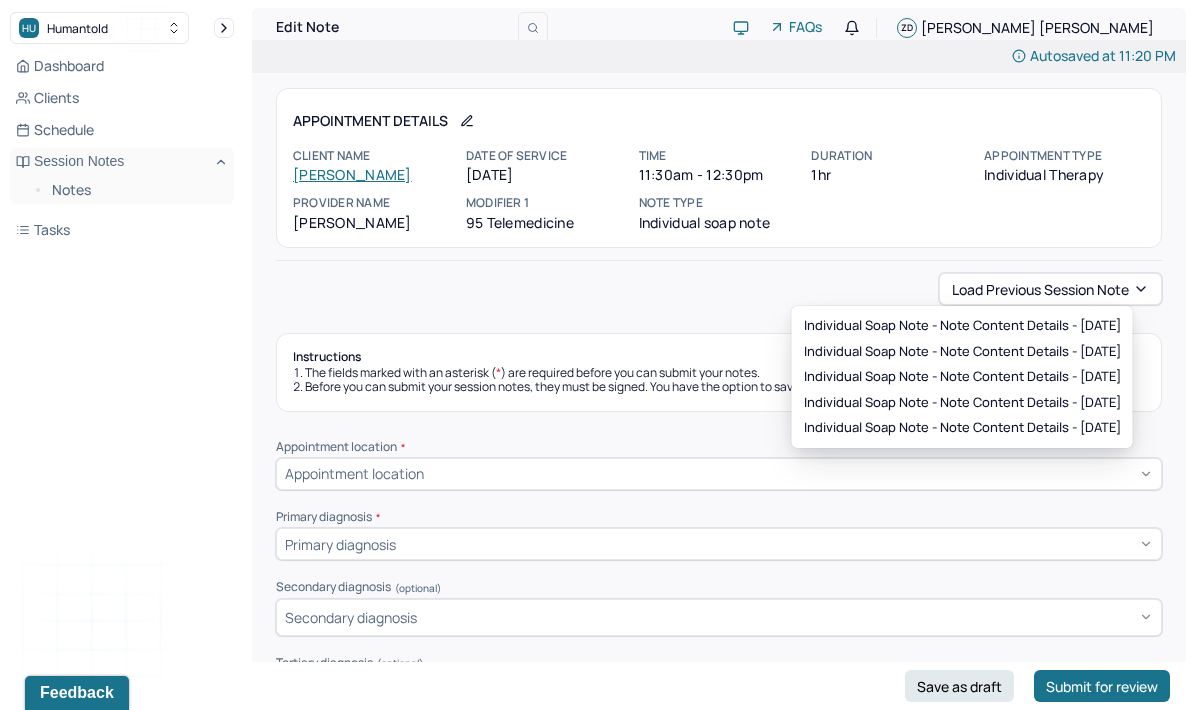 click on "Individual soap note   - Note content Details -   [DATE] Individual soap note   - Note content Details -   [DATE] Individual soap note   - Note content Details -   [DATE] Individual soap note   - Note content Details -   [DATE] Individual soap note   - Note content Details -   [DATE]" at bounding box center [962, 377] 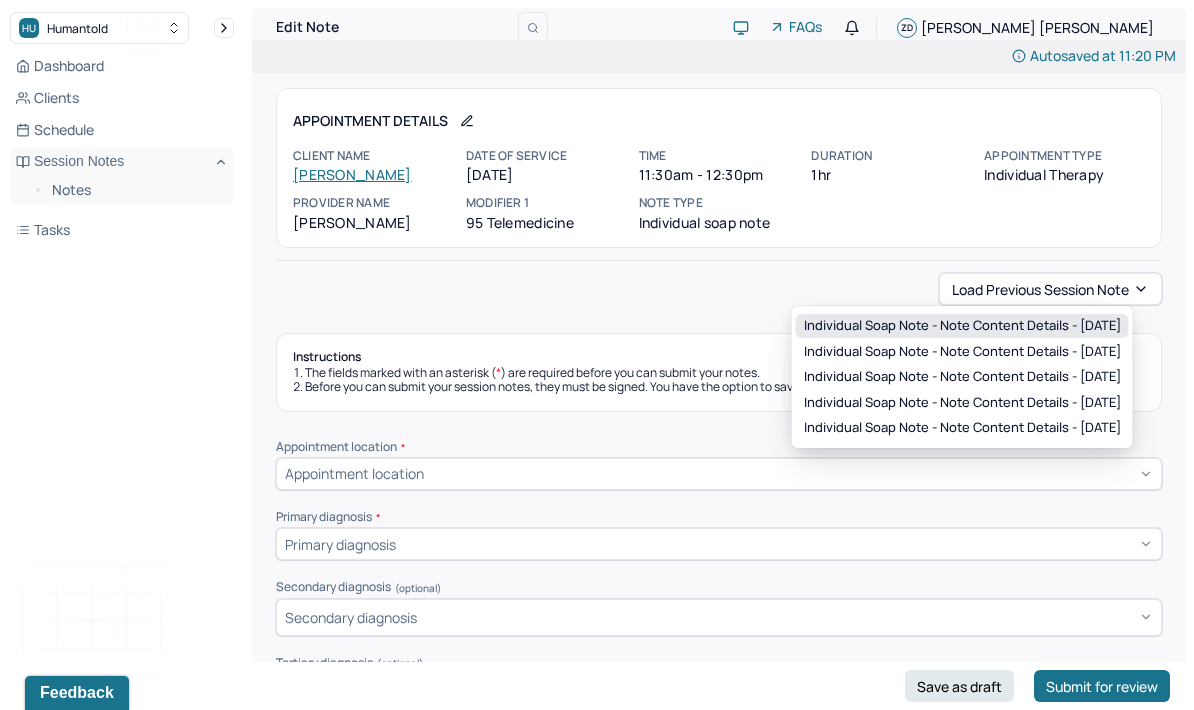click on "Individual soap note   - Note content Details -   [DATE]" at bounding box center [962, 326] 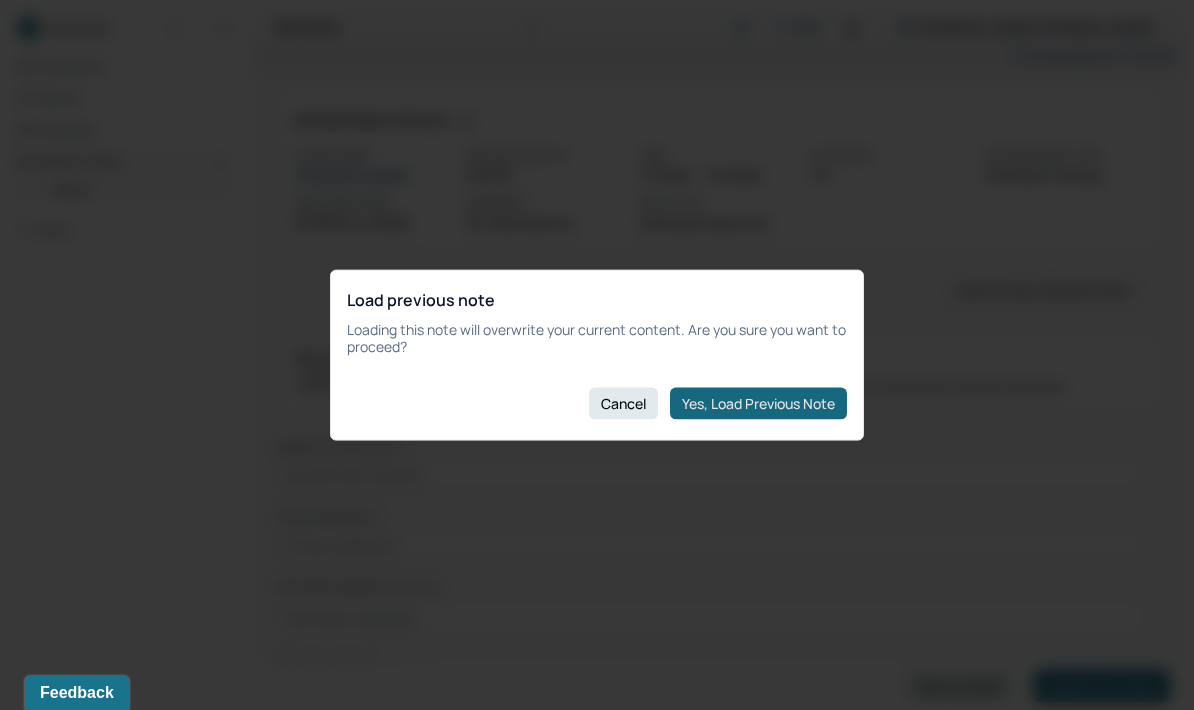click on "Yes, Load Previous Note" at bounding box center (758, 403) 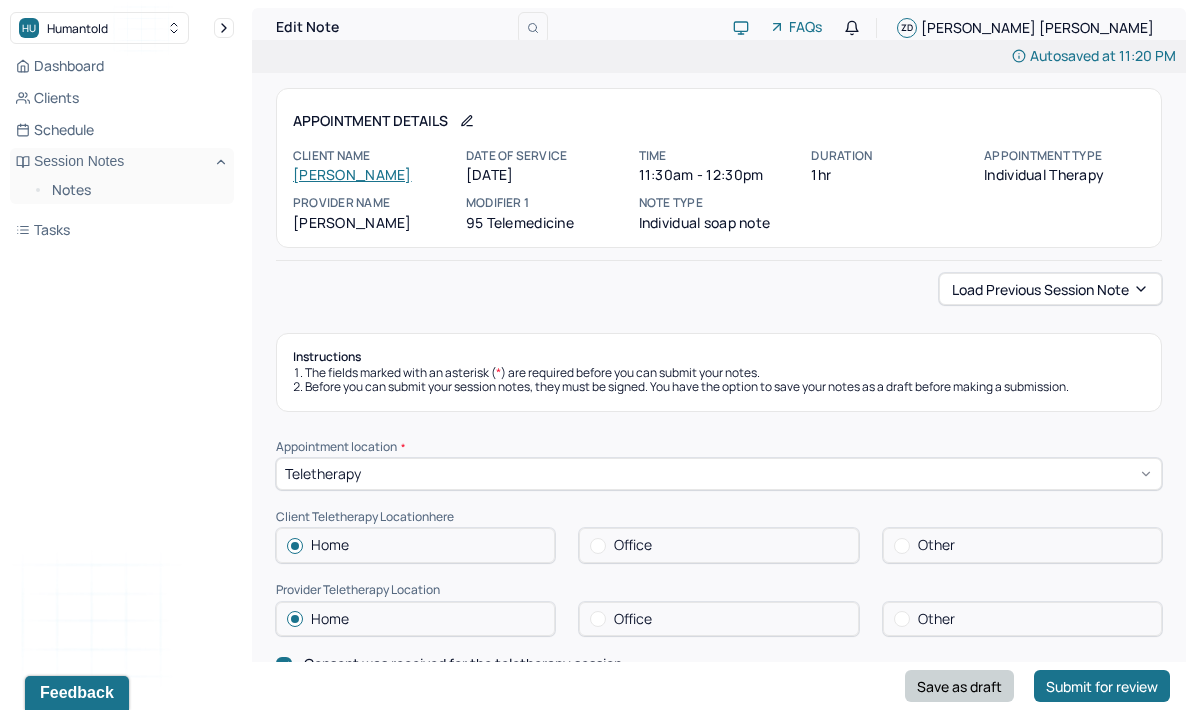 click on "Save as draft" at bounding box center (959, 686) 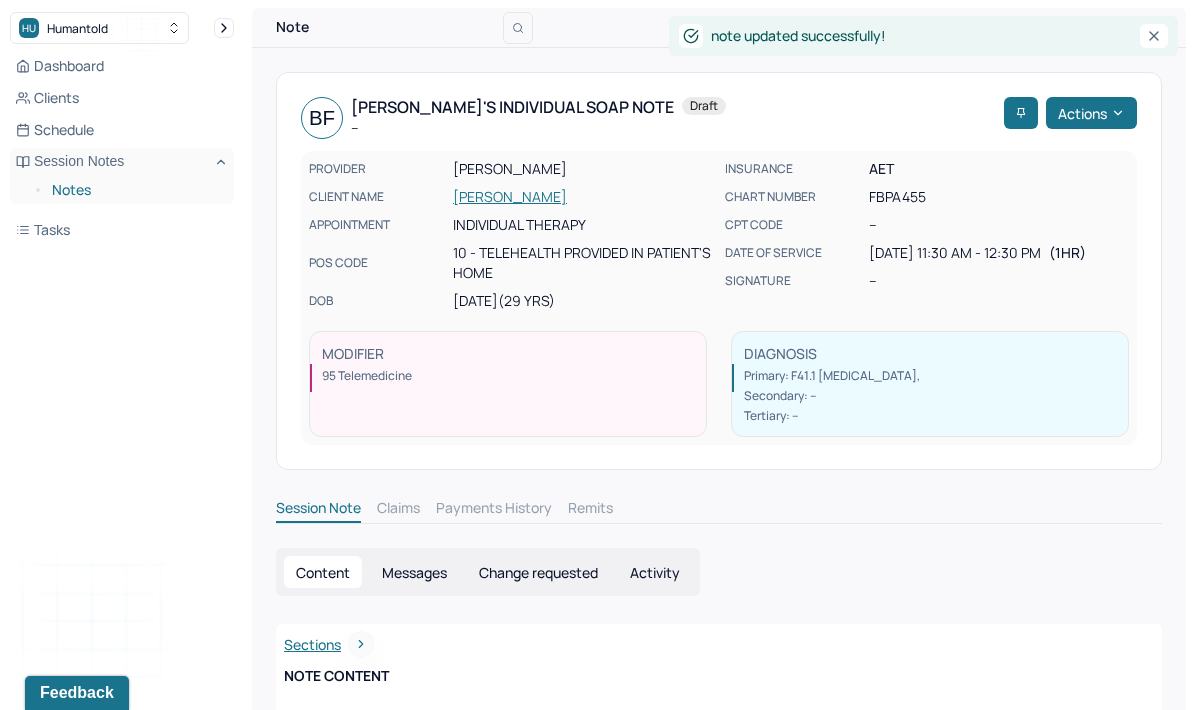 click on "Notes" at bounding box center (135, 190) 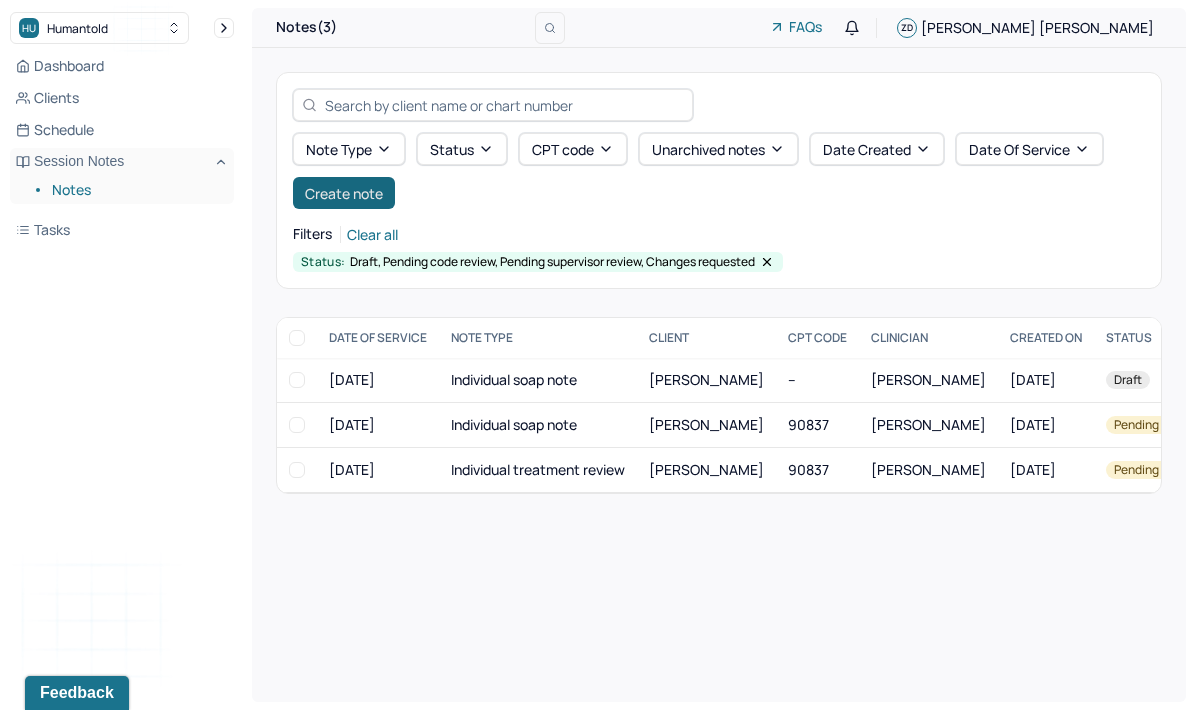 click on "Create note" at bounding box center [344, 193] 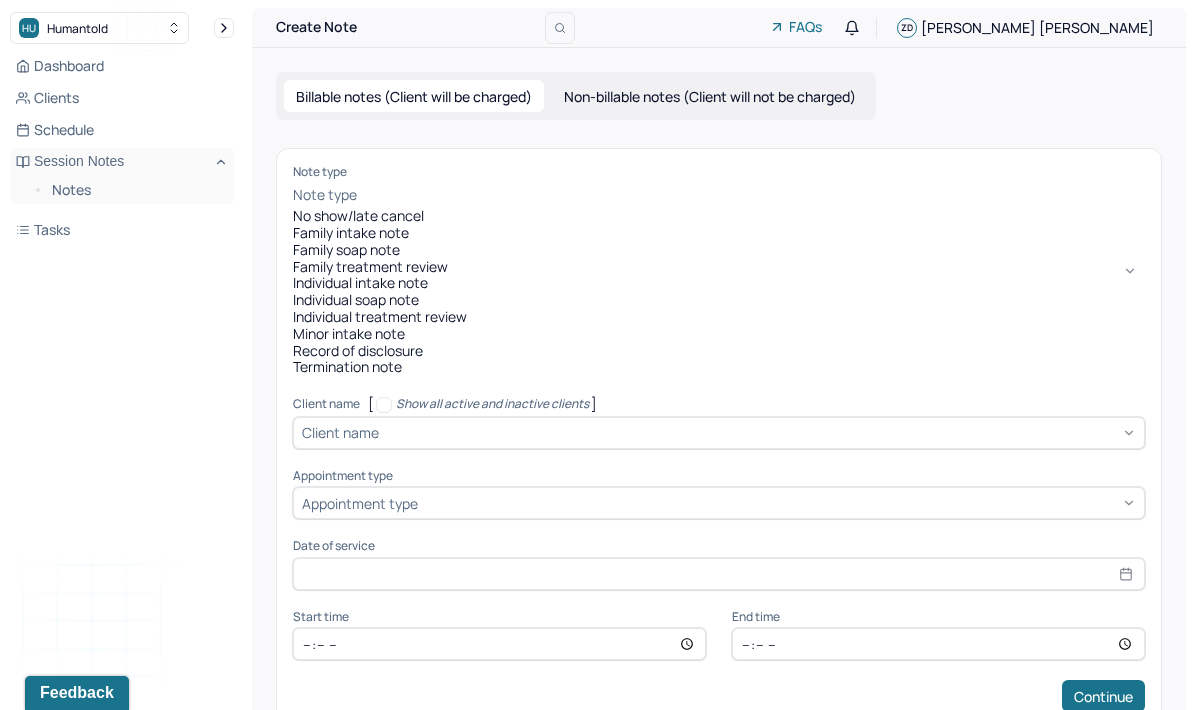 click on "Individual soap note" at bounding box center [719, 300] 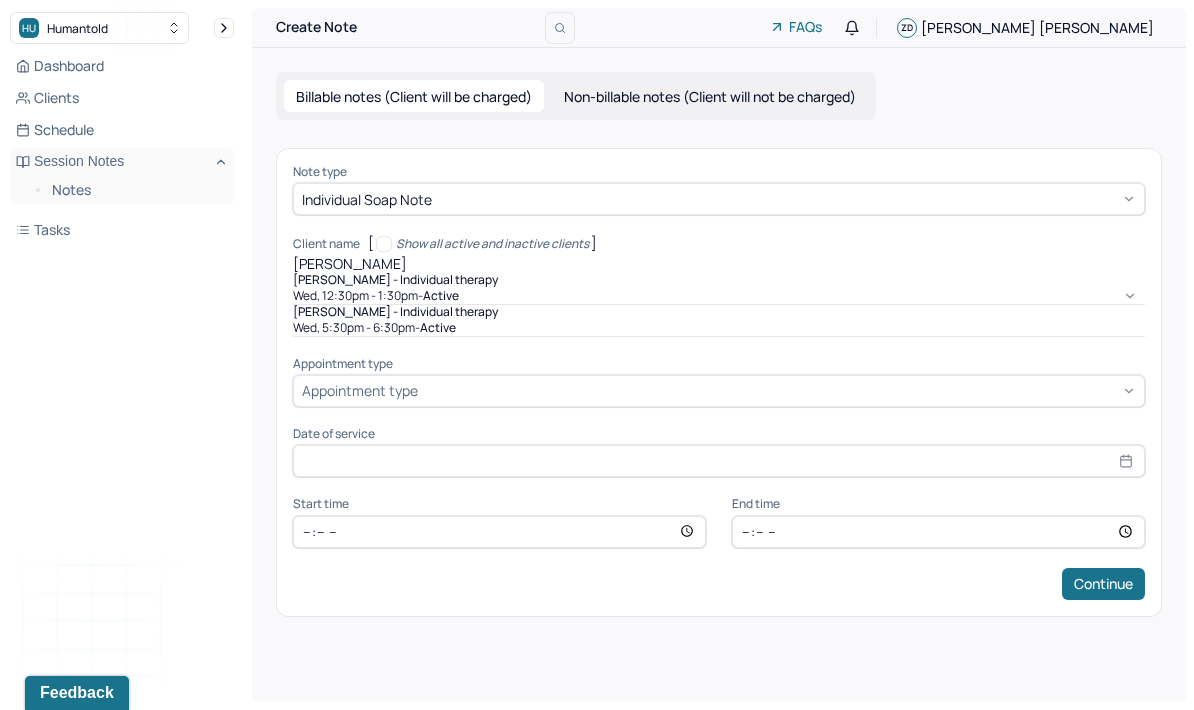 click on "[PERSON_NAME] - Individual therapy" at bounding box center [719, 280] 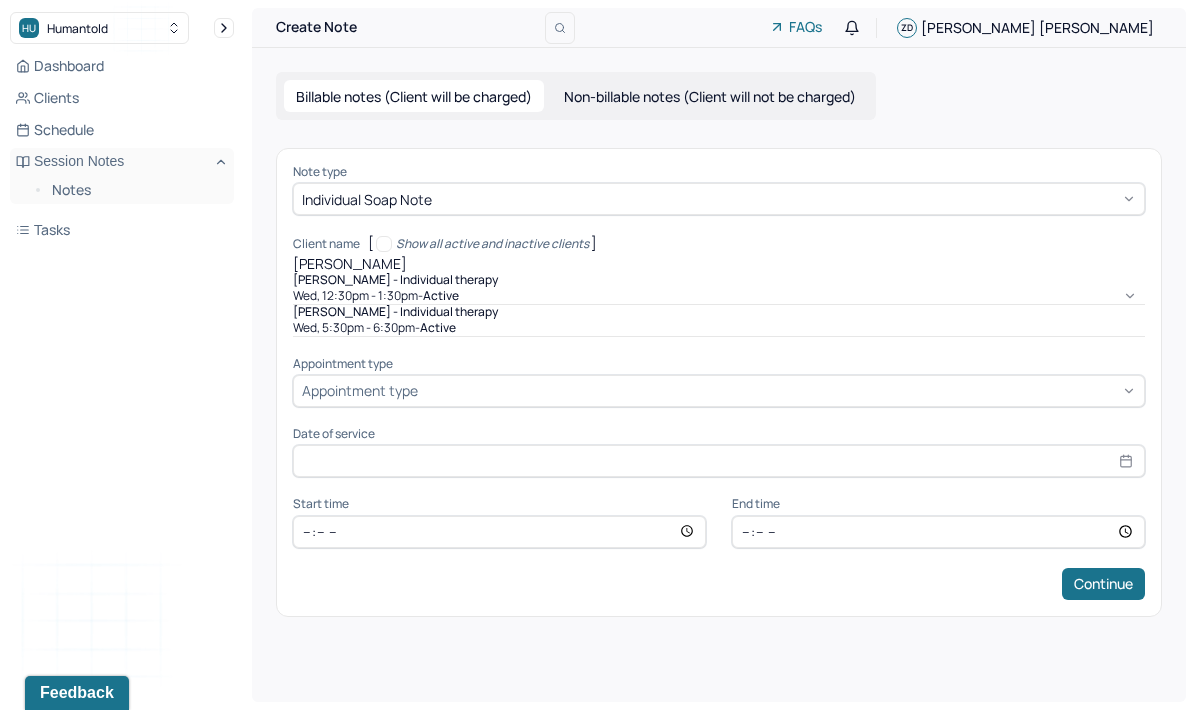 type on "[PERSON_NAME]" 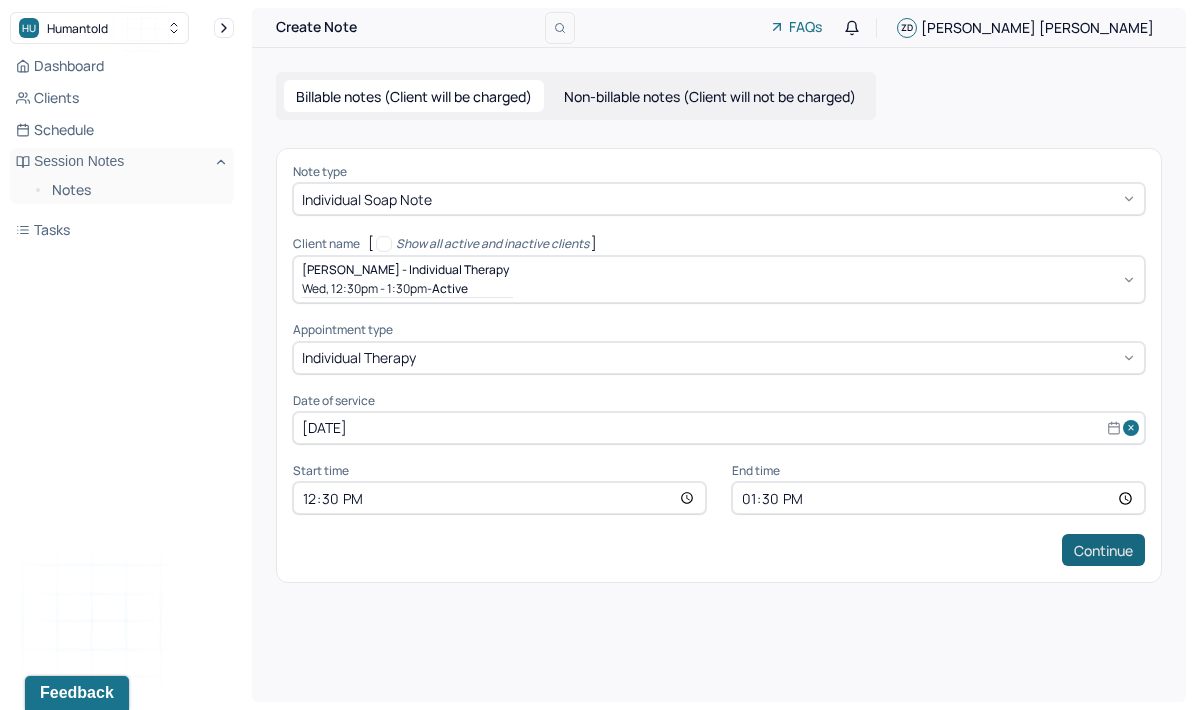 click on "Continue" at bounding box center (1103, 550) 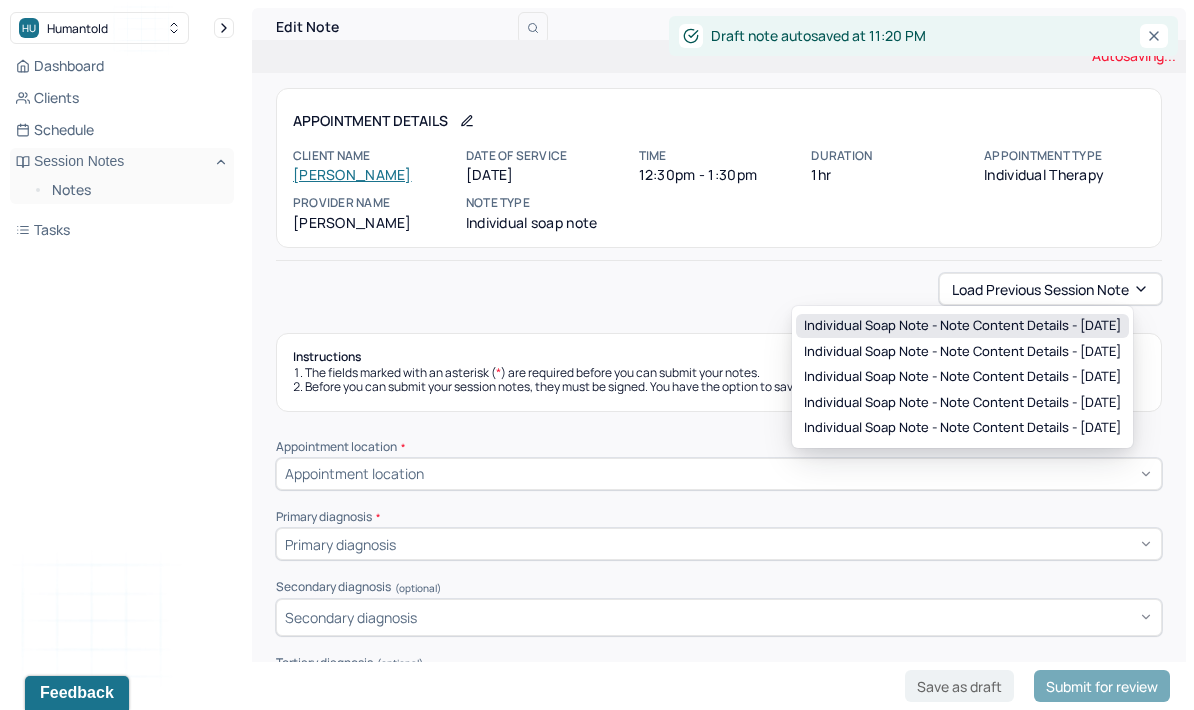 click on "Individual soap note   - Note content Details -   [DATE]" at bounding box center [962, 326] 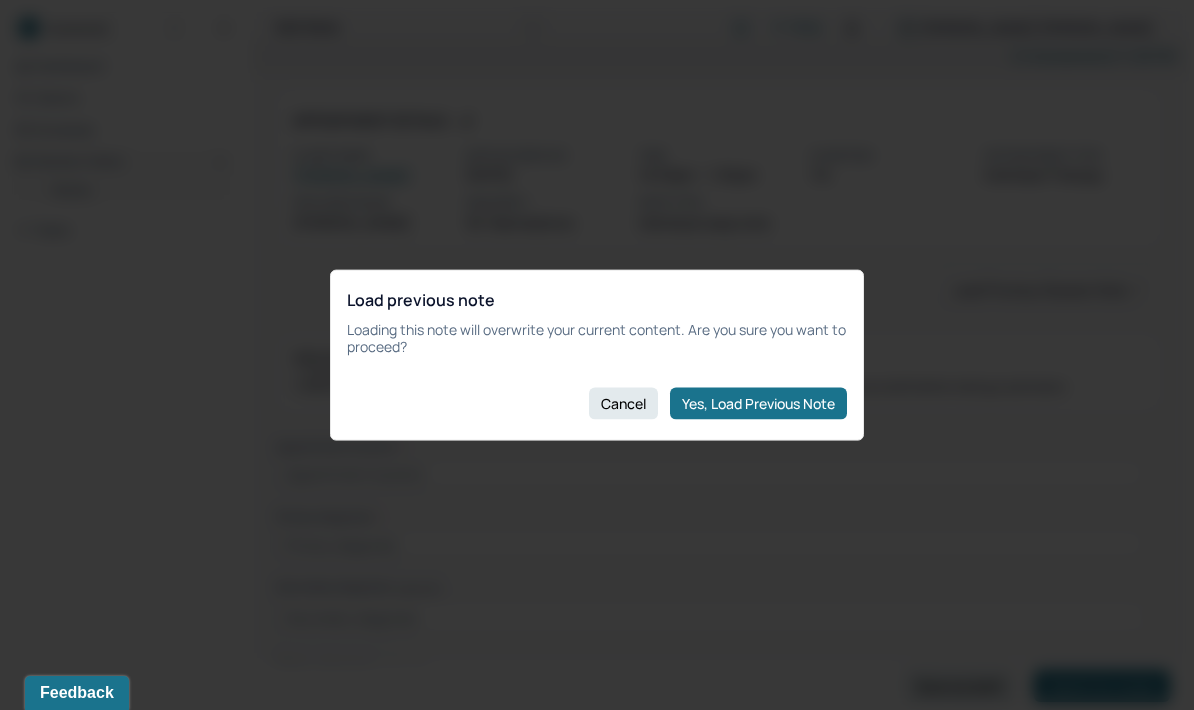 click on "Load previous note Loading this note will overwrite your current content. Are you sure you want to proceed? Cancel Yes, Load Previous Note" at bounding box center (597, 355) 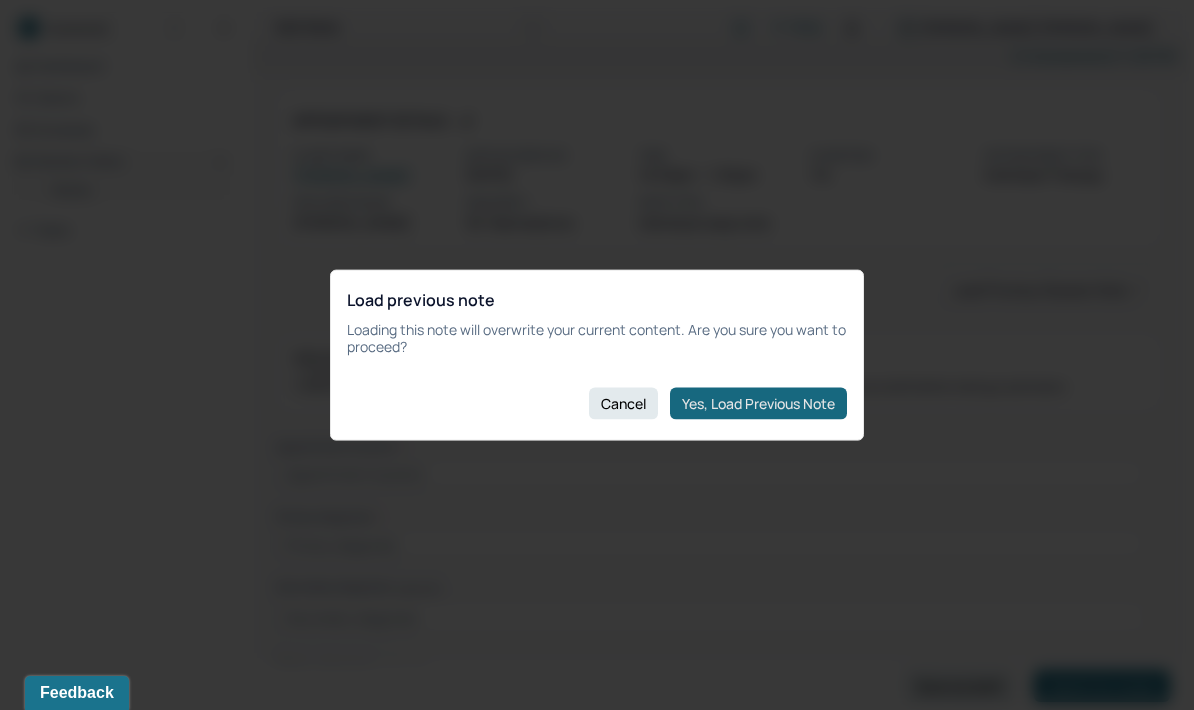 click on "Yes, Load Previous Note" at bounding box center (758, 403) 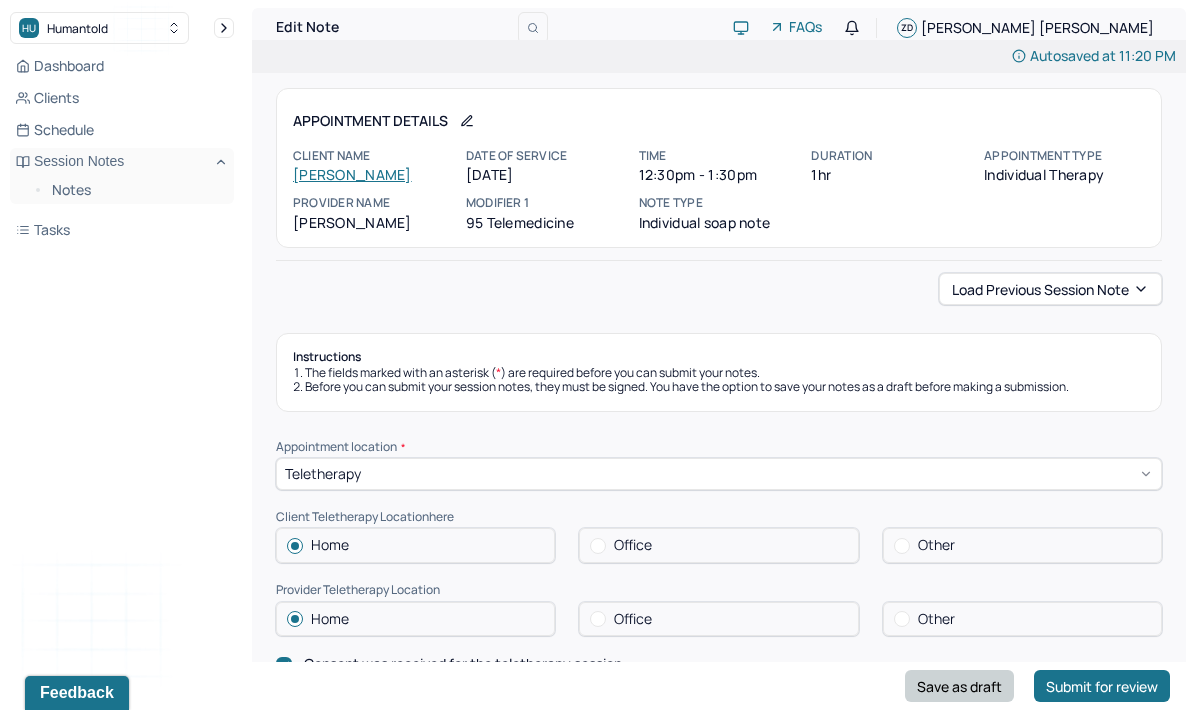 click on "Save as draft" at bounding box center [959, 686] 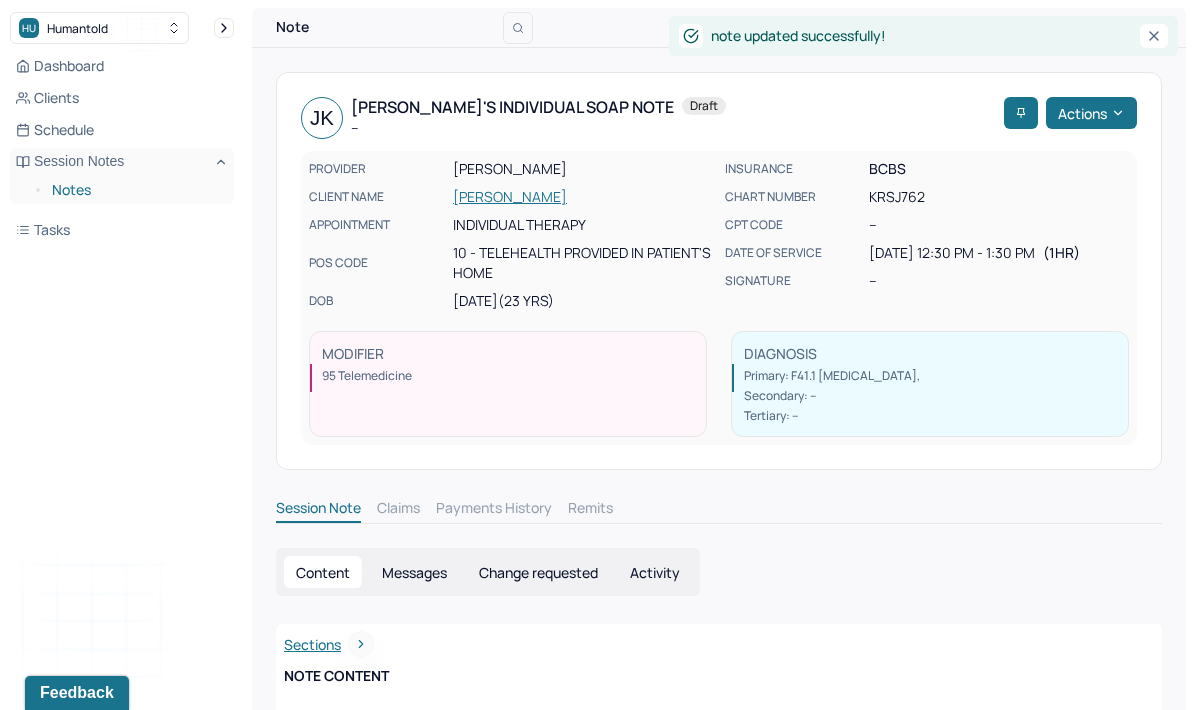 click on "Notes" at bounding box center [135, 190] 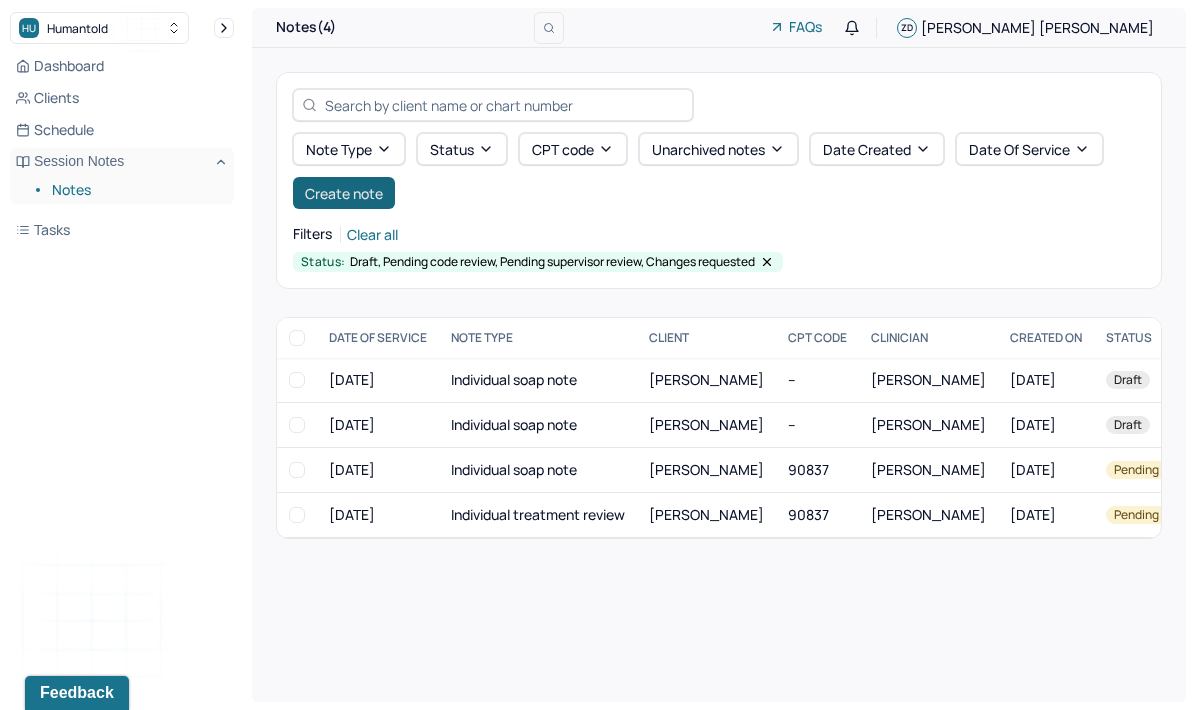click on "Create note" at bounding box center [344, 193] 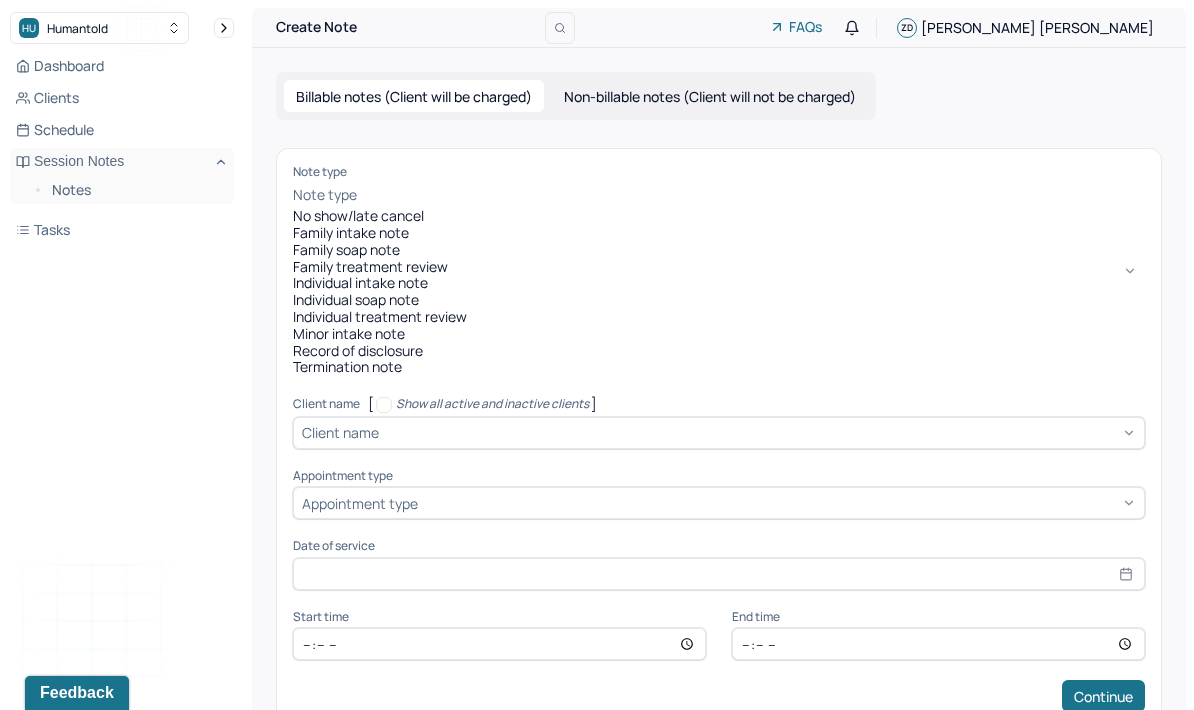 click on "Minor intake note" at bounding box center (719, 334) 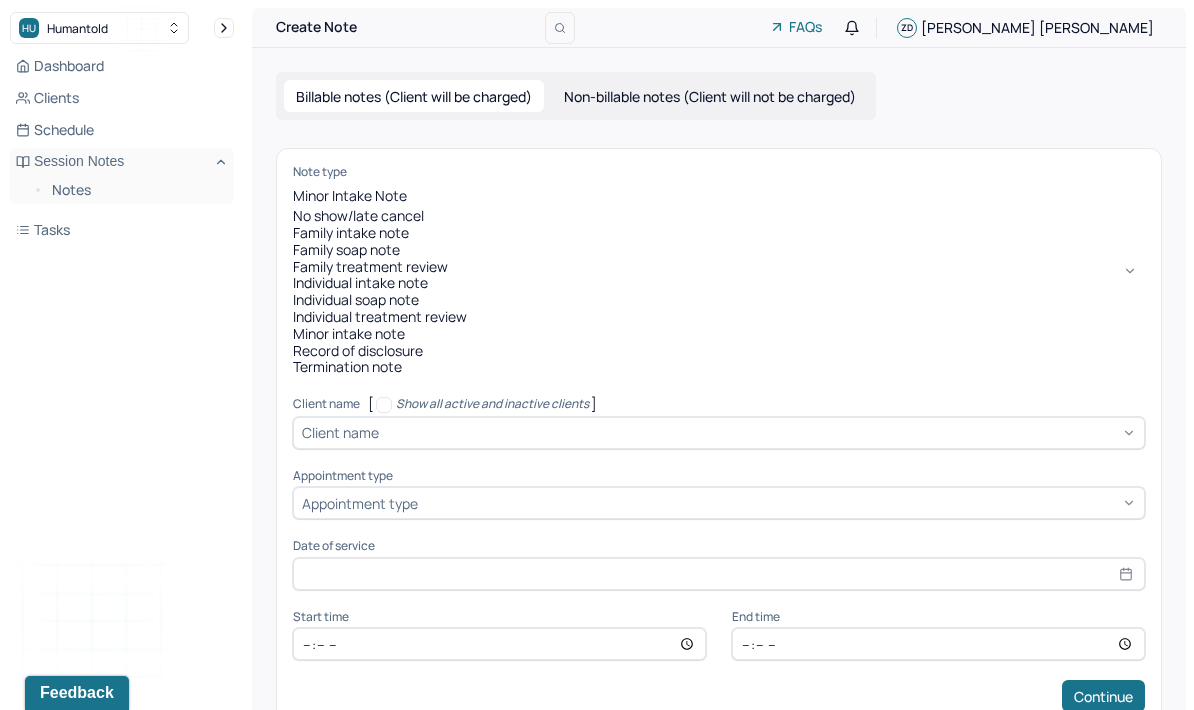 click on "Individual soap note" at bounding box center (719, 300) 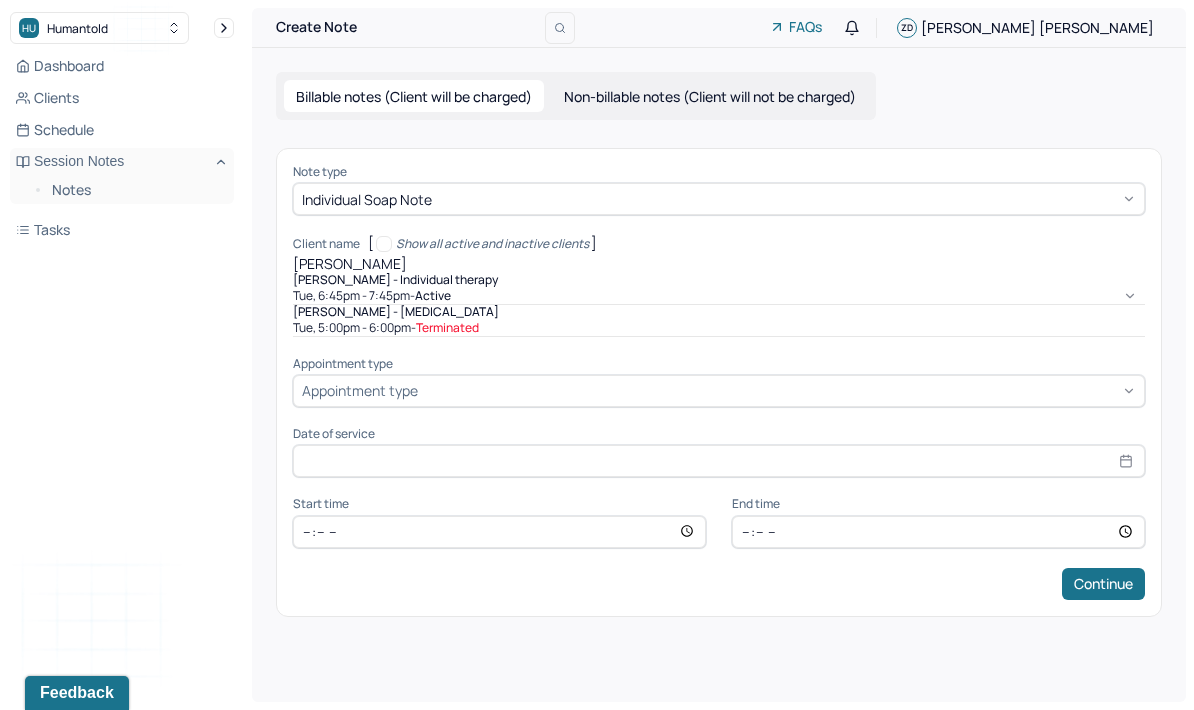click on "[PERSON_NAME] - Individual therapy" at bounding box center (719, 280) 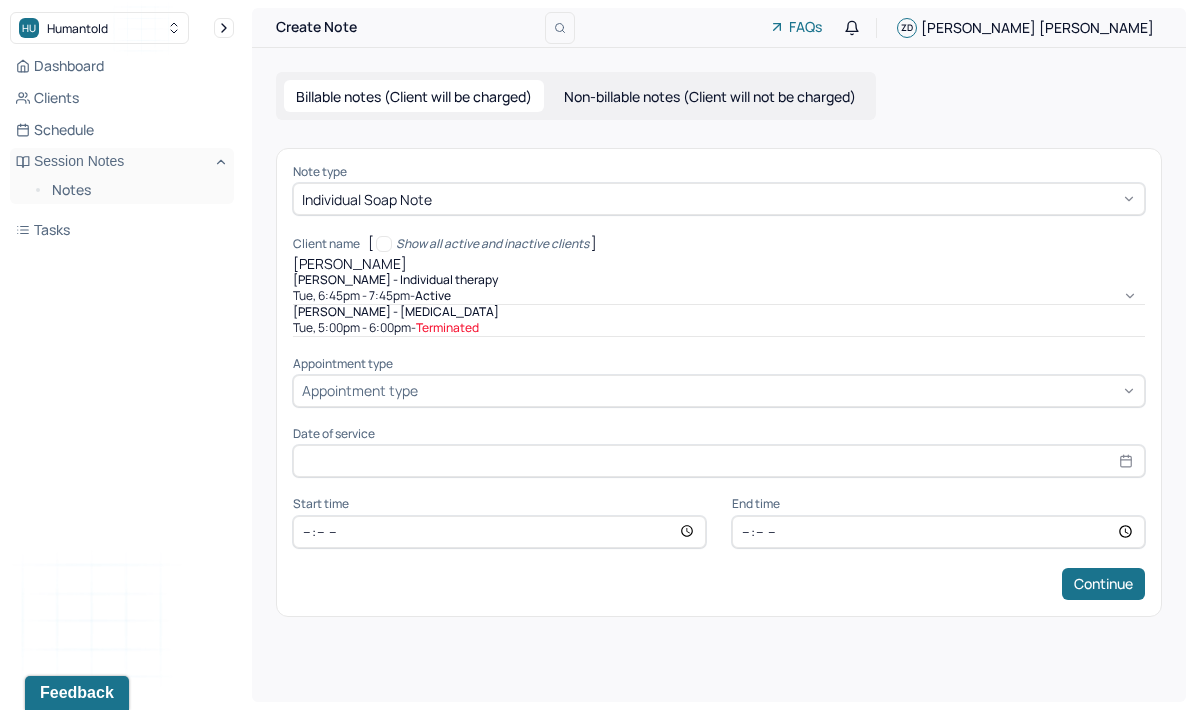 type on "[PERSON_NAME]" 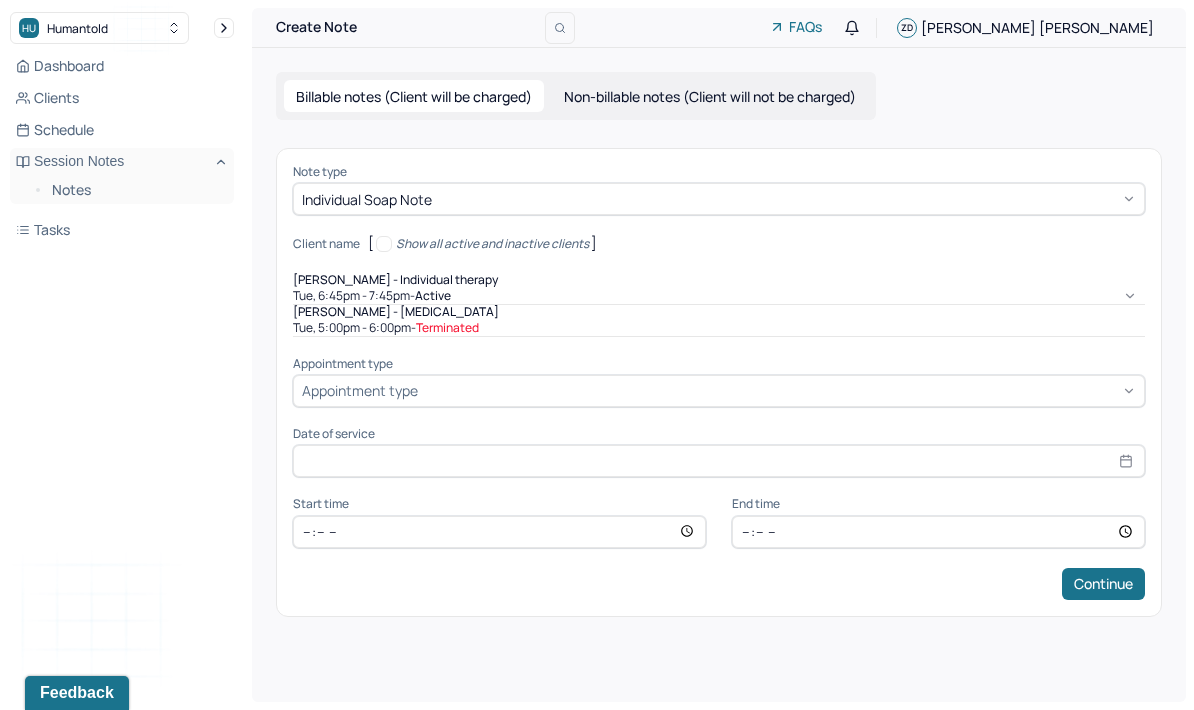 type on "[DATE]" 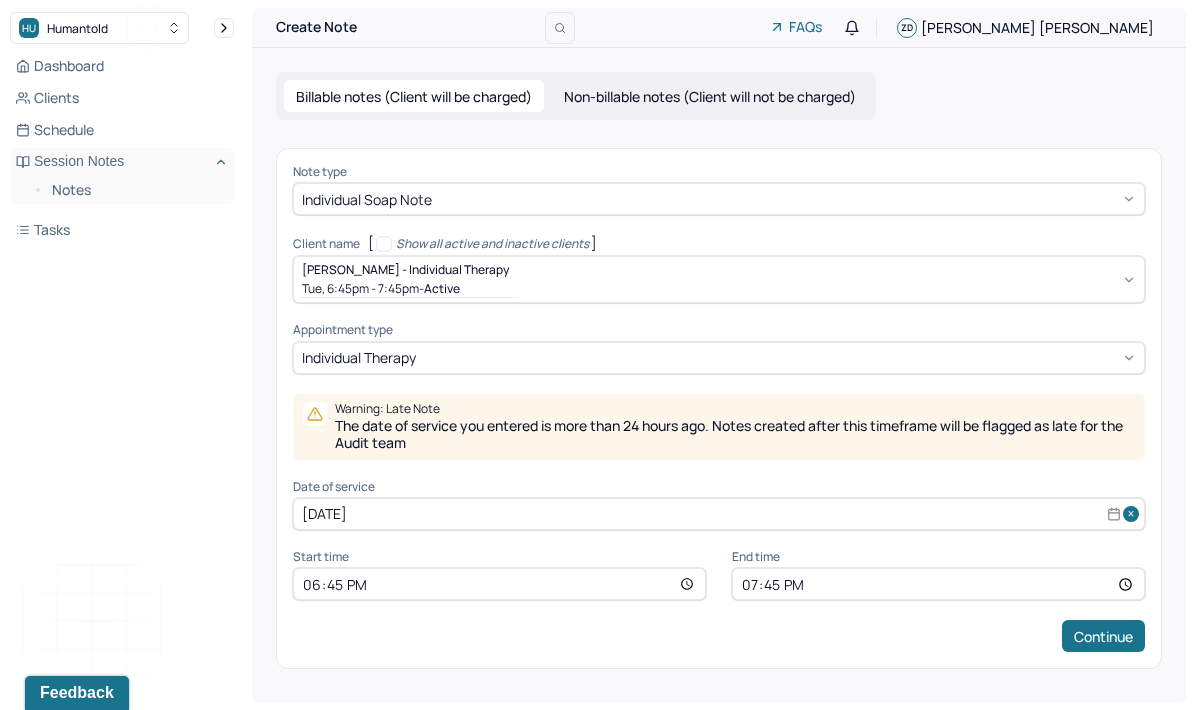click on "[DATE]" at bounding box center (719, 514) 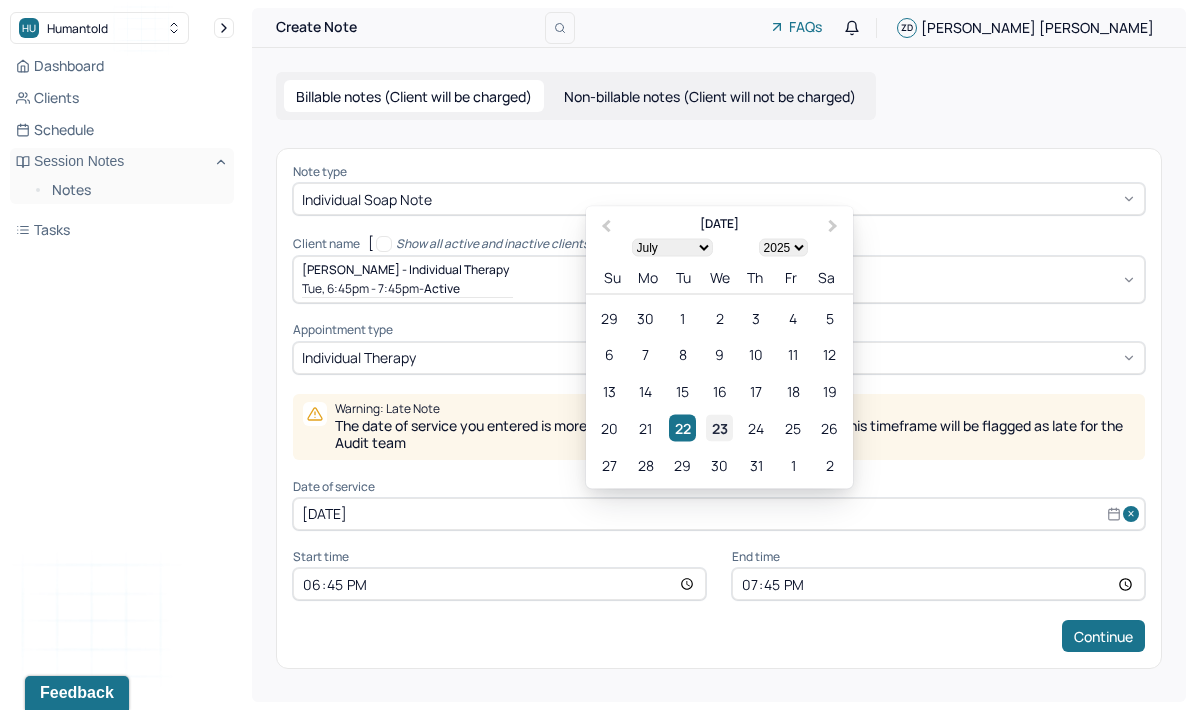 click on "23" at bounding box center (719, 428) 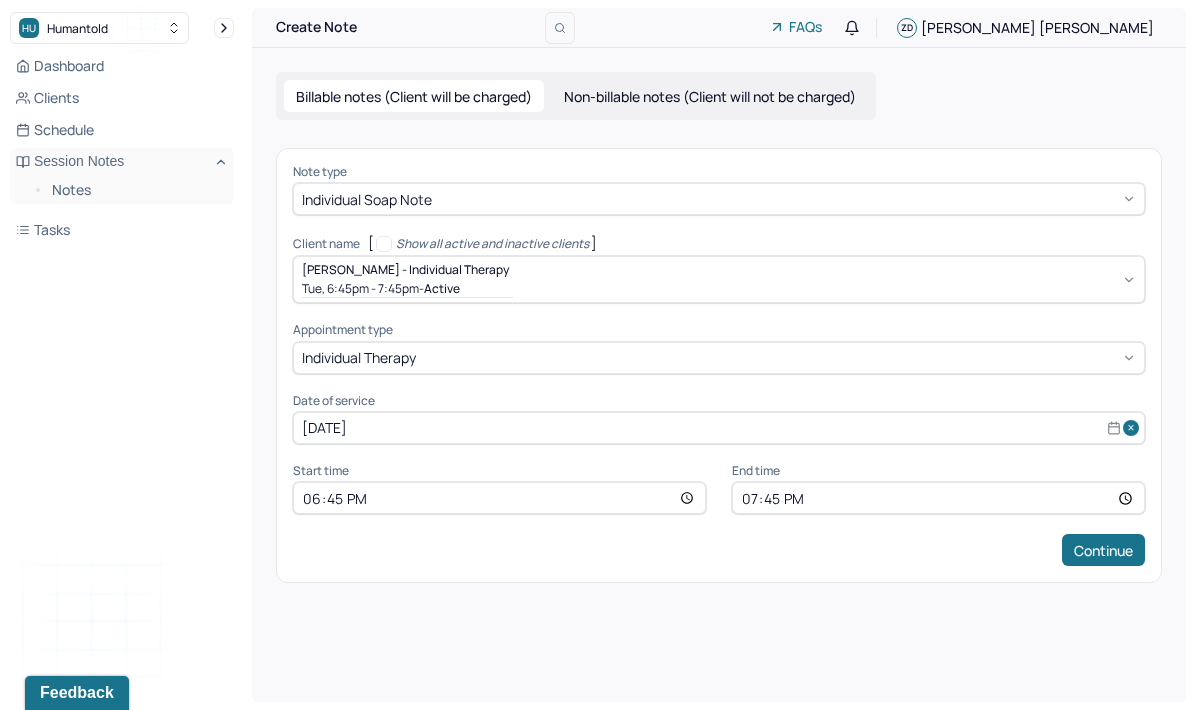 click on "18:45" at bounding box center (499, 498) 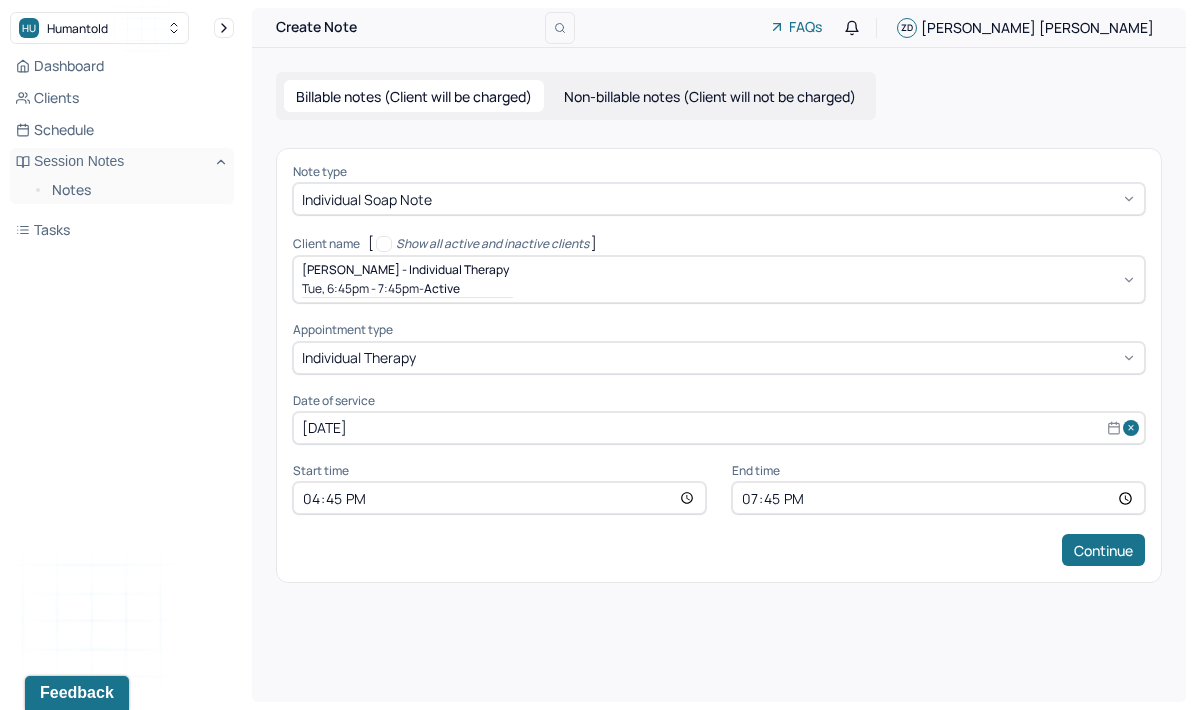 type on "16:30" 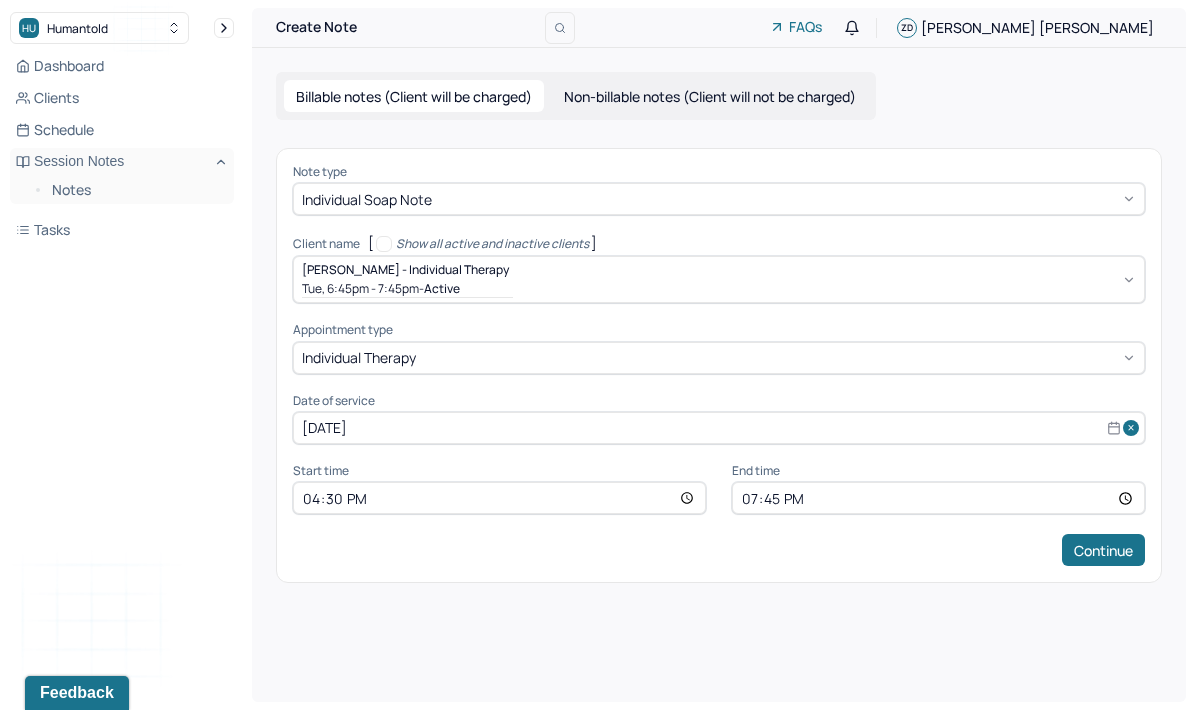 click on "19:45" at bounding box center [938, 498] 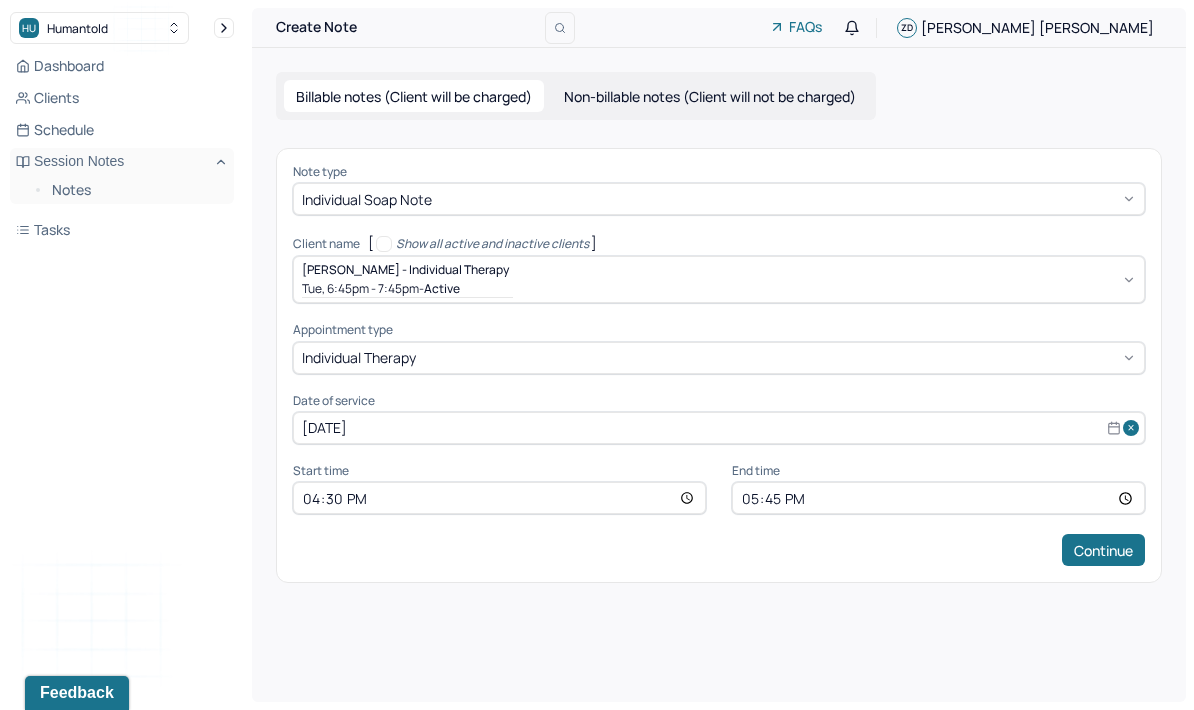 type on "17:30" 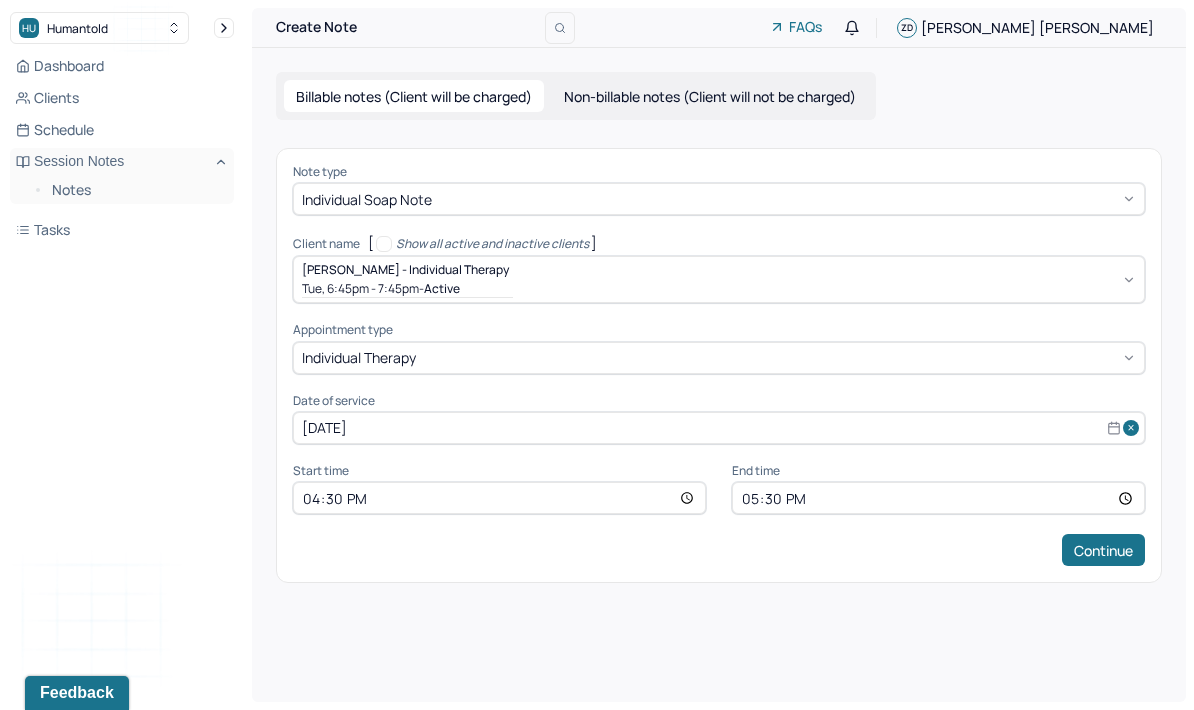 click on "Note type Individual soap note Client name [ Show all active and inactive clients ] [PERSON_NAME] - Individual therapy Tue, 6:45pm - 7:45pm  -  active Supervisee name [PERSON_NAME] Appointment type individual therapy Date of service [DATE] Start time 16:30 End time 17:30 Continue" at bounding box center (719, 365) 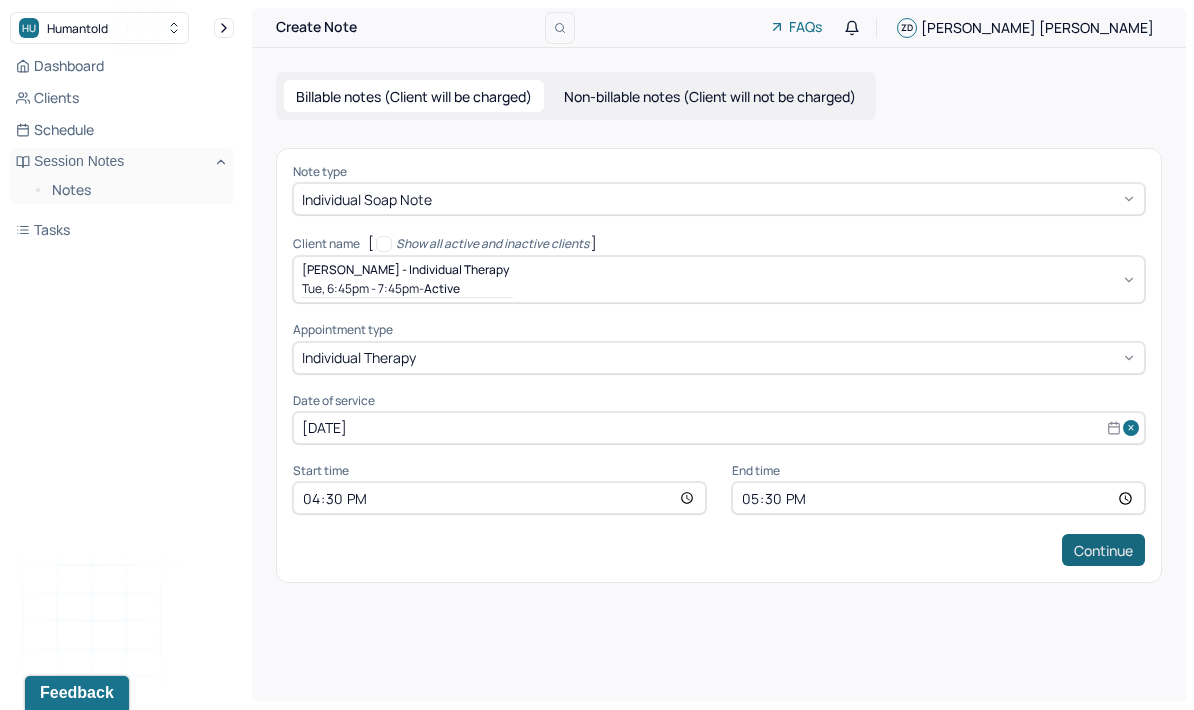 click on "Continue" at bounding box center (1103, 550) 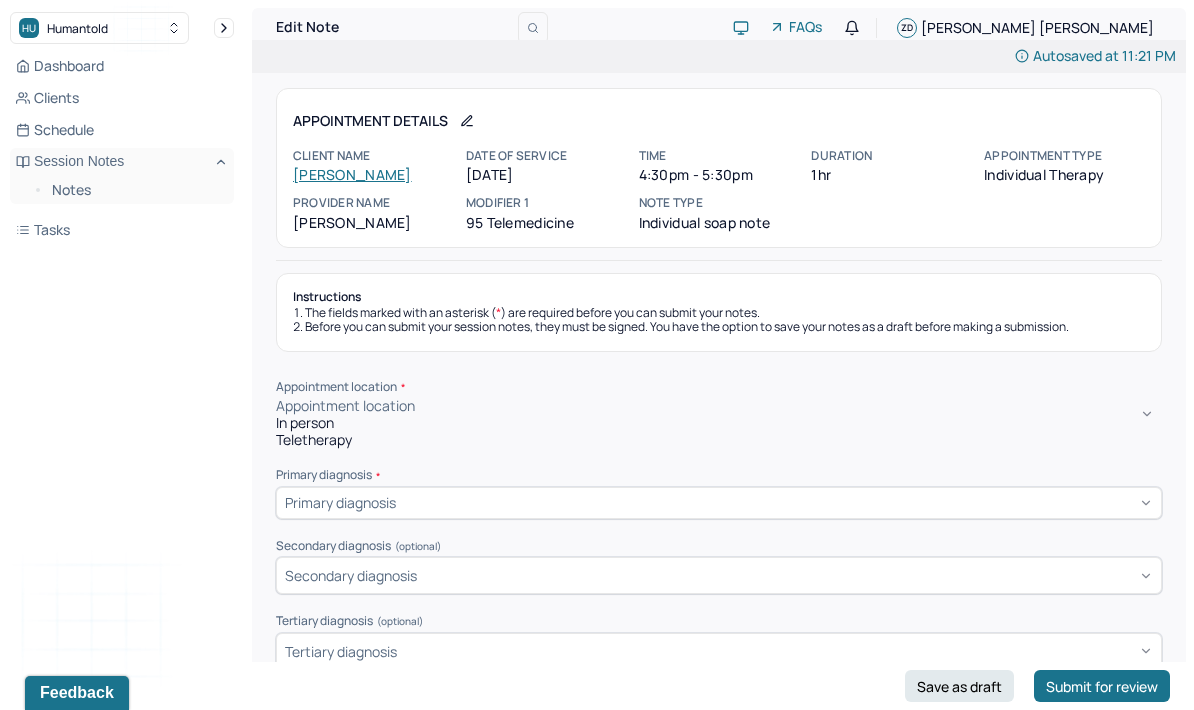 click on "In person" at bounding box center (719, 423) 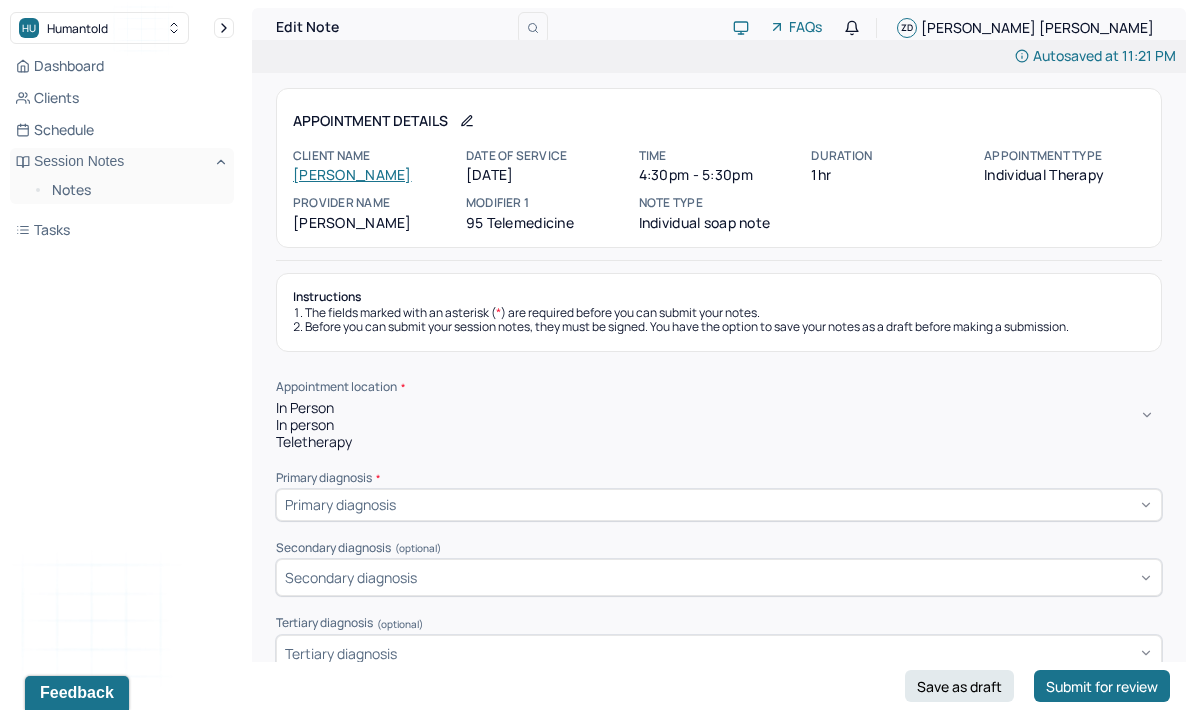 click on "Teletherapy" at bounding box center (719, 442) 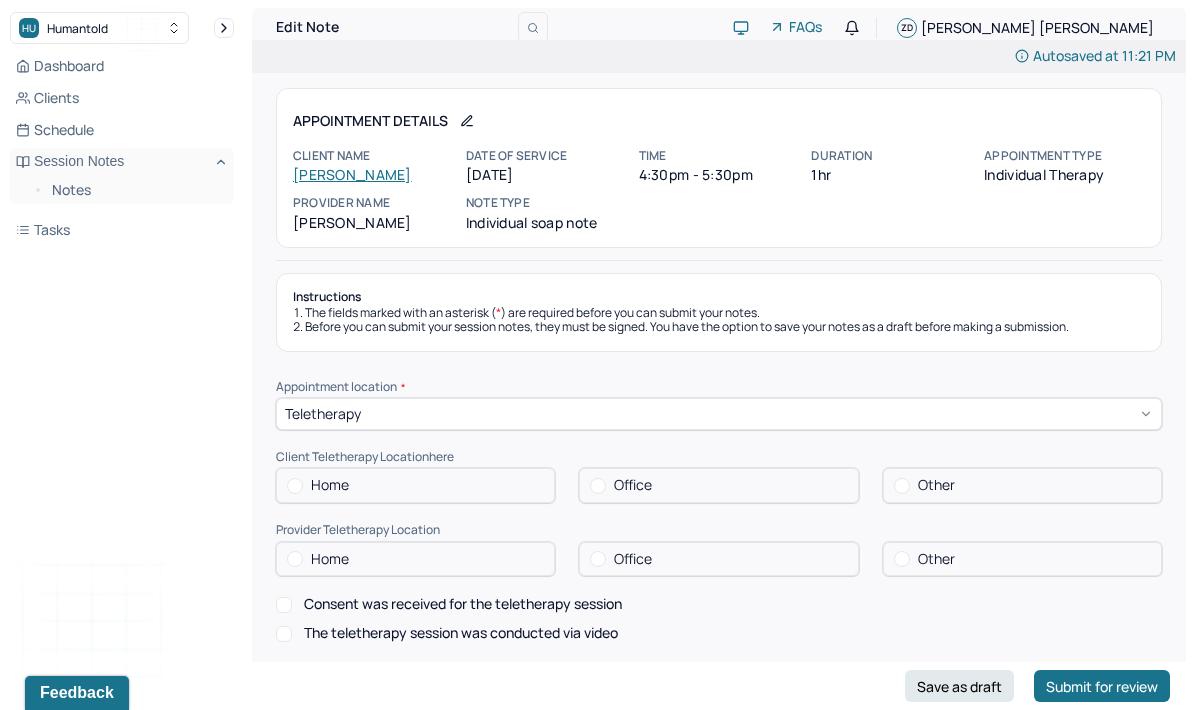 click on "Home" at bounding box center [415, 485] 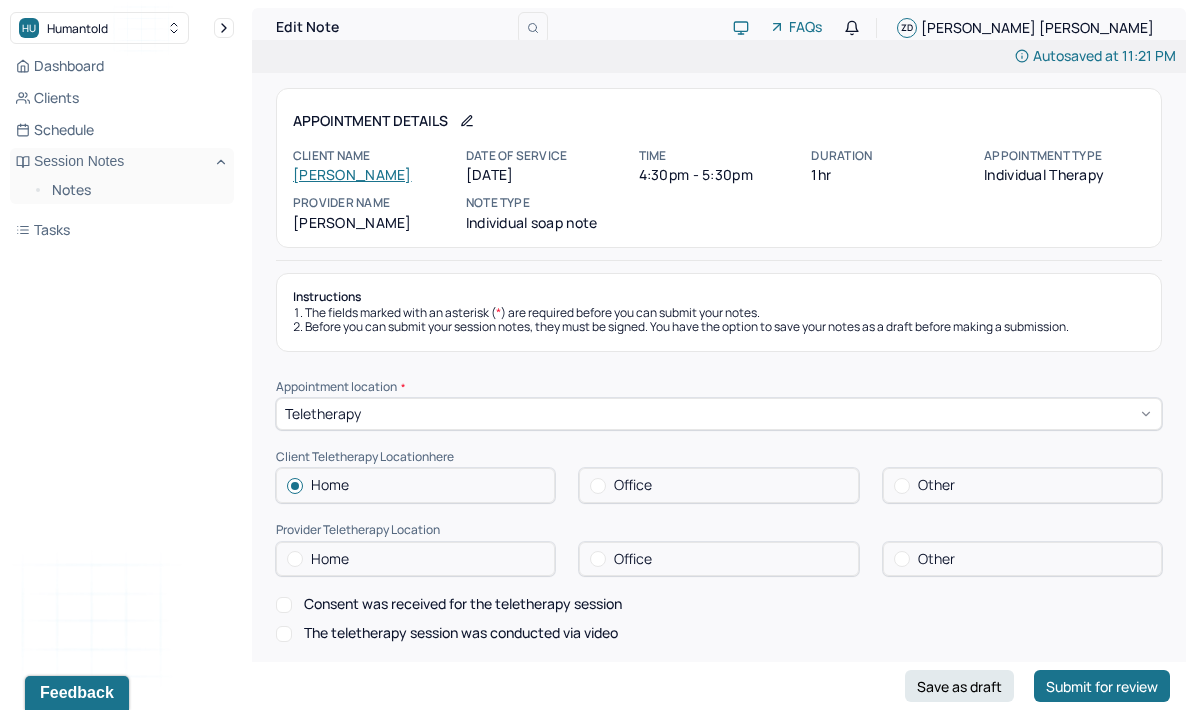click on "Home" at bounding box center [415, 559] 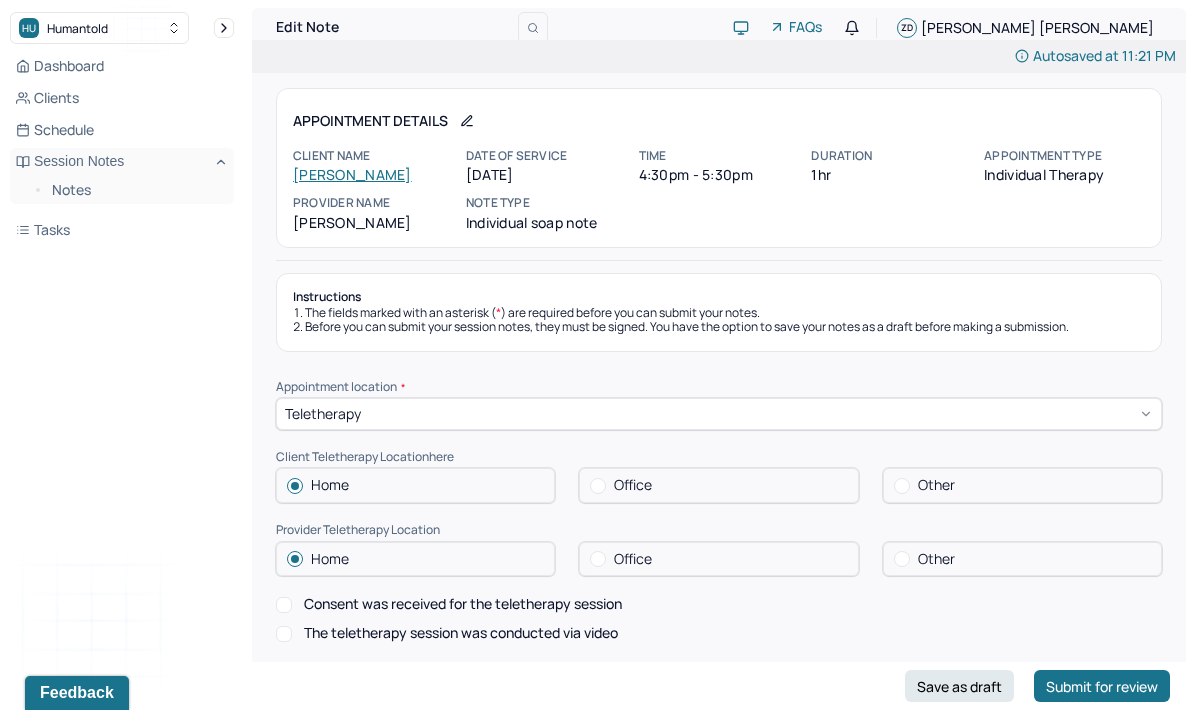 click on "Home" at bounding box center [415, 559] 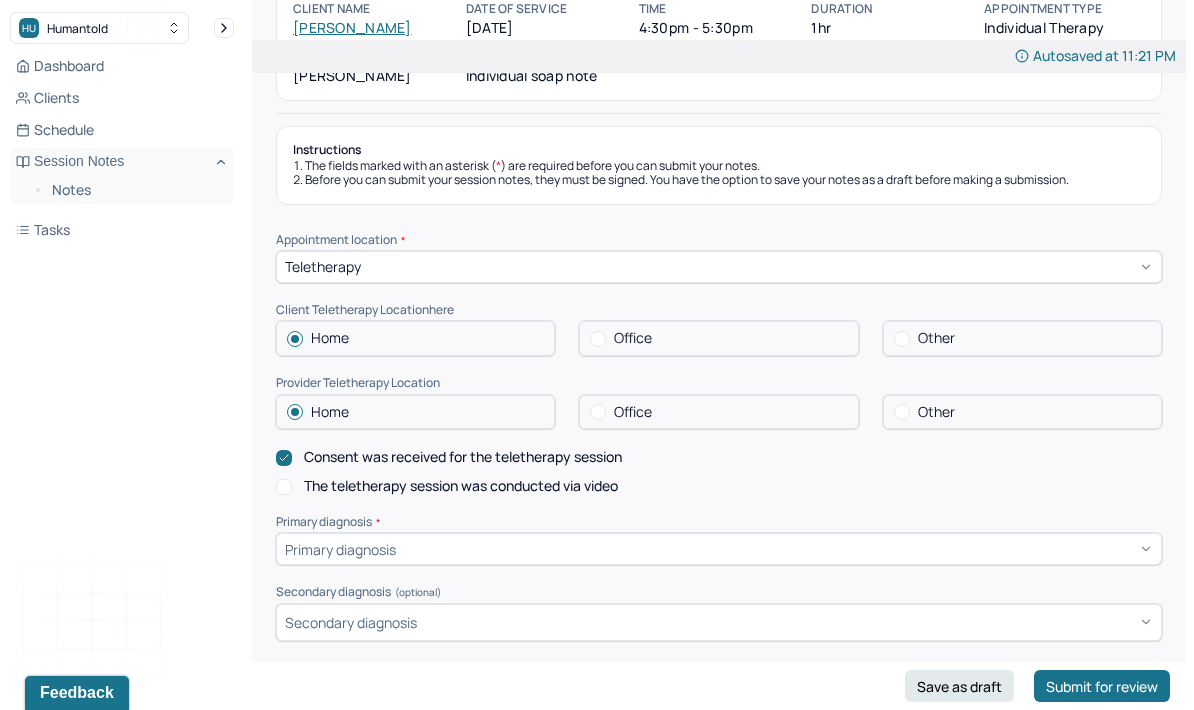 scroll, scrollTop: 152, scrollLeft: 0, axis: vertical 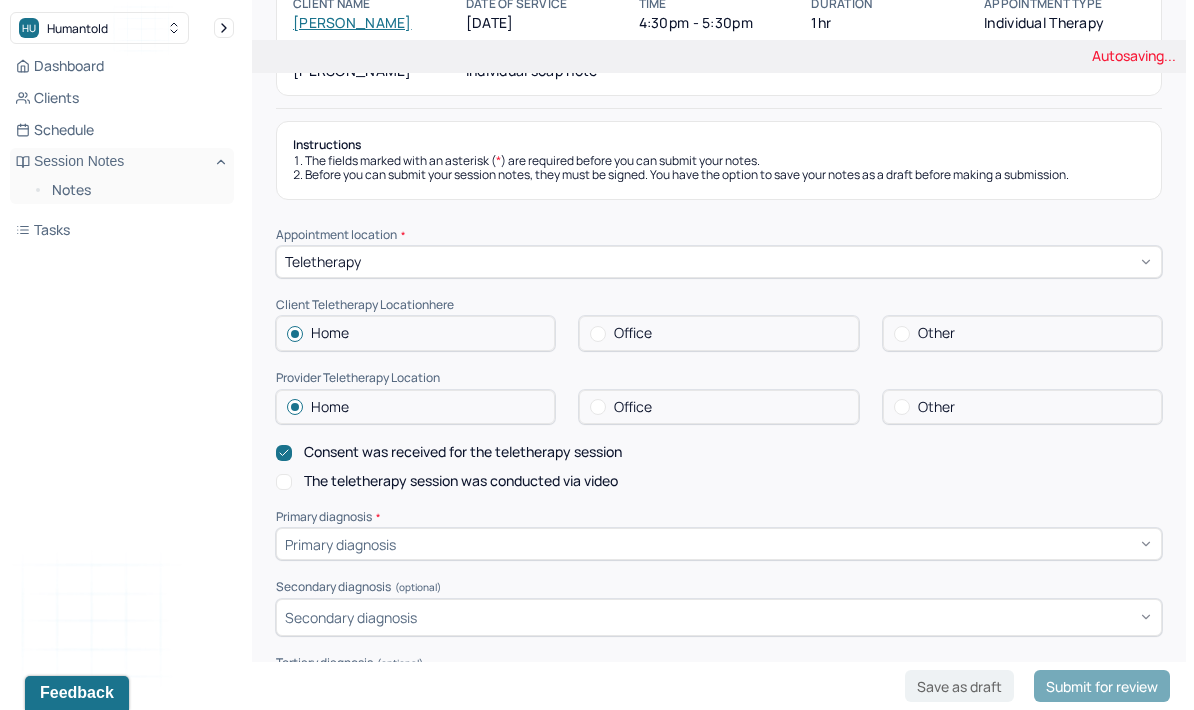 click on "The teletherapy session was conducted via video" at bounding box center (461, 481) 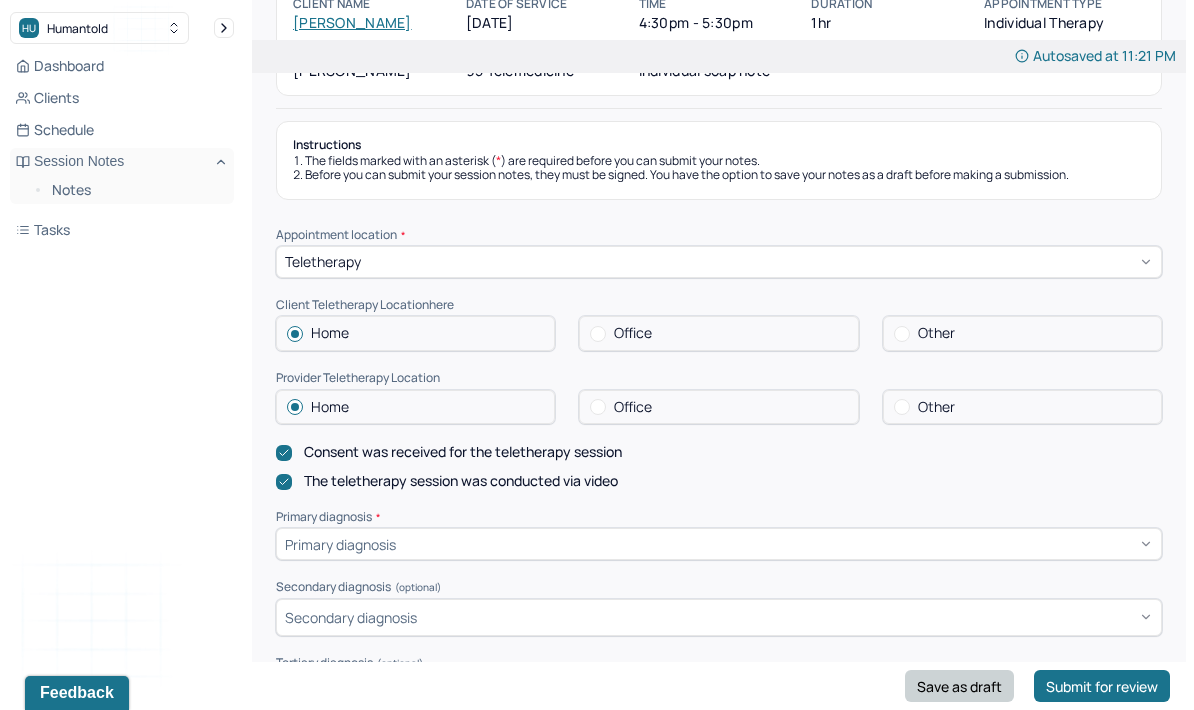 click on "Save as draft" at bounding box center (959, 686) 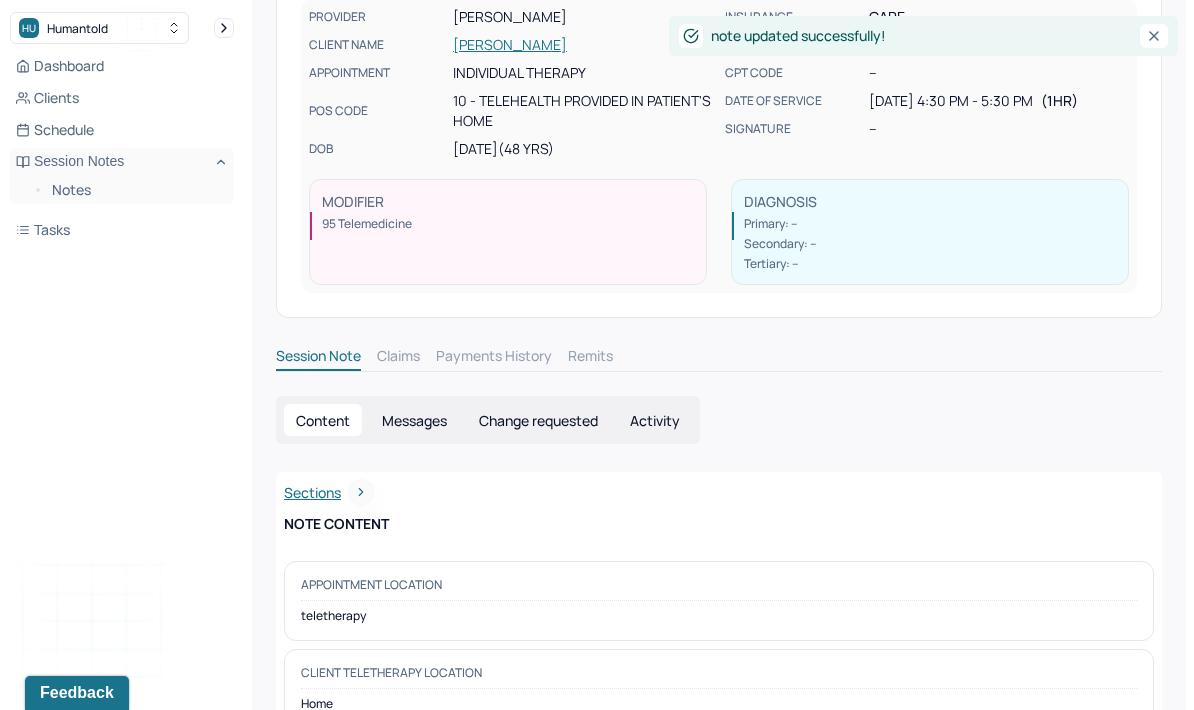 scroll, scrollTop: 232, scrollLeft: 0, axis: vertical 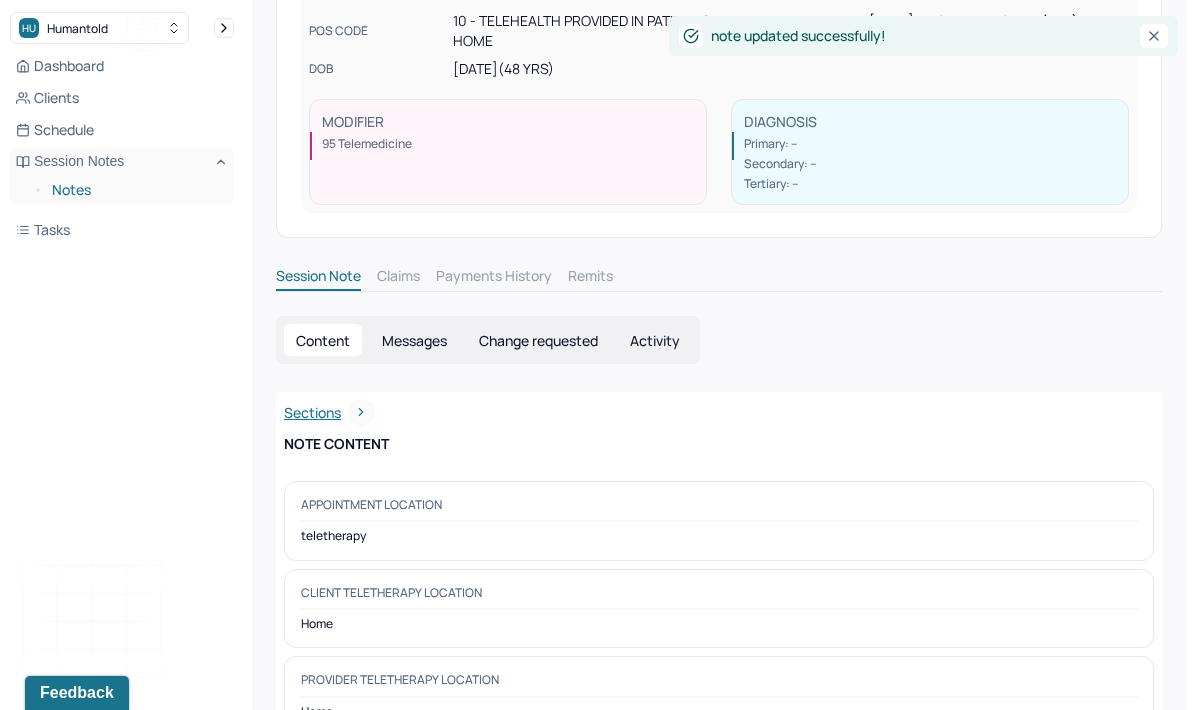 click on "Notes" at bounding box center [135, 190] 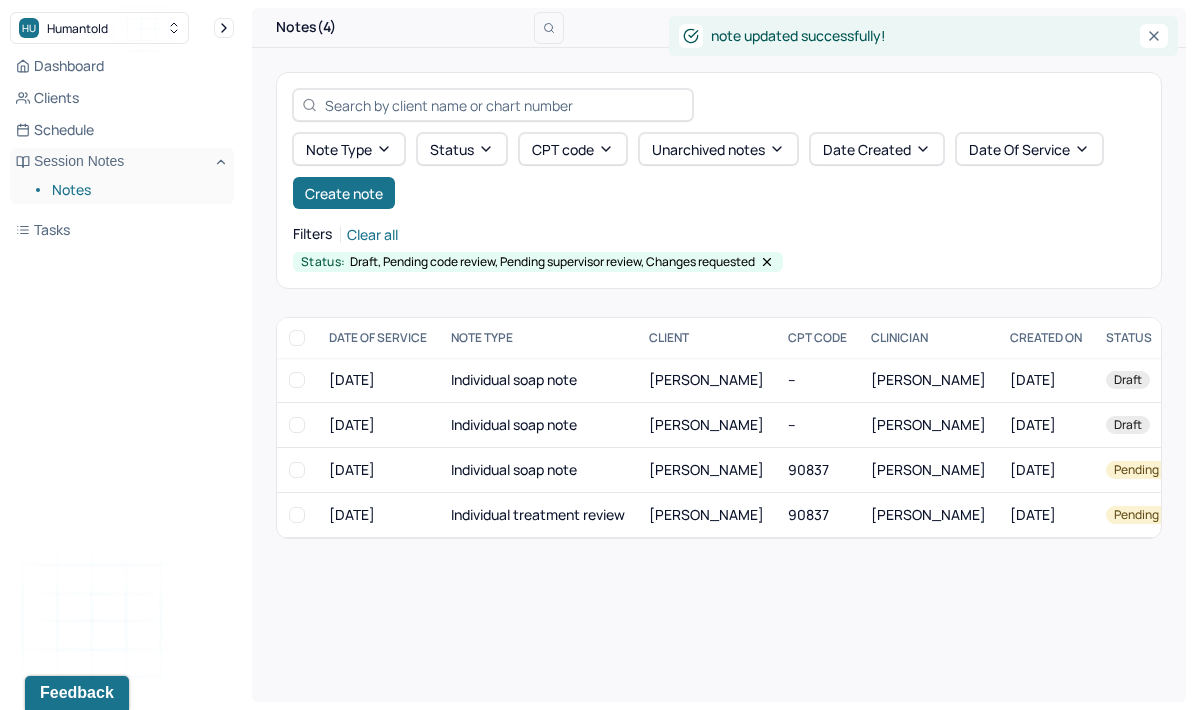 scroll, scrollTop: 0, scrollLeft: 0, axis: both 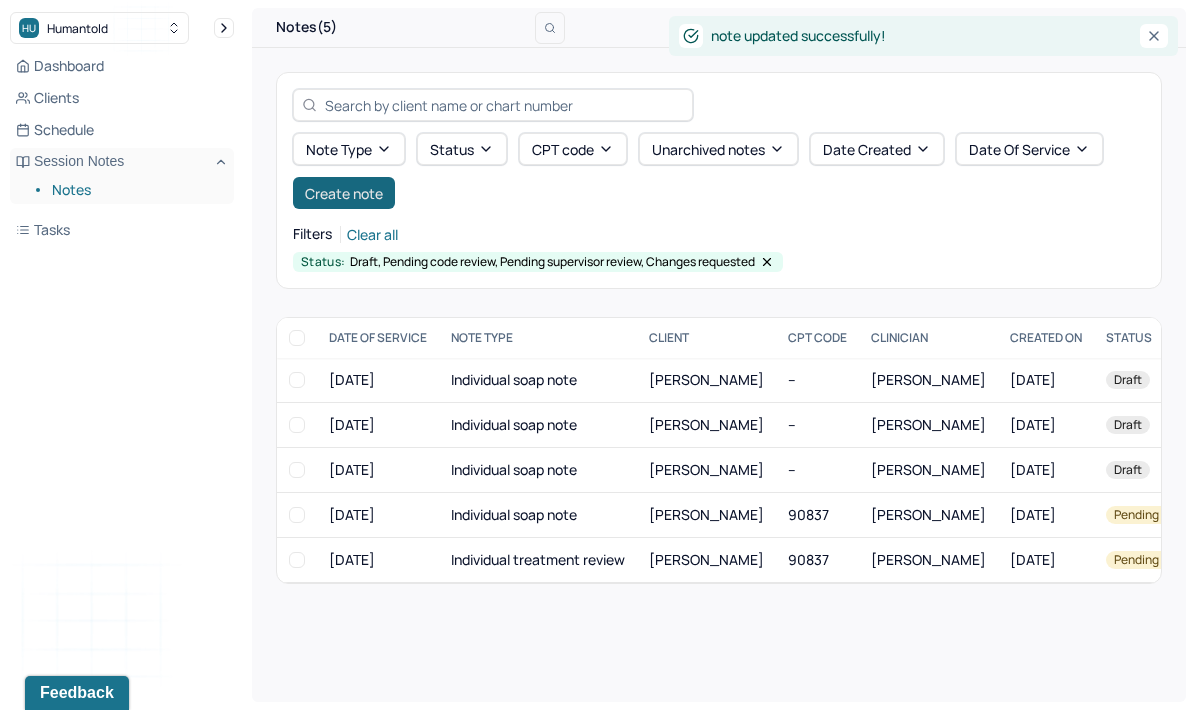 click on "Create note" at bounding box center [344, 193] 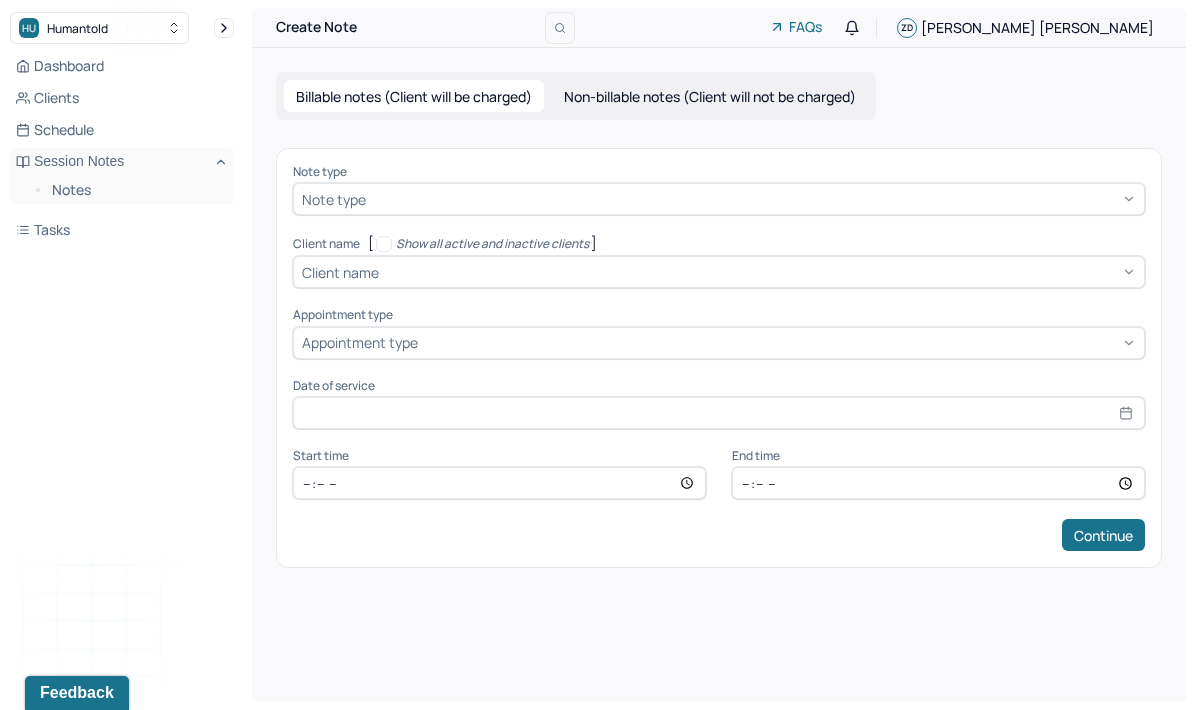 click at bounding box center (753, 199) 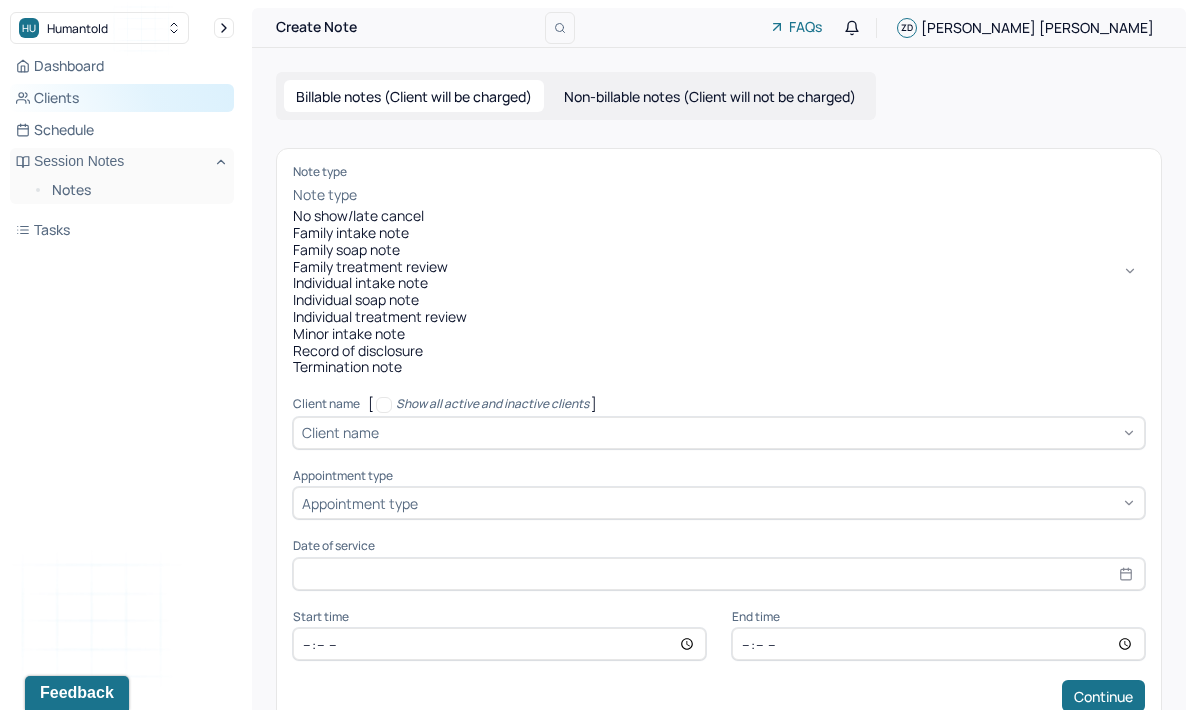 click on "Clients" at bounding box center [122, 98] 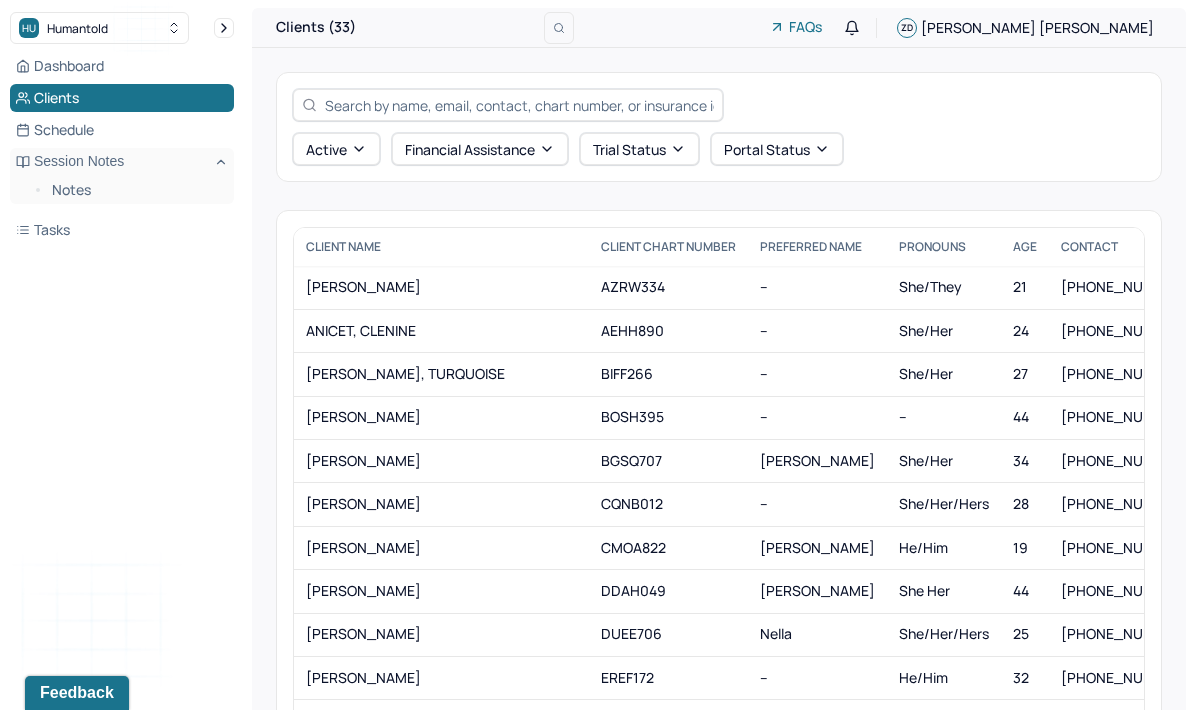 click at bounding box center [519, 105] 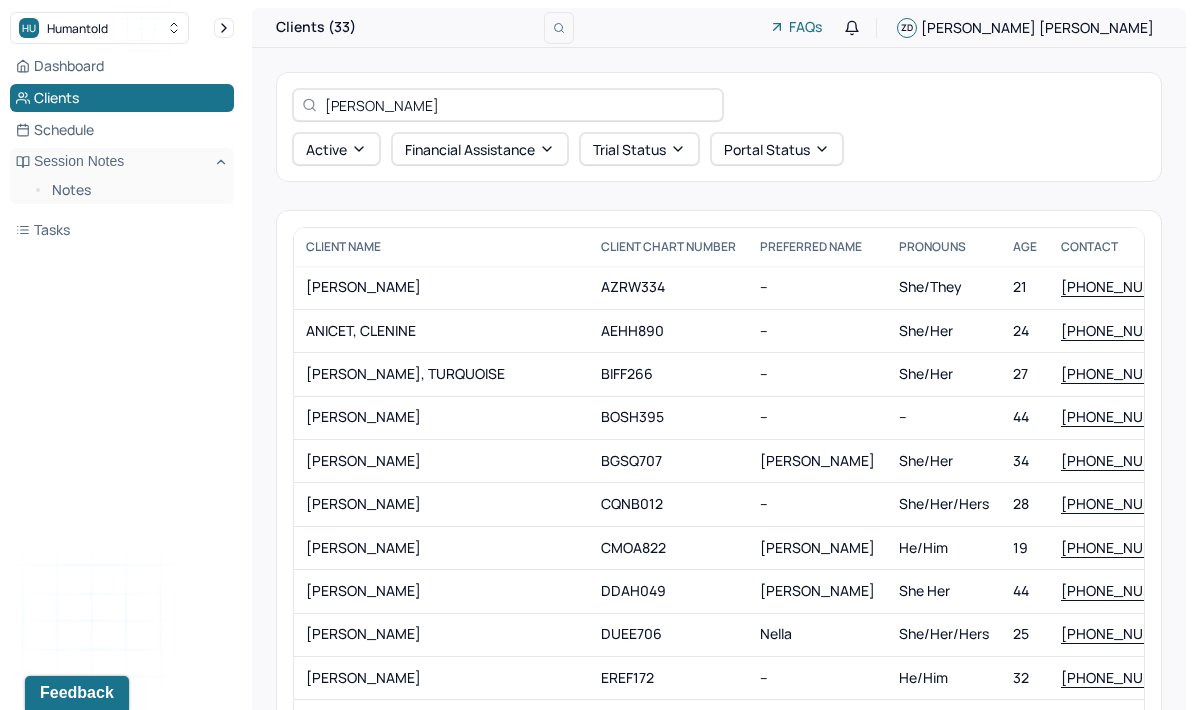 type on "[PERSON_NAME]" 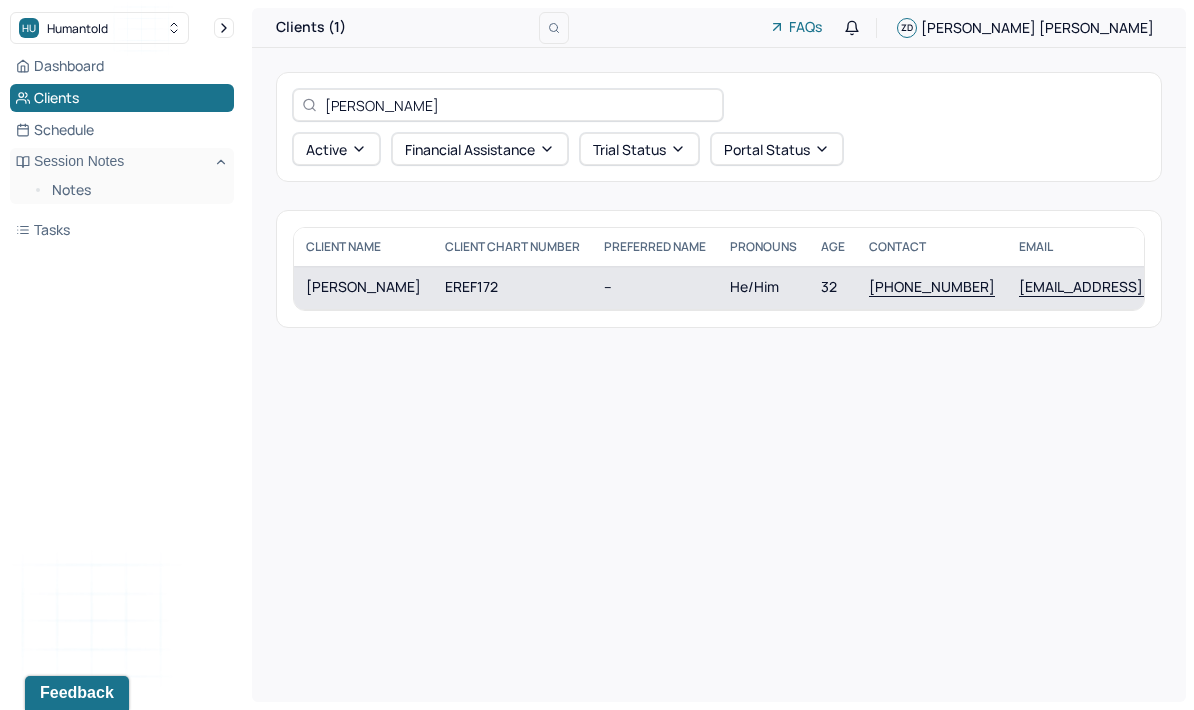 click on "--" at bounding box center (655, 287) 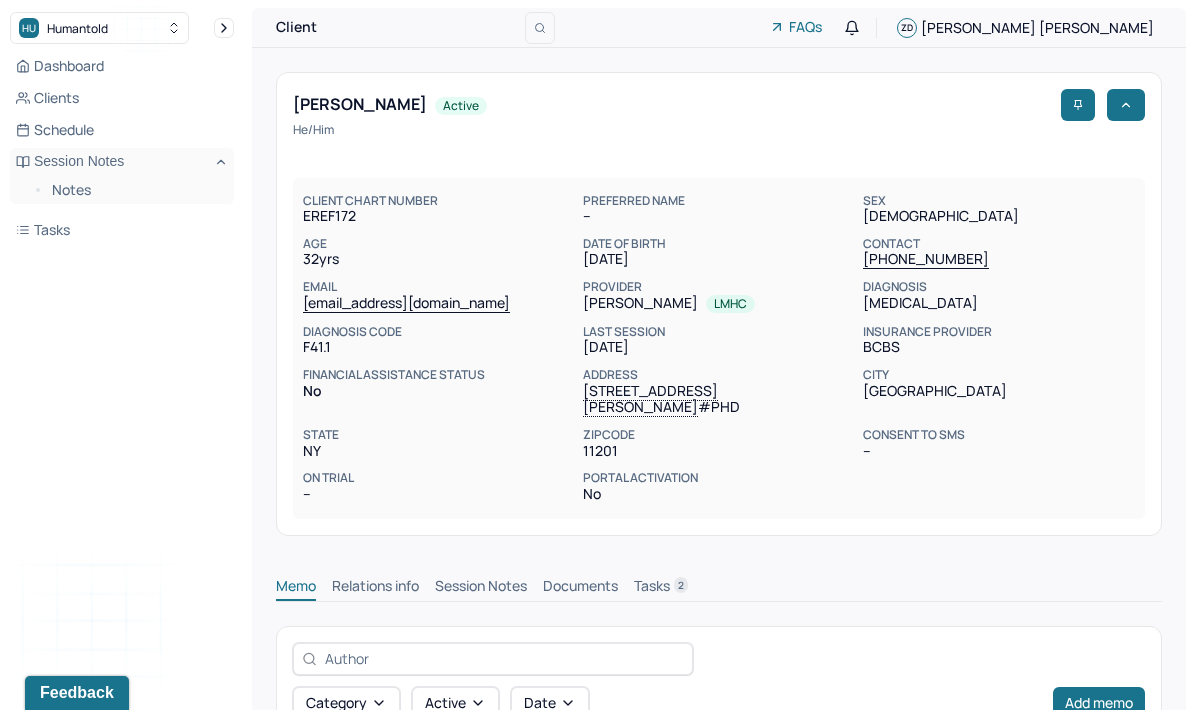 click on "Session Notes" at bounding box center [481, 588] 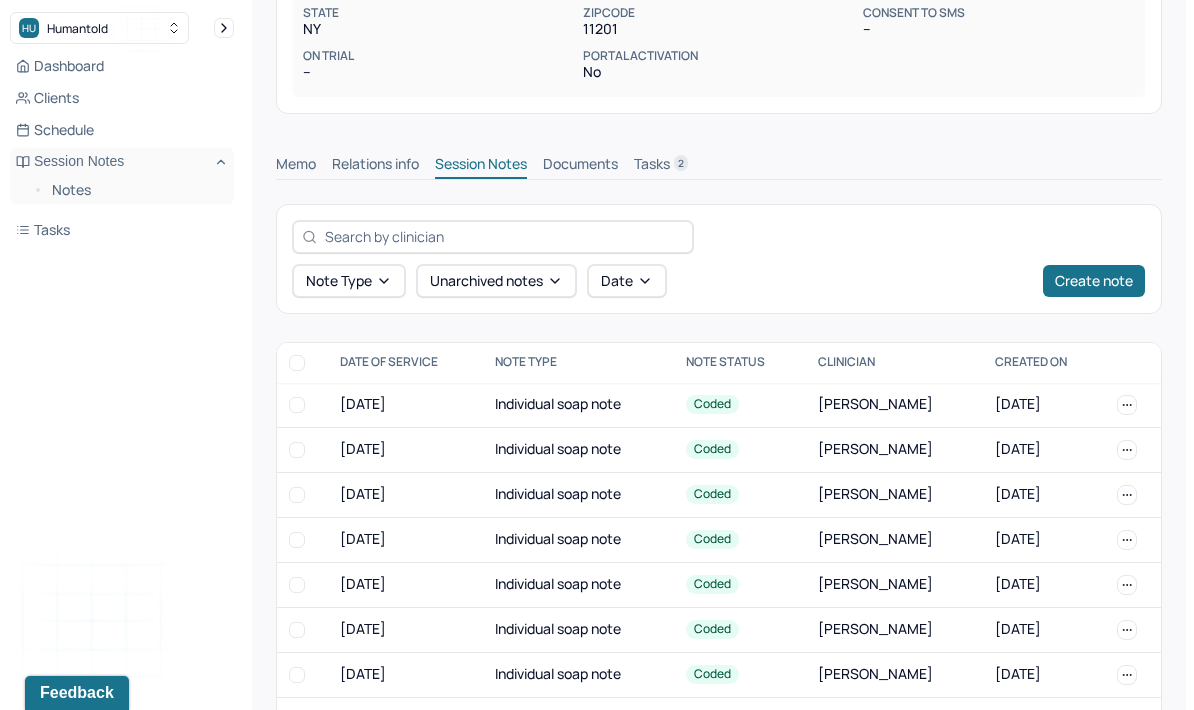 scroll, scrollTop: 611, scrollLeft: 0, axis: vertical 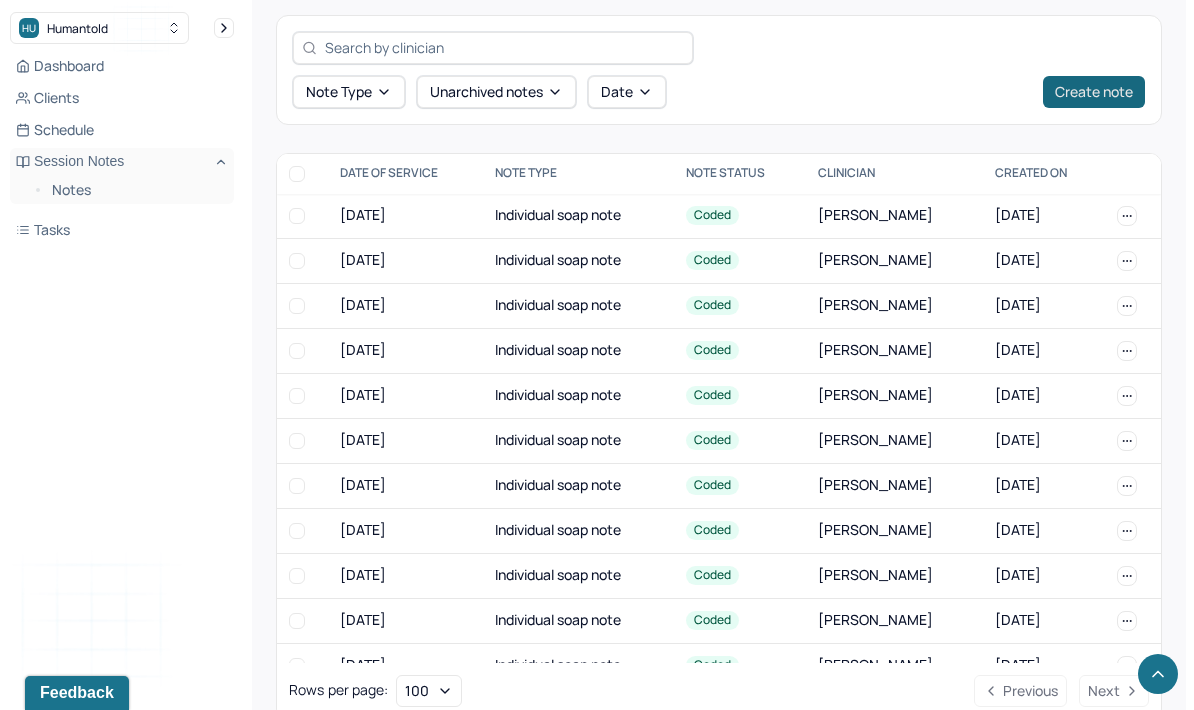 click on "Create note" at bounding box center [1094, 92] 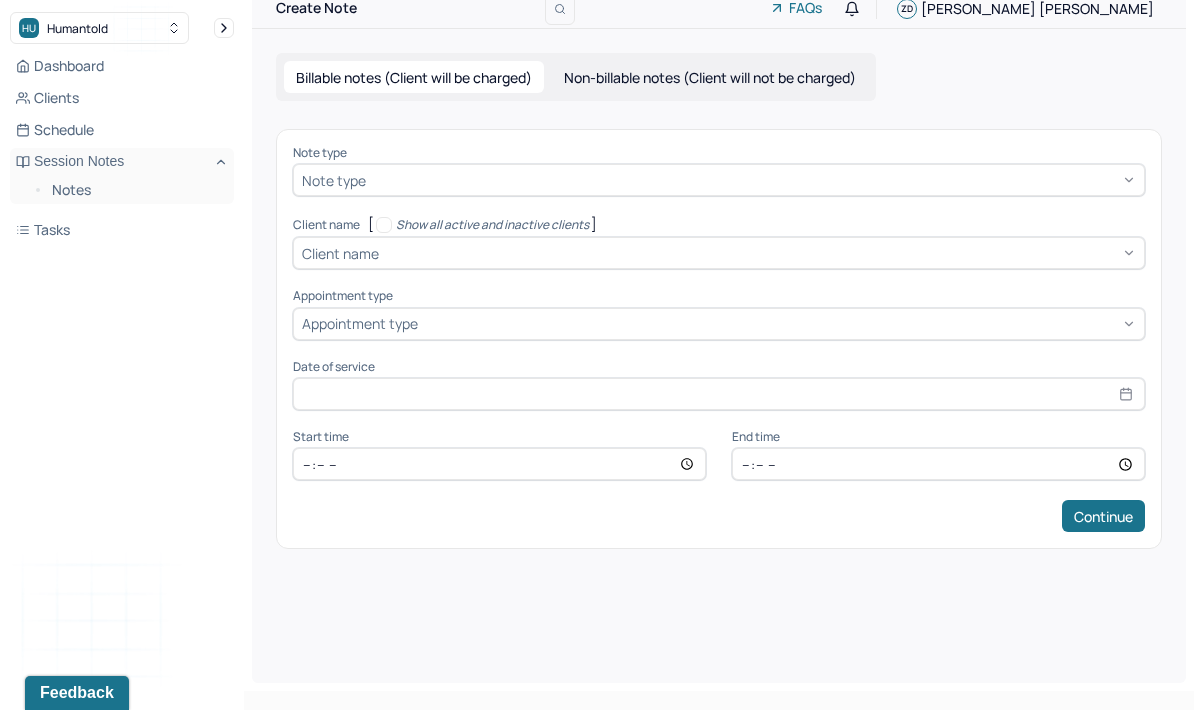 scroll, scrollTop: 0, scrollLeft: 0, axis: both 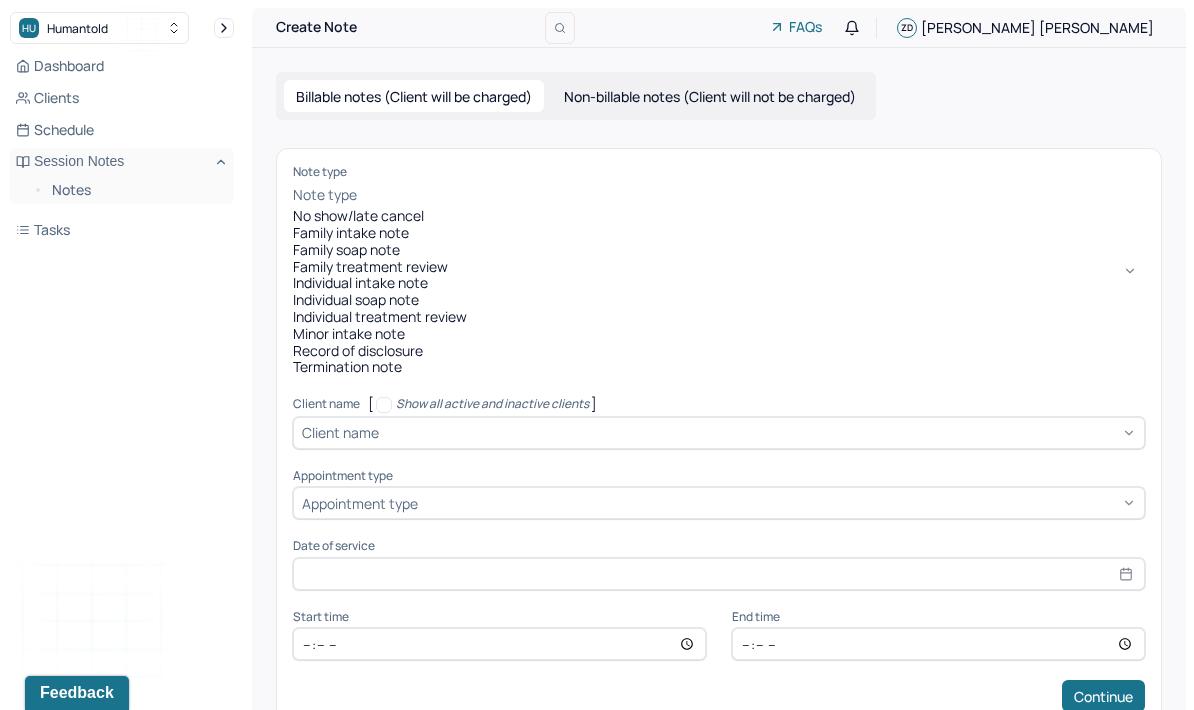 click on "Individual treatment review" at bounding box center [719, 317] 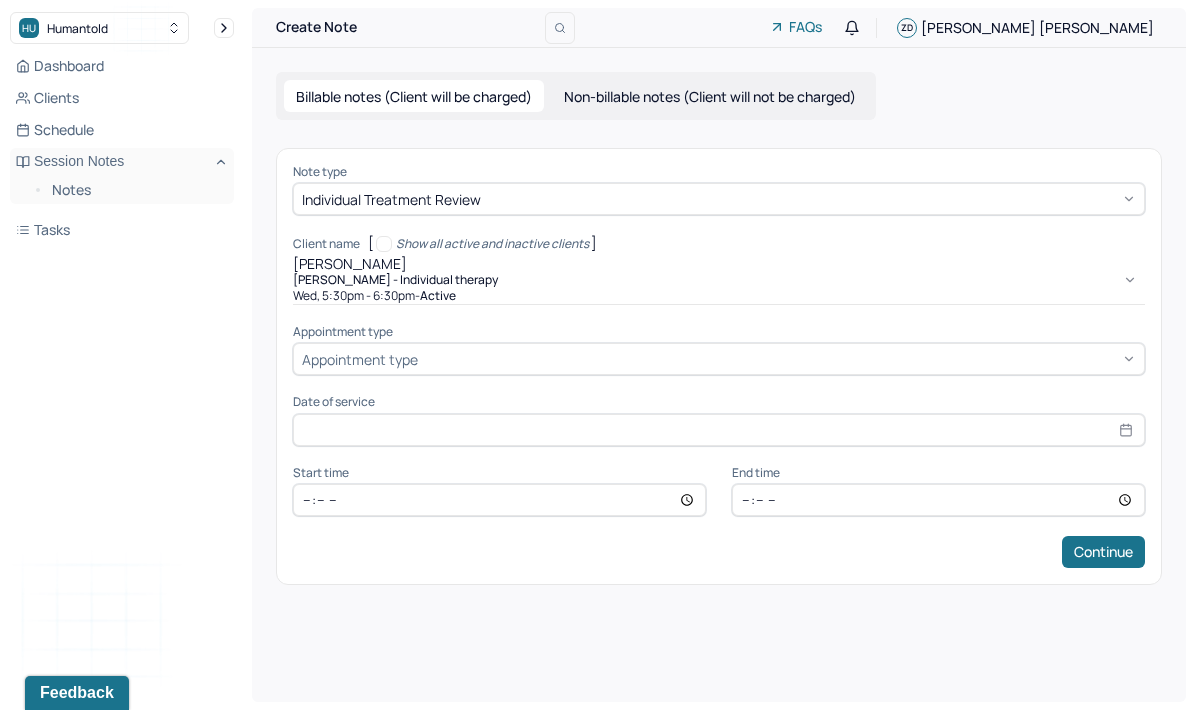 click on "[PERSON_NAME] - Individual therapy" at bounding box center (719, 280) 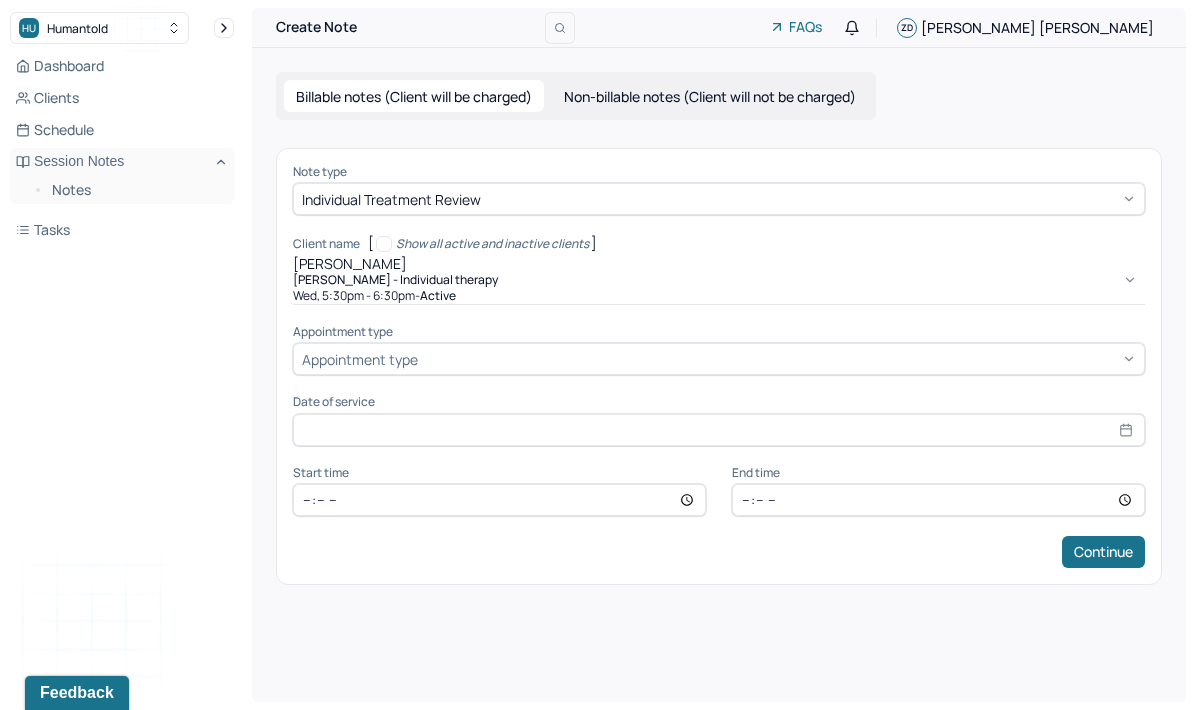 type on "[PERSON_NAME]" 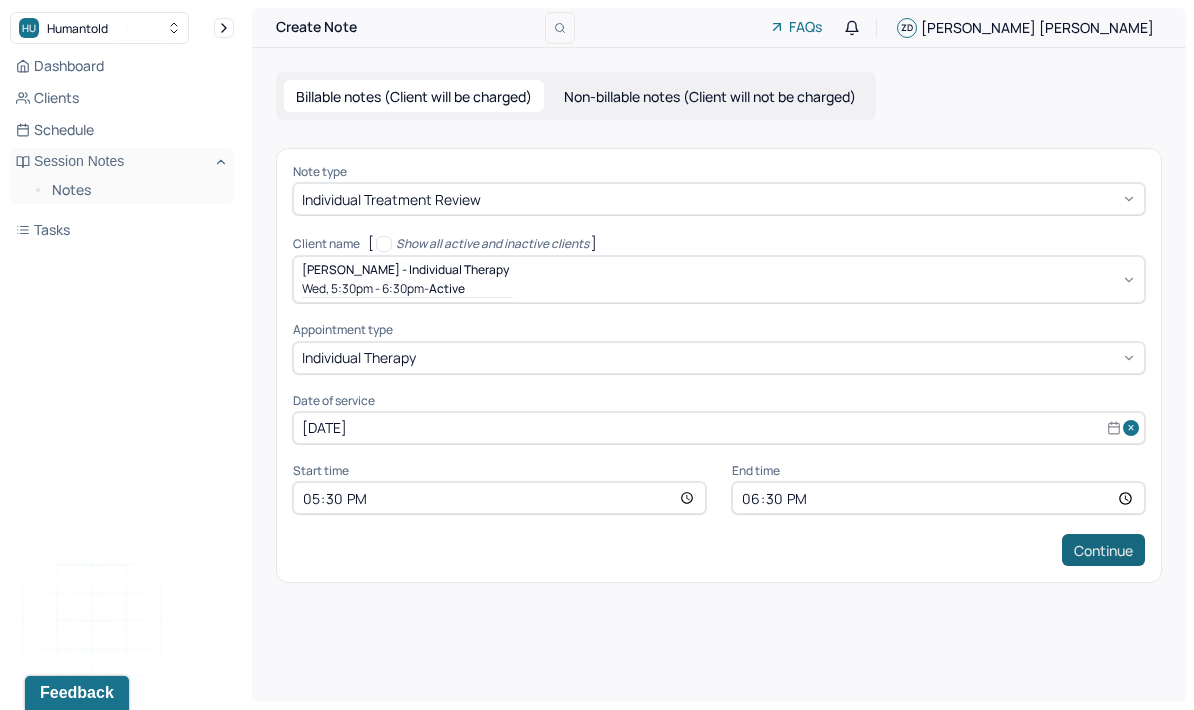 click on "Continue" at bounding box center (1103, 550) 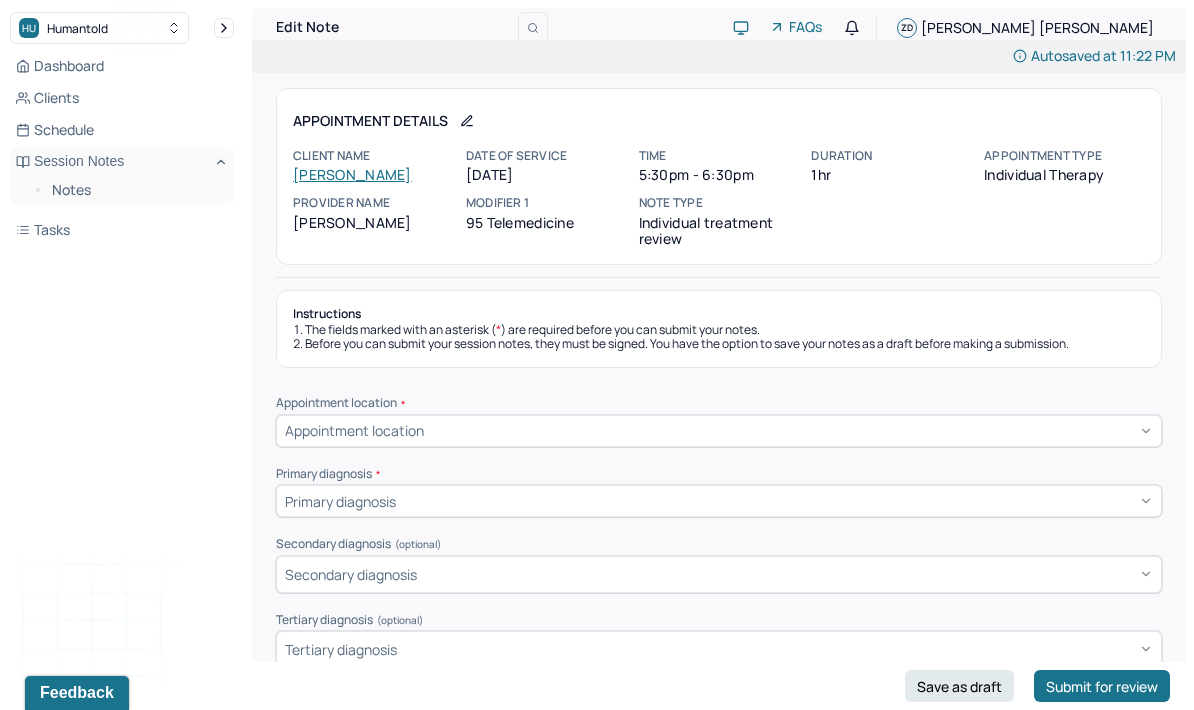 click on "Appointment location * Appointment location Primary diagnosis * Primary diagnosis Secondary diagnosis (optional) Secondary diagnosis Tertiary diagnosis (optional) Tertiary diagnosis Presenting Concerns What are the problem(s) you are seeking help for? Symptoms Anxiety [MEDICAL_DATA] [MEDICAL_DATA] Easily distracted Impulsive [MEDICAL_DATA] Alcohol Anger outburst Unable to feel pleasure Excessive energy [MEDICAL_DATA] Tobacco [MEDICAL_DATA] Other symptoms (optional) Physical symptoms * Medication physical/psychiatric * Sleeping habits and concerns * Difficulties with appetite or eating patterns *" at bounding box center (719, 1038) 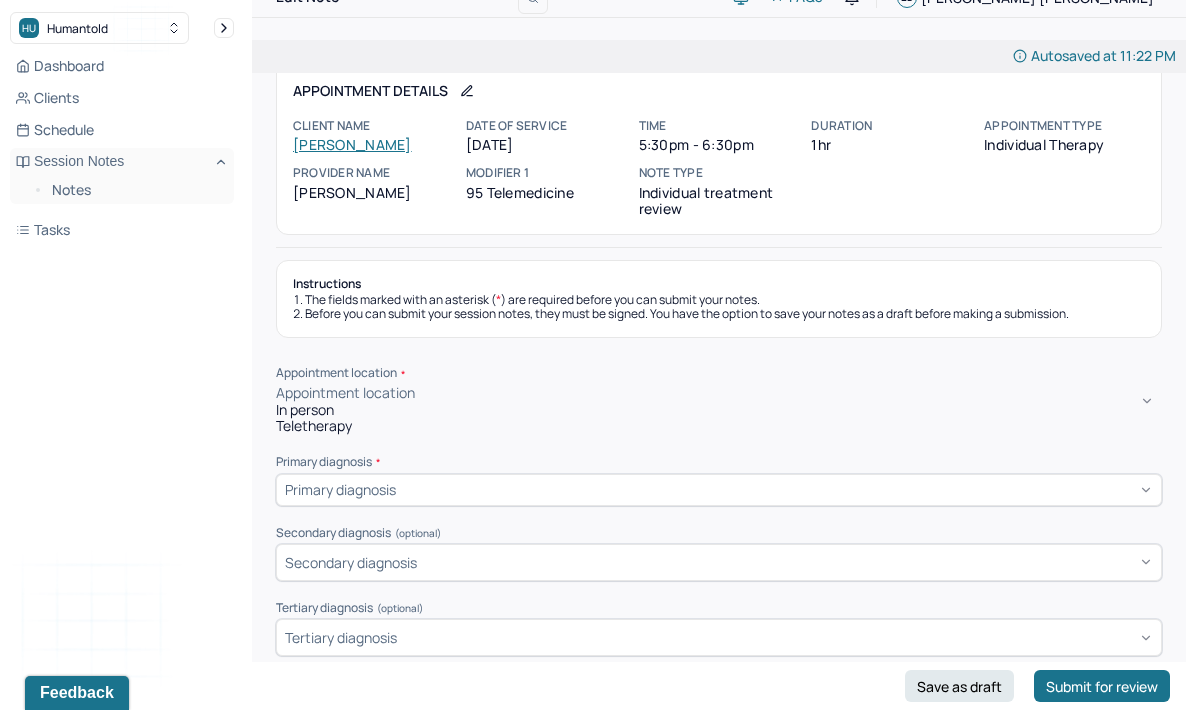 click on "Teletherapy" at bounding box center [719, 426] 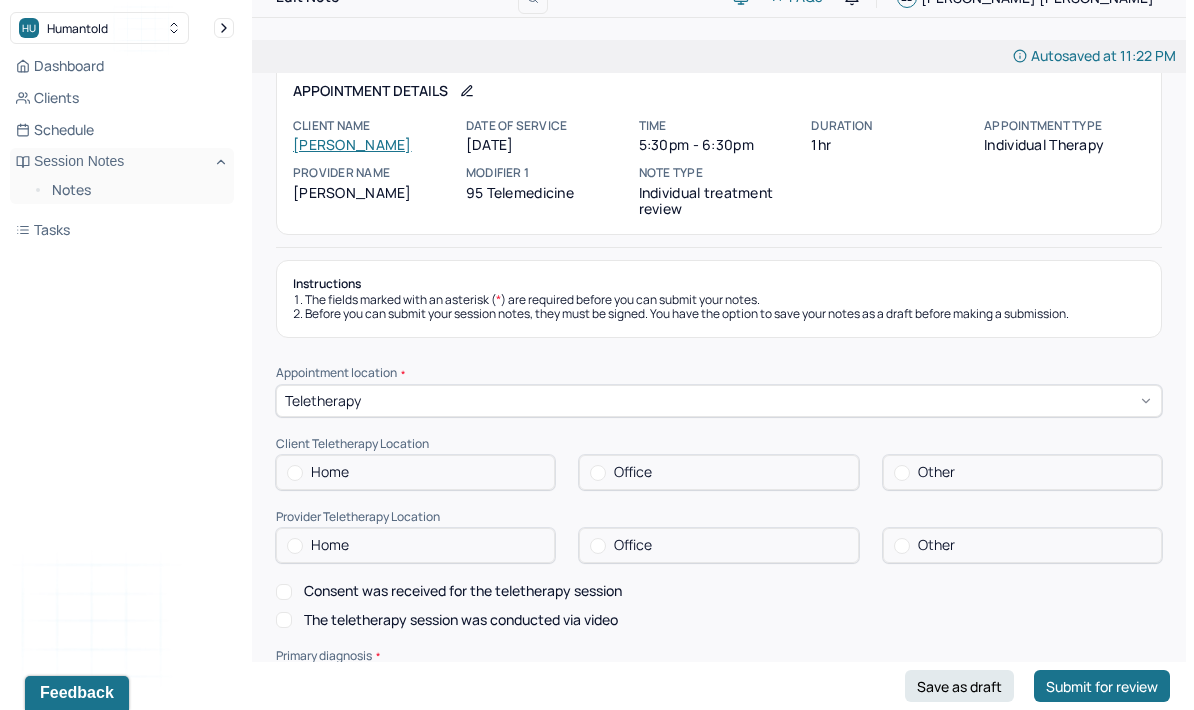 click on "Home" at bounding box center (415, 472) 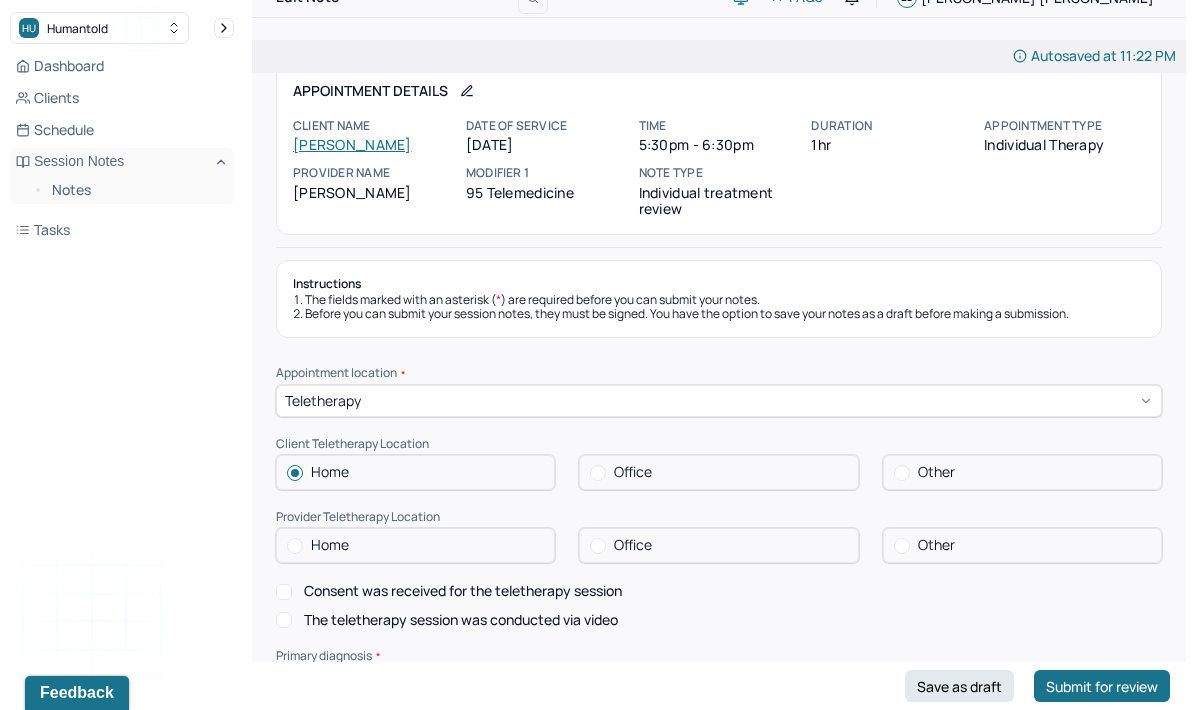 click on "Appointment location * Teletherapy Client Teletherapy Location Home Office Other Provider Teletherapy Location Home Office Other Consent was received for the teletherapy session The teletherapy session was conducted via video Primary diagnosis * Primary diagnosis Secondary diagnosis (optional) Secondary diagnosis Tertiary diagnosis (optional) Tertiary diagnosis Presenting Concerns What are the problem(s) you are seeking help for? Symptoms Anxiety [MEDICAL_DATA] [MEDICAL_DATA] Easily distracted Impulsive [MEDICAL_DATA] Alcohol Anger outburst Unable to feel pleasure Excessive energy [MEDICAL_DATA] Tobacco [MEDICAL_DATA] Other symptoms (optional) Physical symptoms * Medication physical/psychiatric * Sleeping habits and concerns * Difficulties with appetite or eating patterns *" at bounding box center (719, 1114) 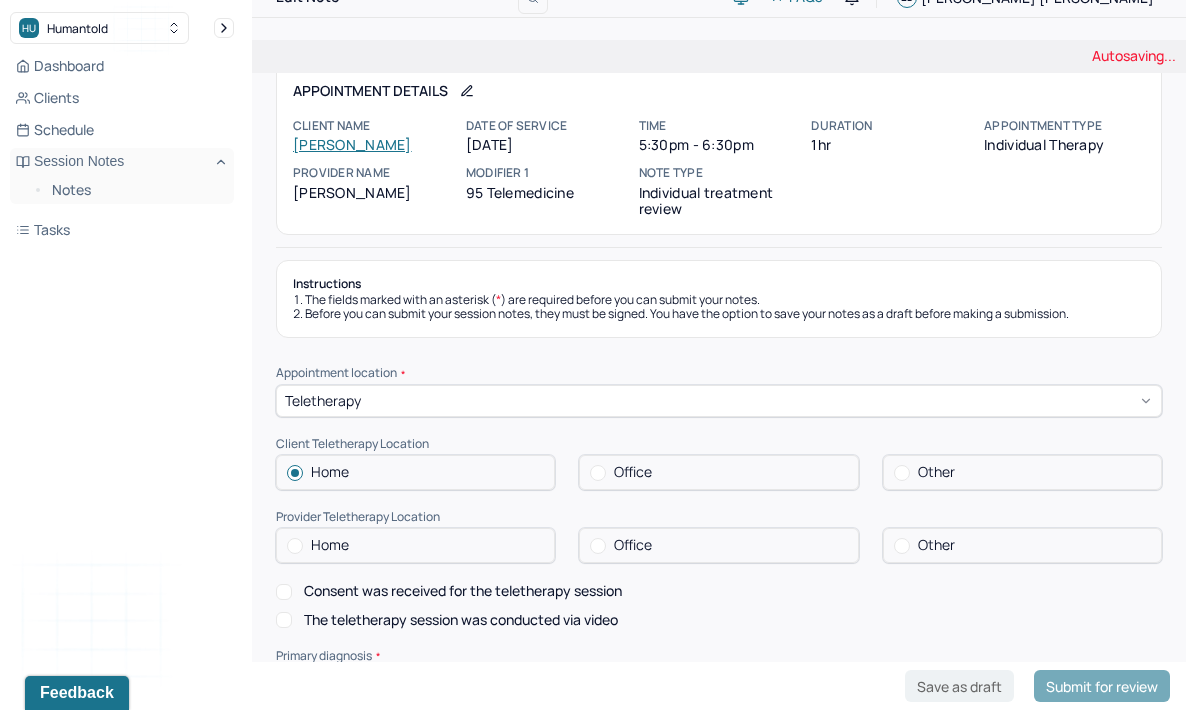 click on "Home" at bounding box center (415, 545) 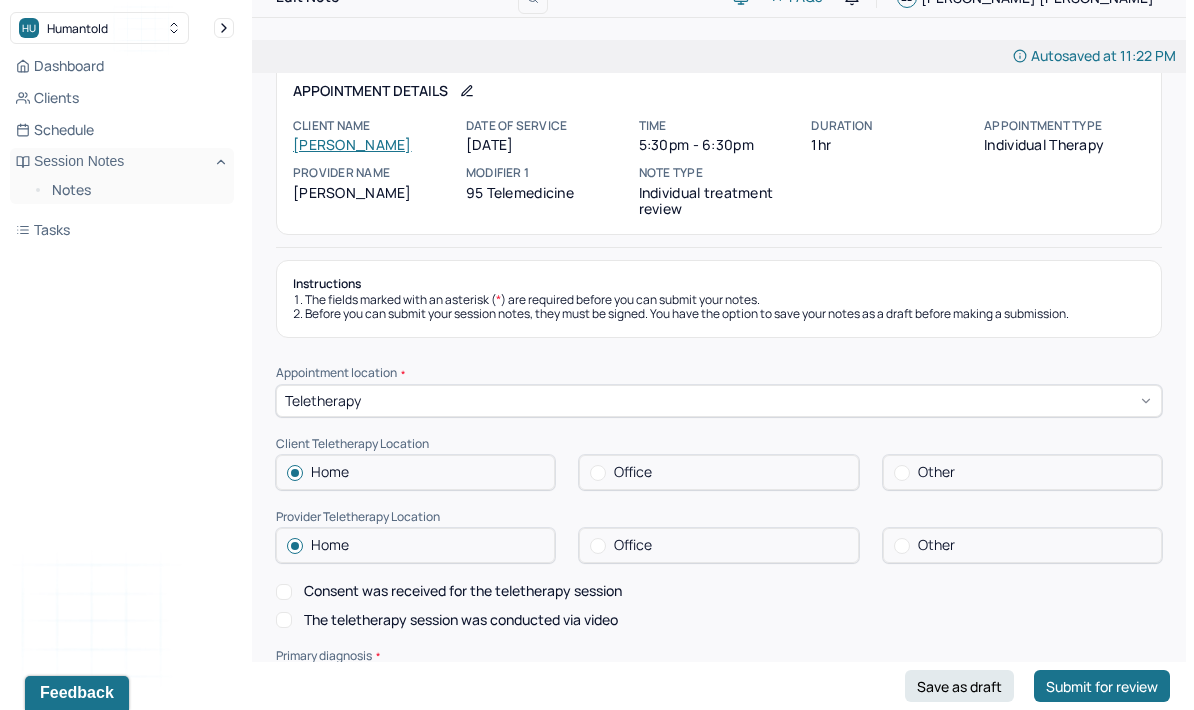 click on "Consent was received for the teletherapy session" at bounding box center [463, 591] 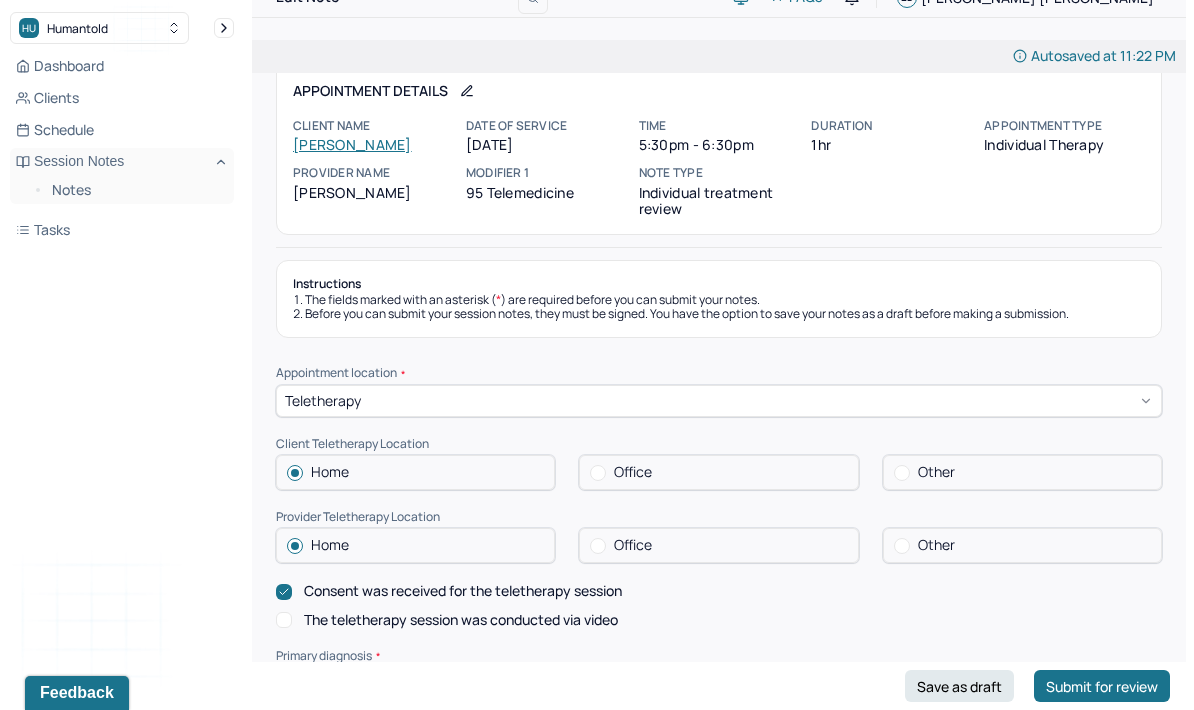 click on "The teletherapy session was conducted via video" at bounding box center [461, 620] 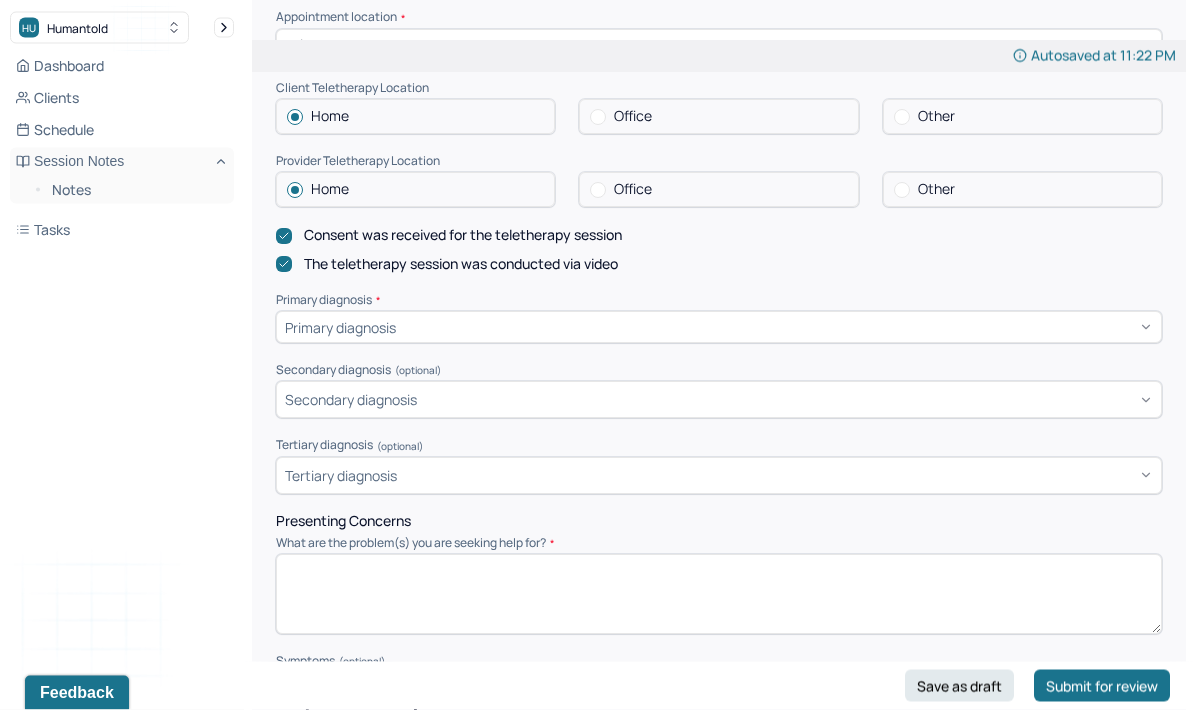 scroll, scrollTop: 386, scrollLeft: 0, axis: vertical 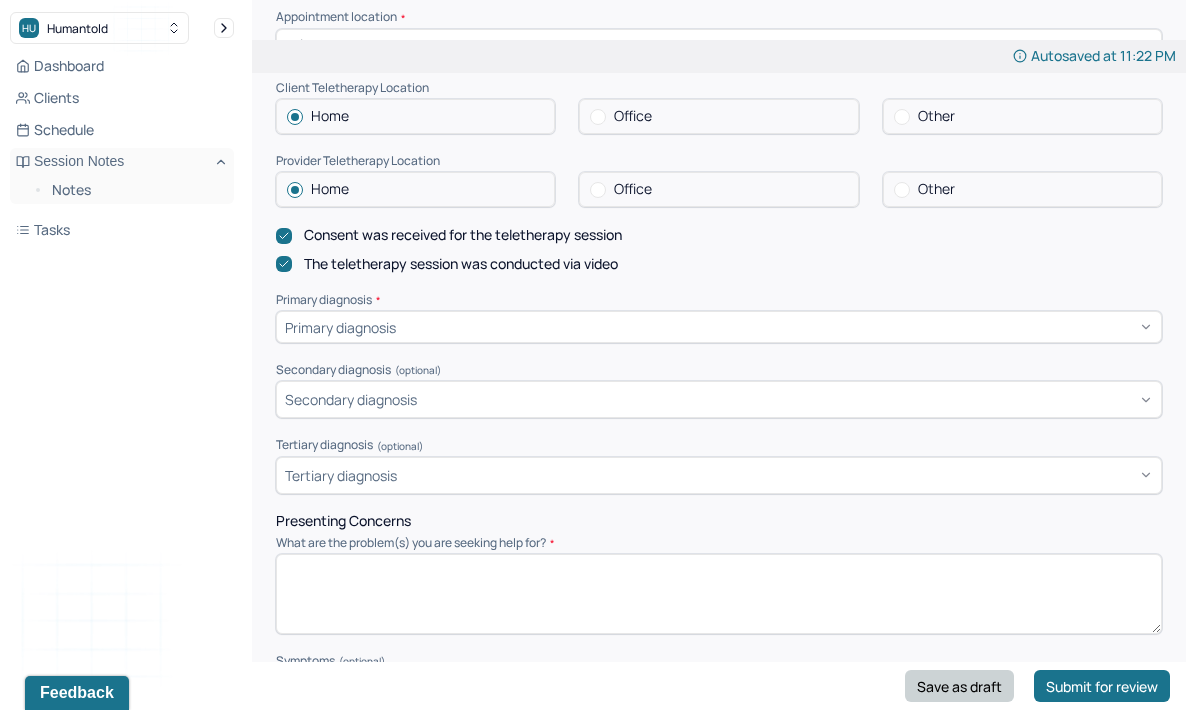 click on "Save as draft" at bounding box center [959, 686] 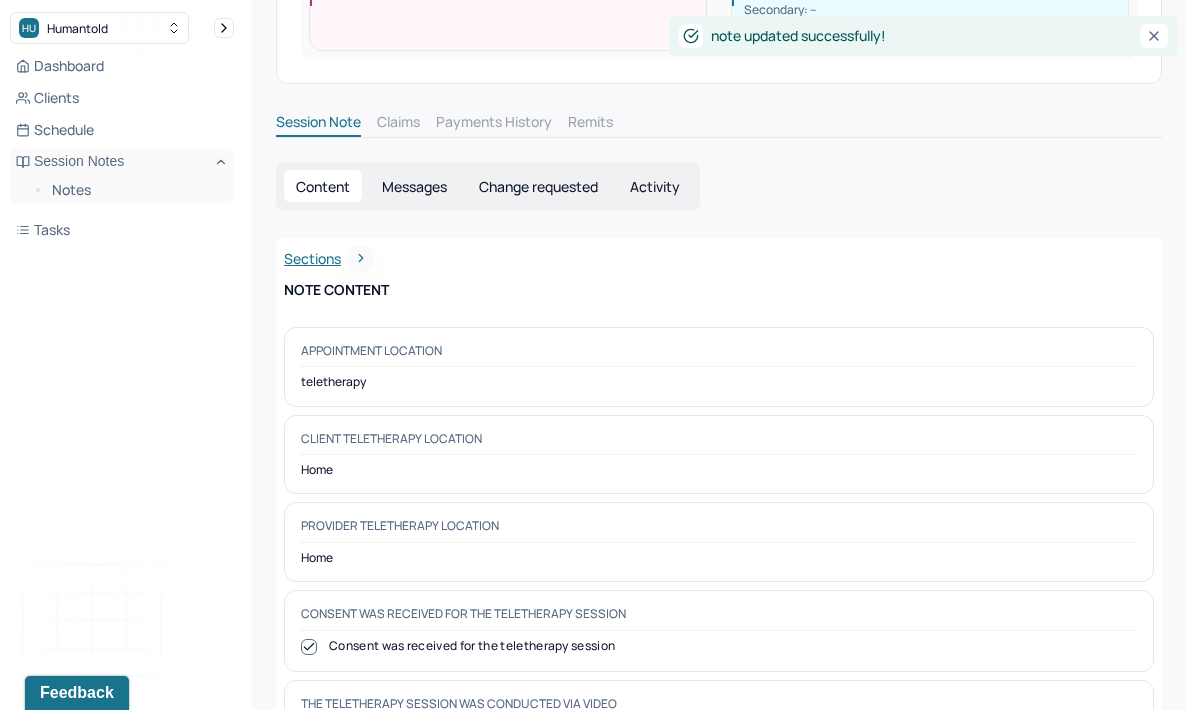 scroll, scrollTop: 466, scrollLeft: 0, axis: vertical 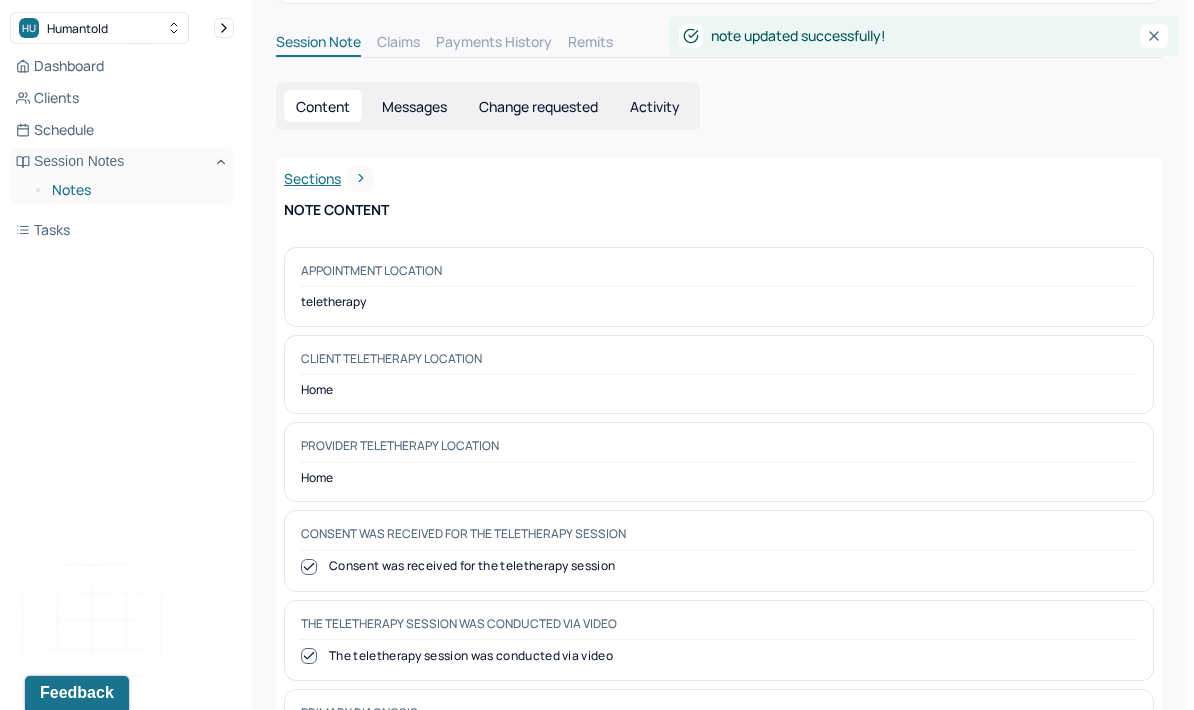 click on "Notes" at bounding box center (135, 190) 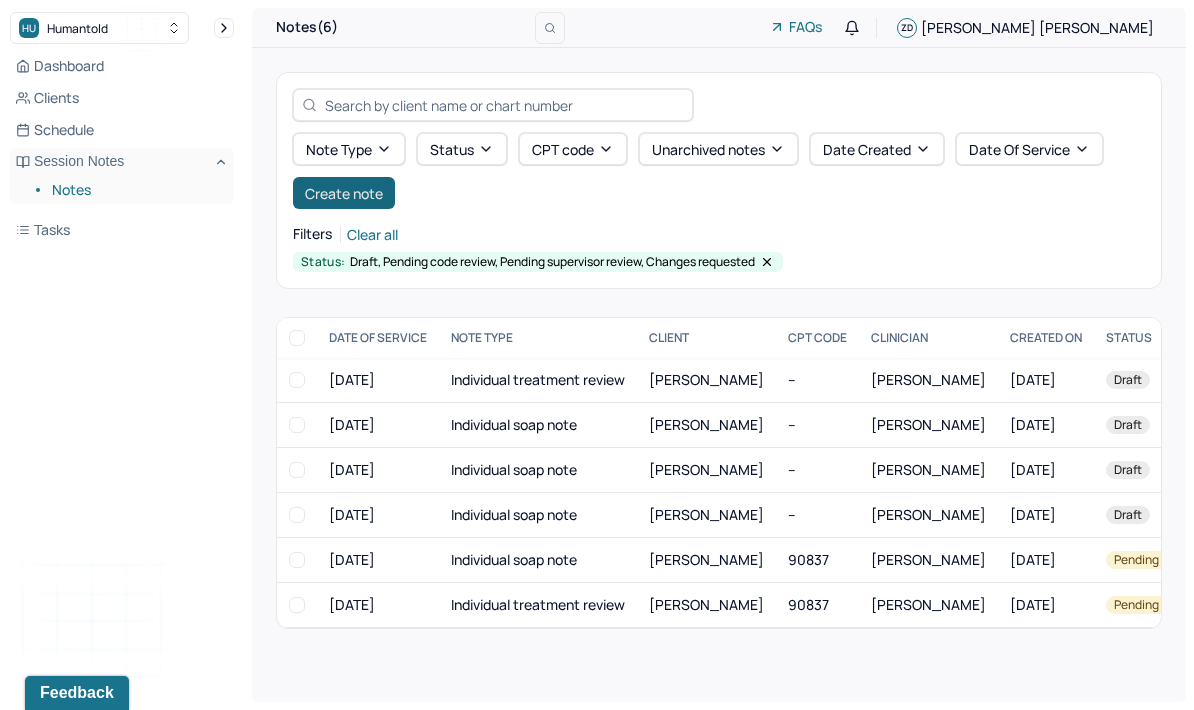 click on "Create note" at bounding box center (344, 193) 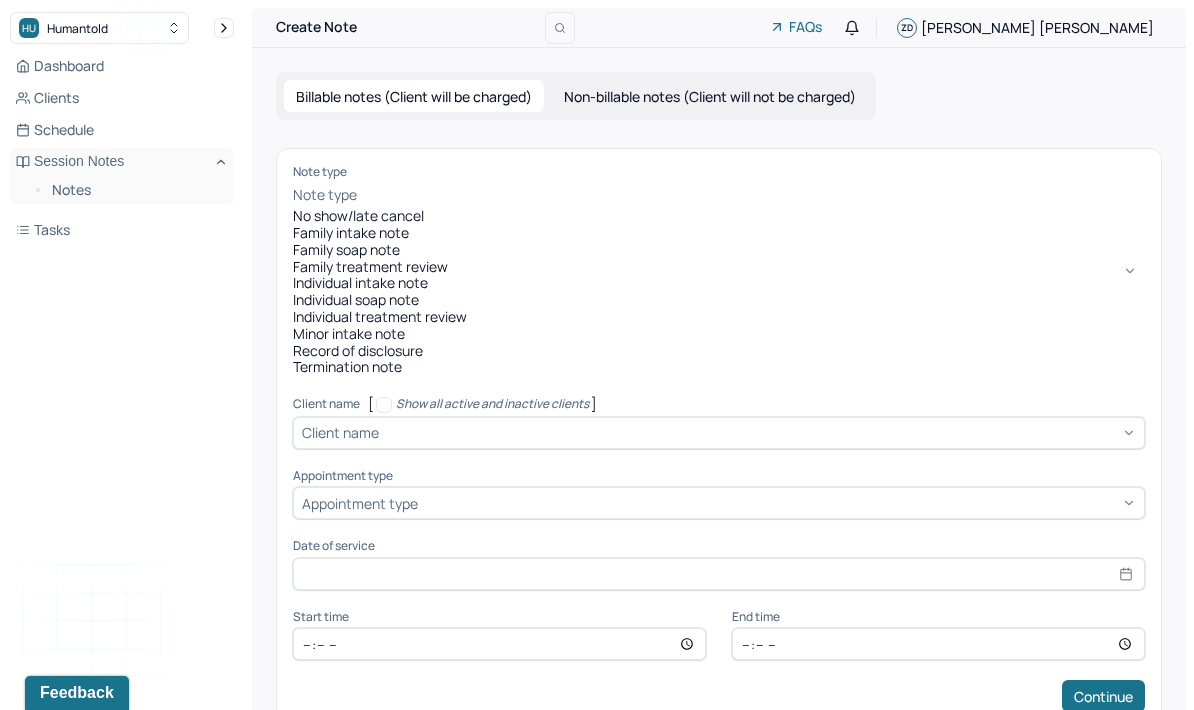 click on "Minor intake note" at bounding box center [719, 334] 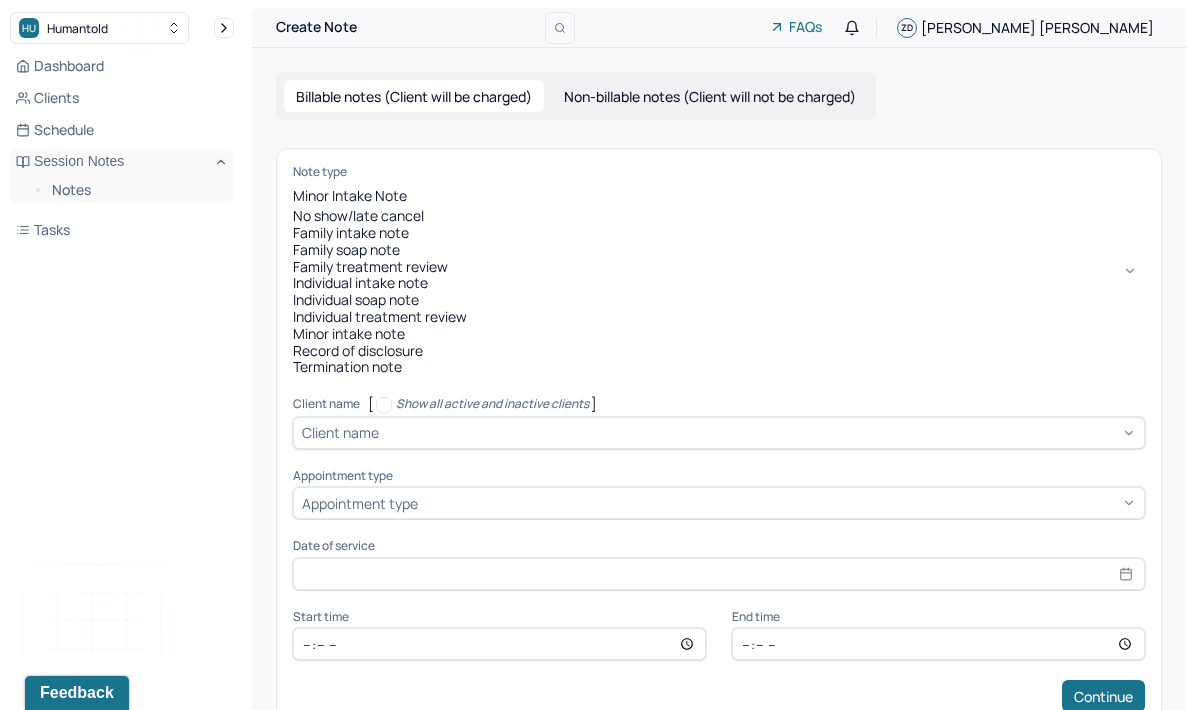 click on "Individual soap note" at bounding box center (719, 300) 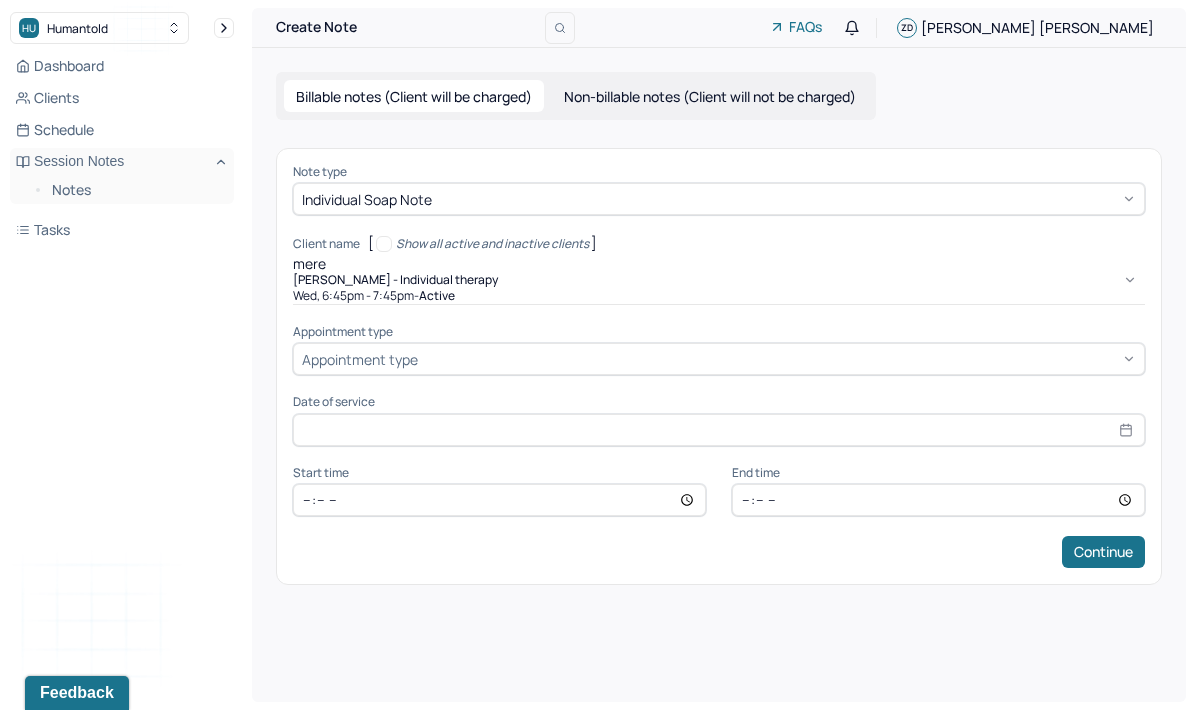 click on "Wed, 6:45pm - 7:45pm  -  active" at bounding box center [719, 296] 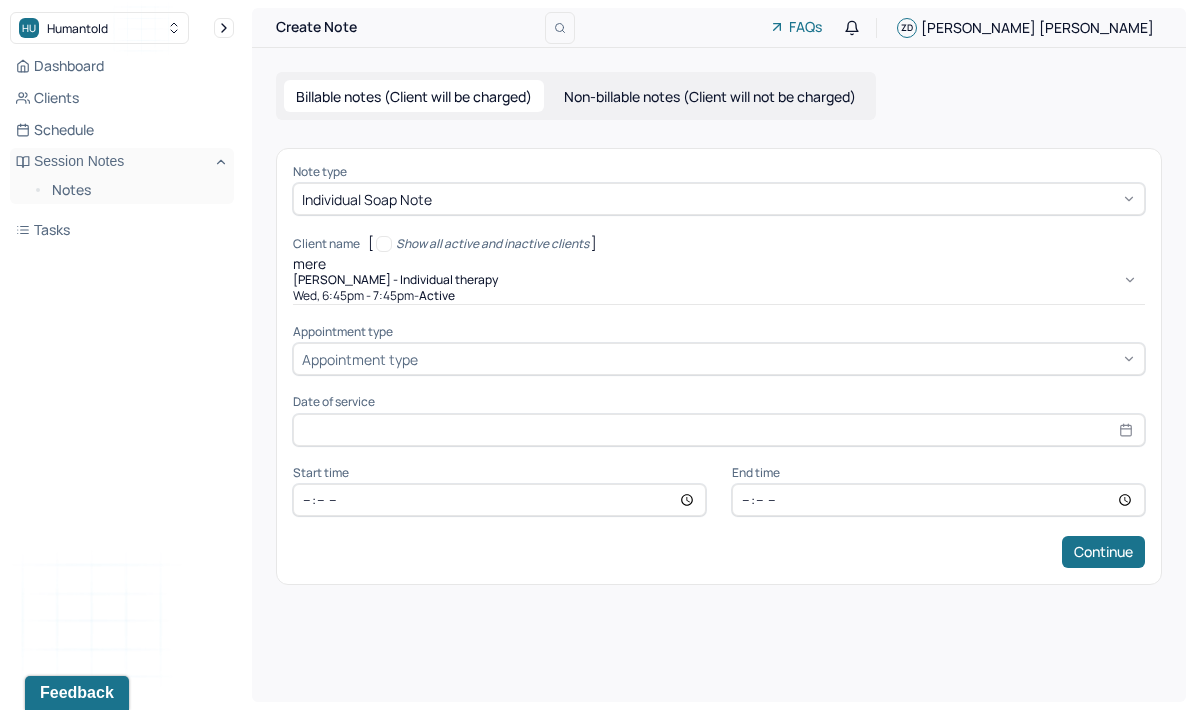type on "mere" 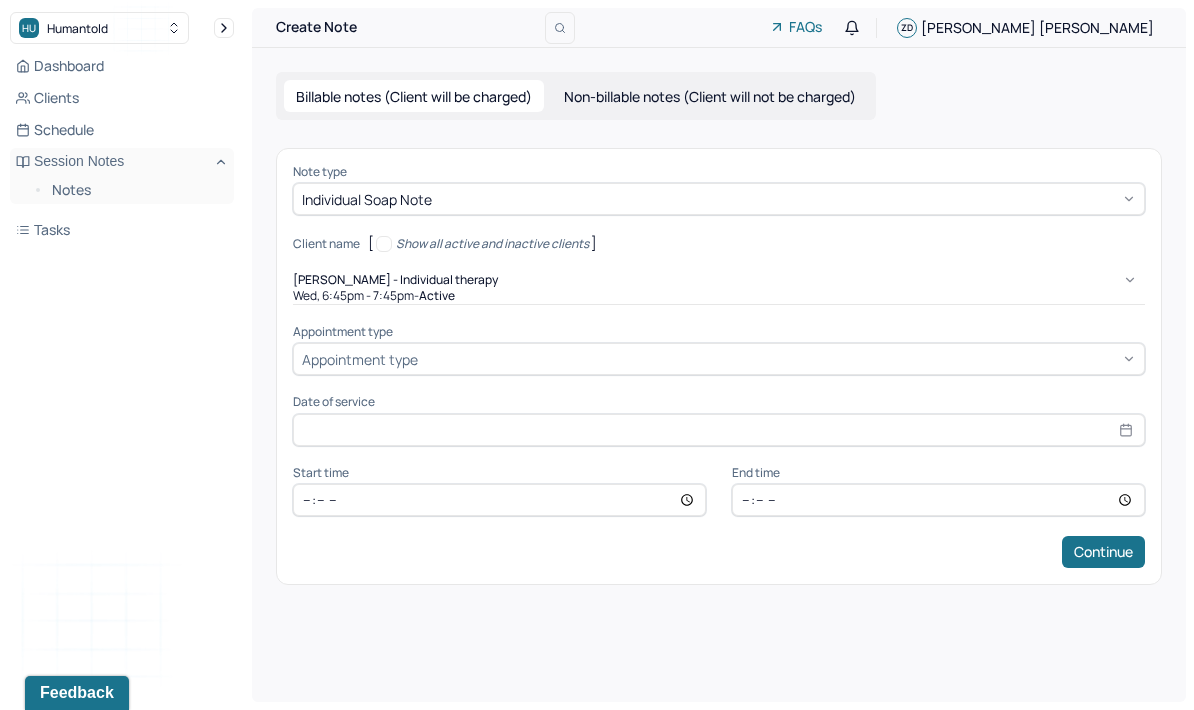 type on "[DATE]" 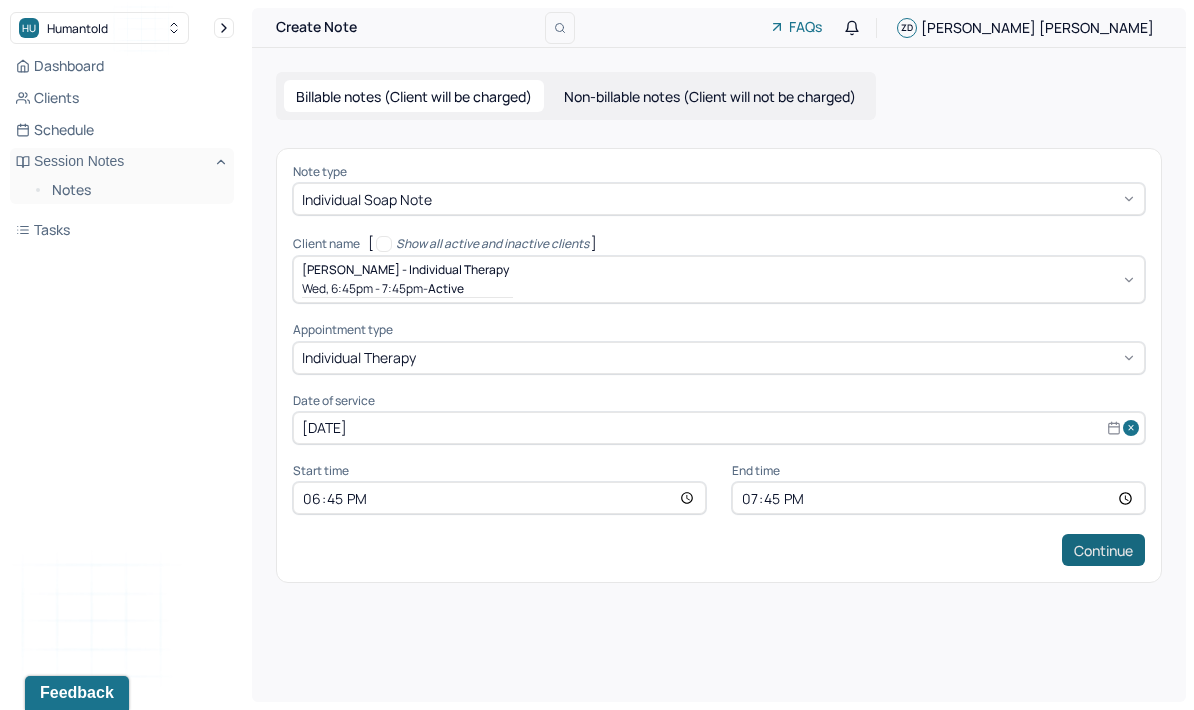 click on "Continue" at bounding box center (1103, 550) 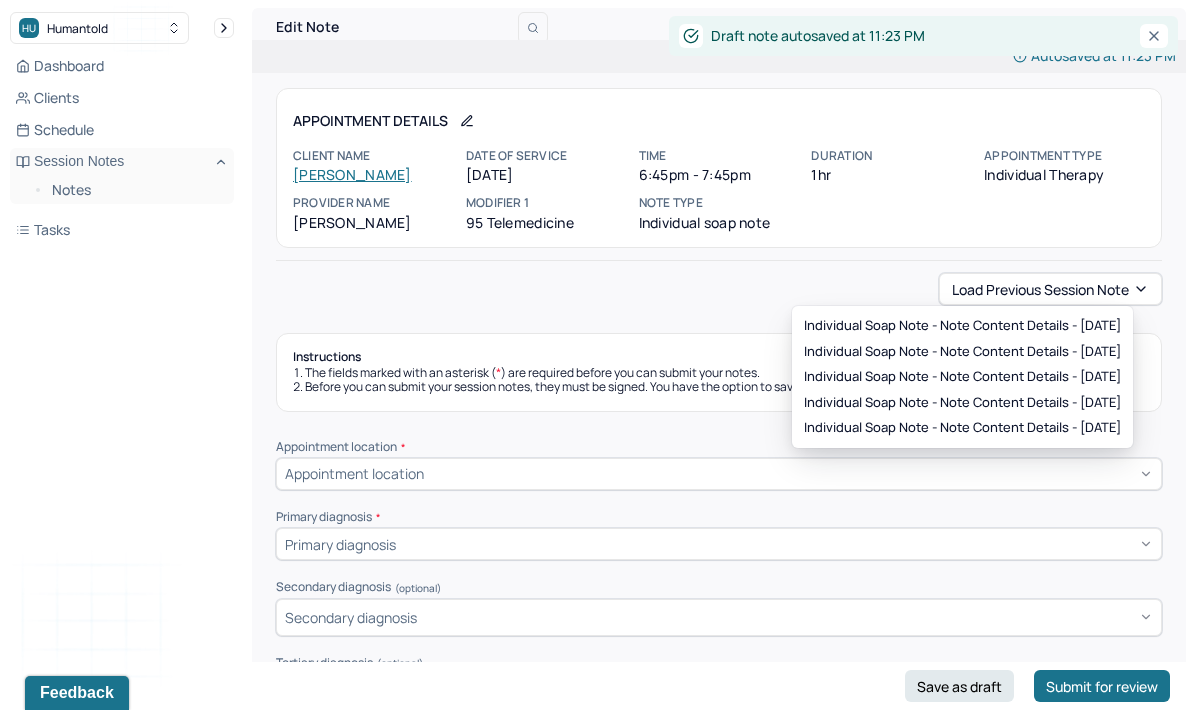 click on "Individual soap note   - Note content Details -   [DATE] Individual soap note   - Note content Details -   [DATE] Individual soap note   - Note content Details -   [DATE] Individual soap note   - Note content Details -   [DATE] Individual soap note   - Note content Details -   [DATE]" at bounding box center [962, 377] 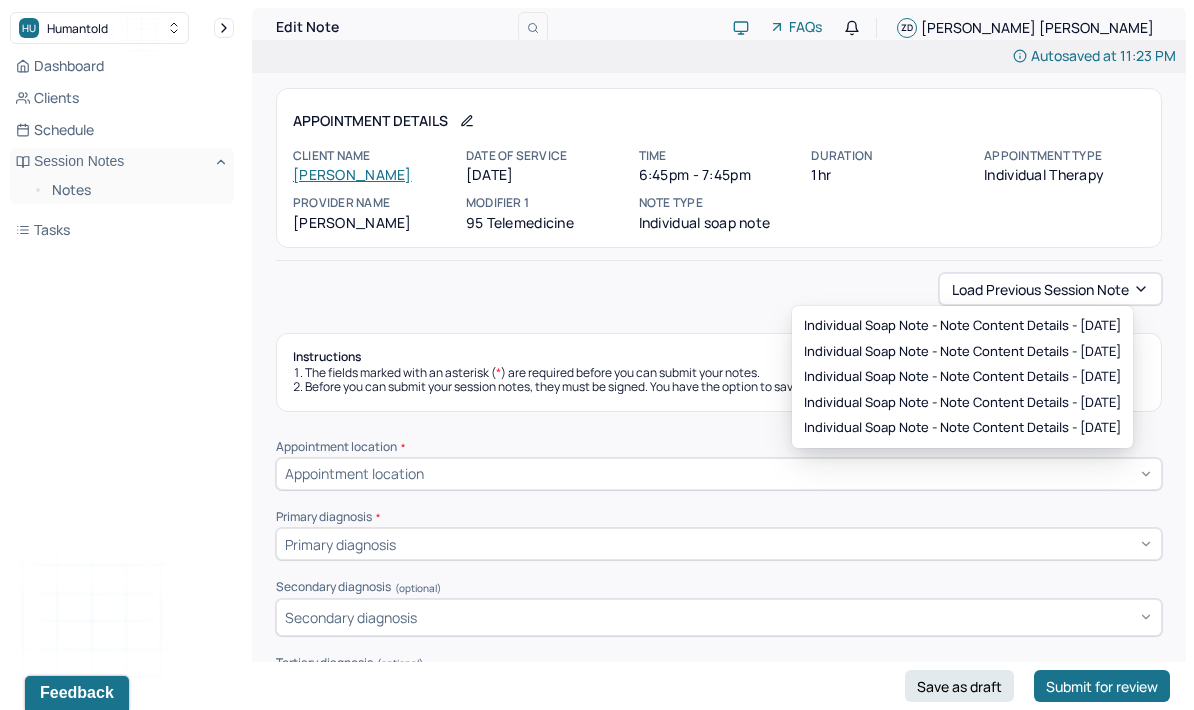 click on "Load previous session note" at bounding box center (1050, 289) 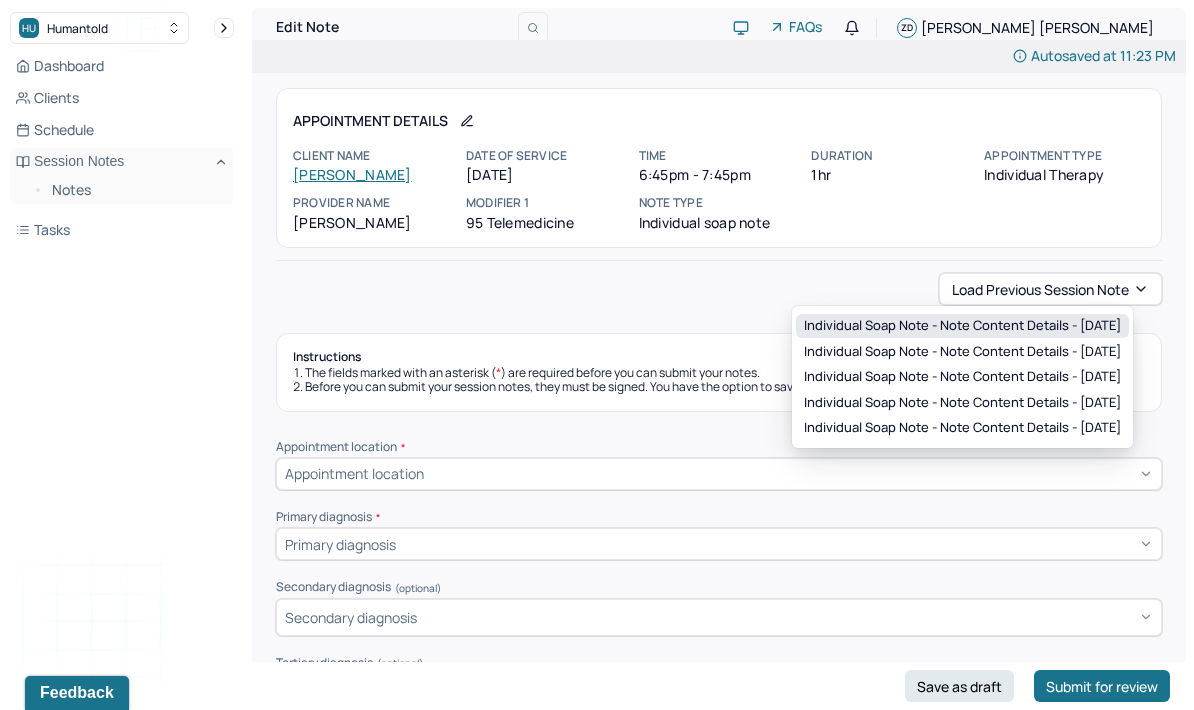 click on "Individual soap note   - Note content Details -   [DATE]" at bounding box center (962, 326) 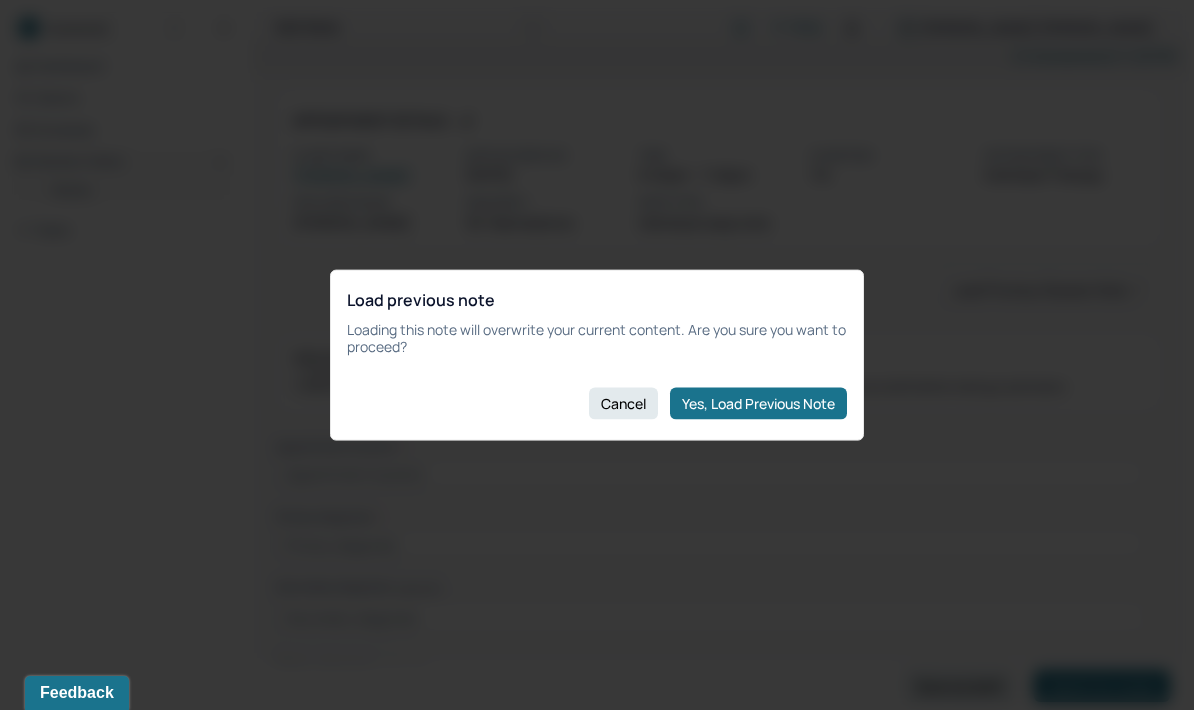 click on "Load previous note Loading this note will overwrite your current content. Are you sure you want to proceed? Cancel Yes, Load Previous Note" at bounding box center [597, 355] 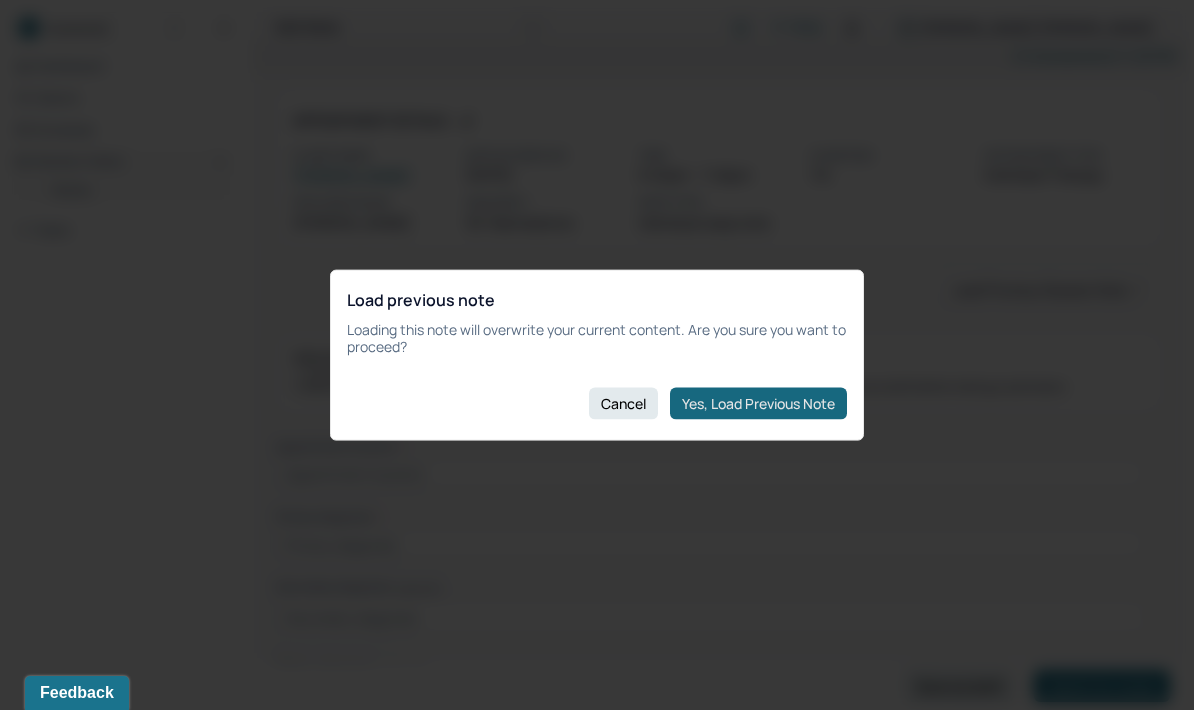 click on "Yes, Load Previous Note" at bounding box center [758, 403] 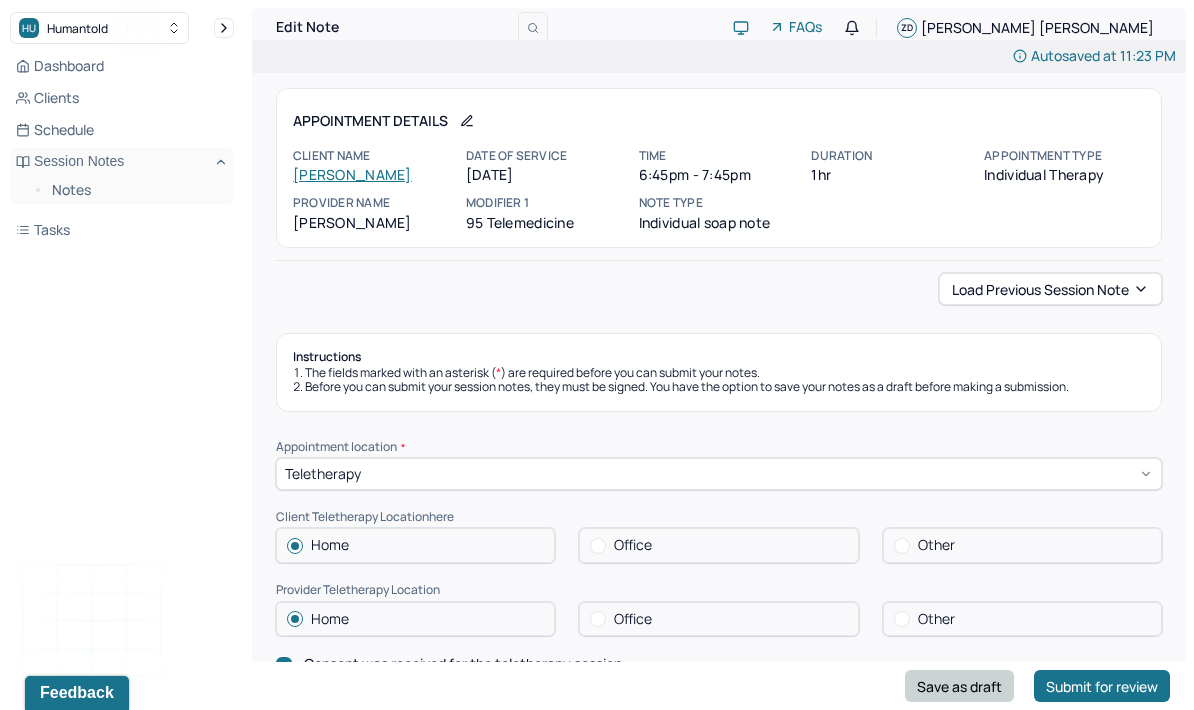 click on "Save as draft" at bounding box center (959, 686) 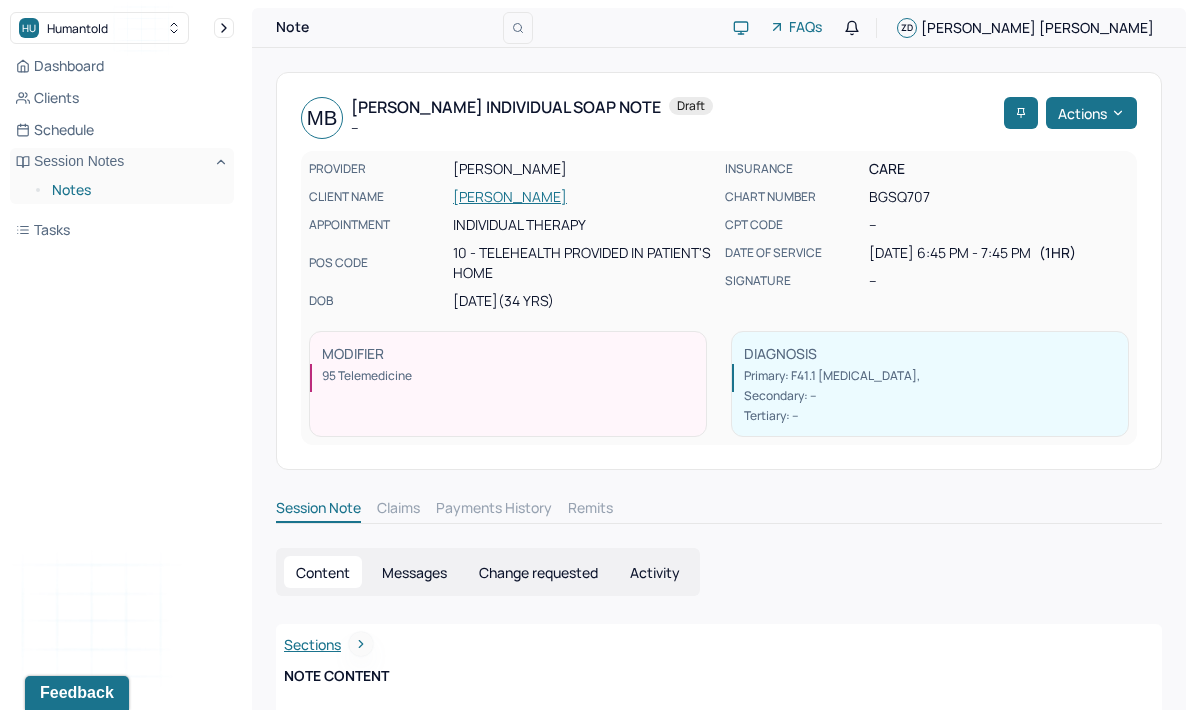 click on "Notes" at bounding box center [135, 190] 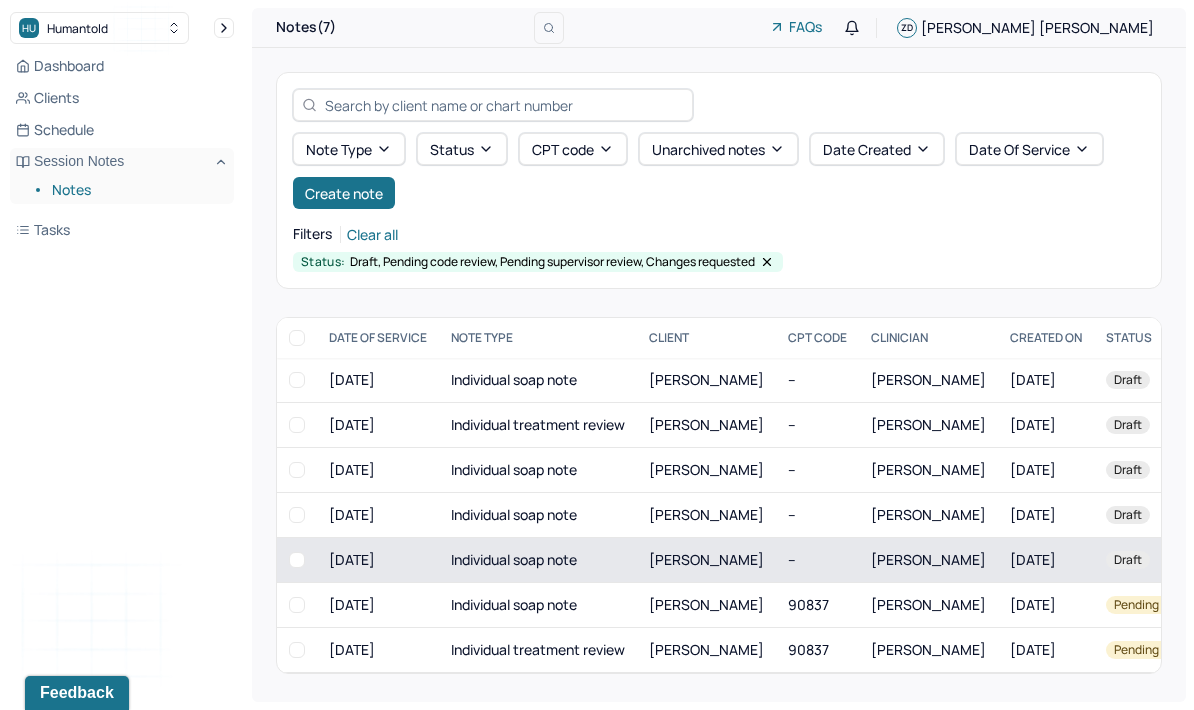 click on "[PERSON_NAME]" at bounding box center [706, 559] 